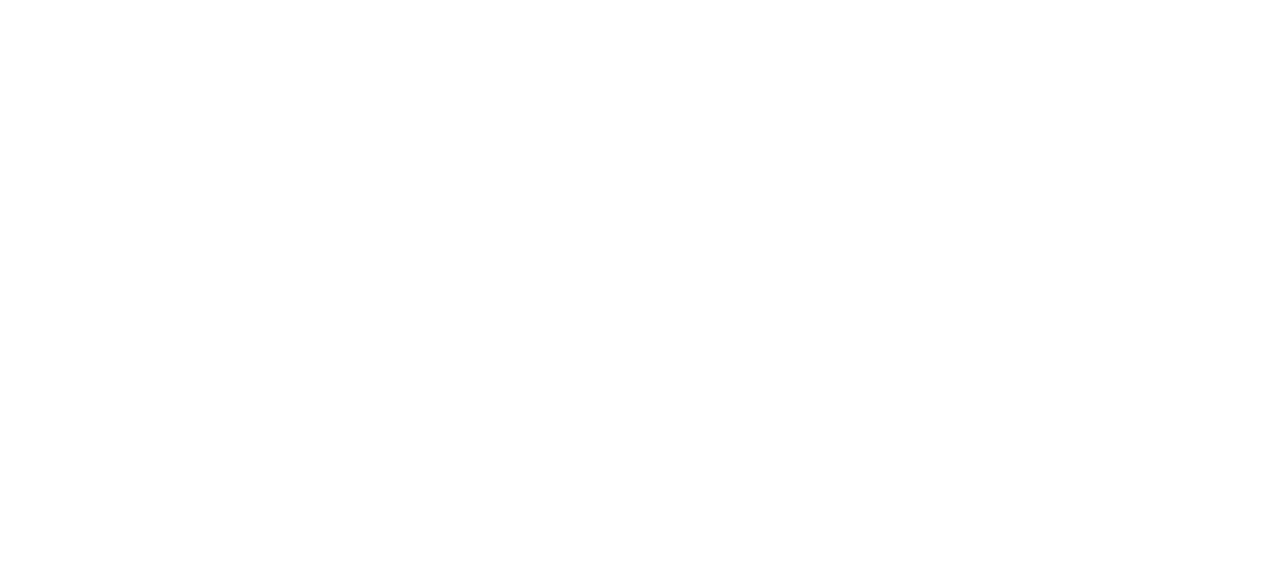 scroll, scrollTop: 0, scrollLeft: 0, axis: both 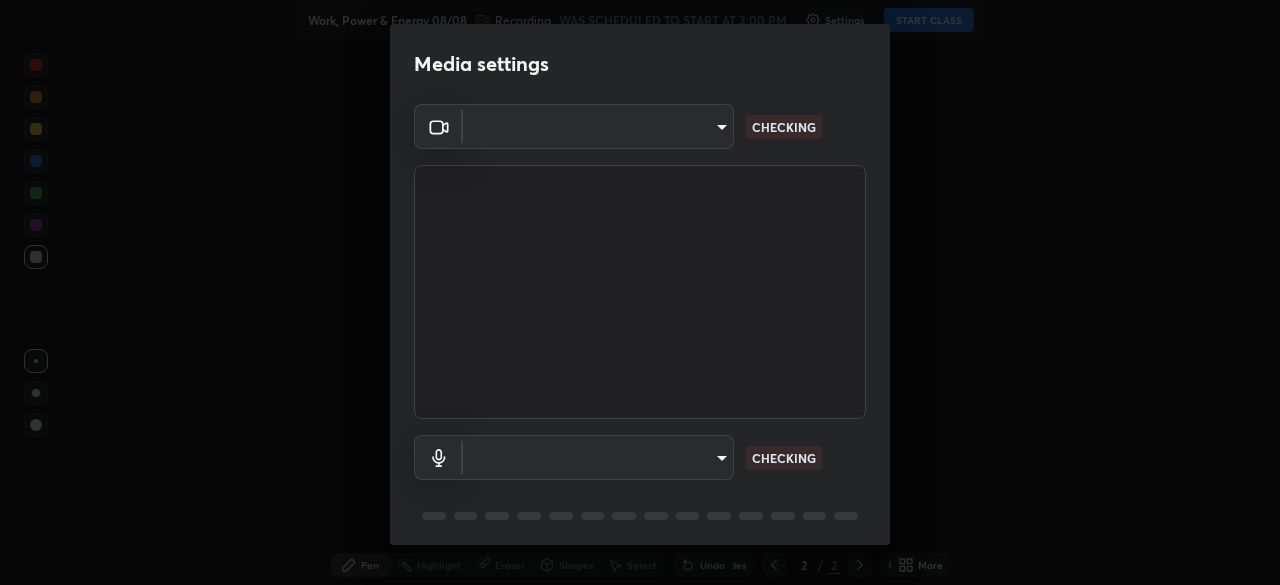 click on "Media settings ​ CHECKING ​ CHECKING 1 / 5 Next" at bounding box center (640, 292) 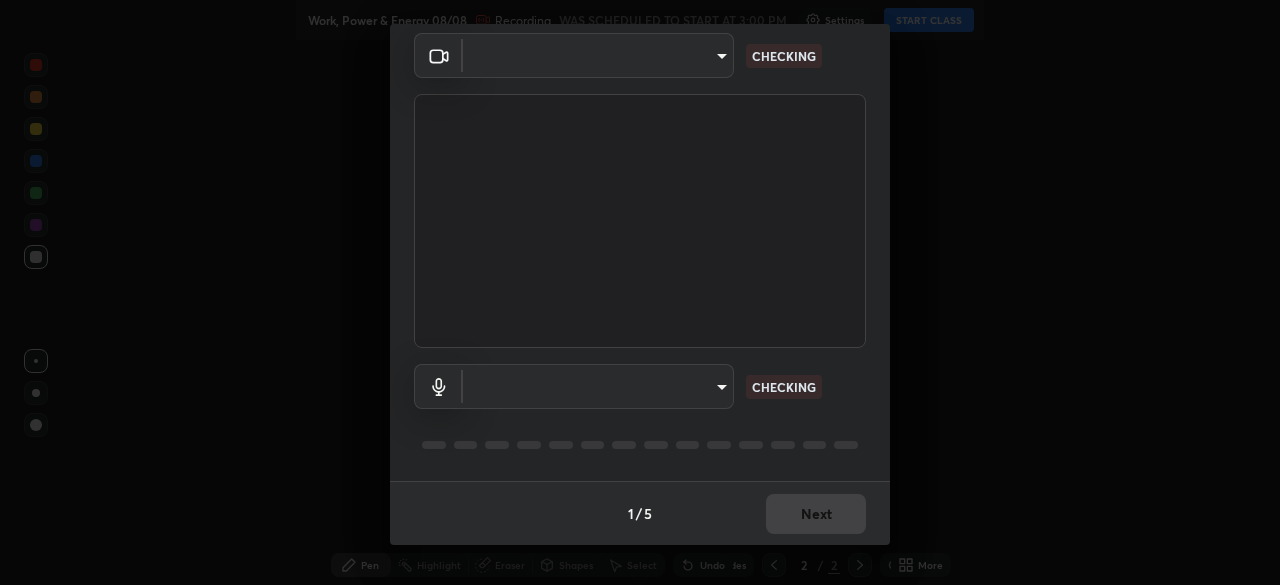 type on "4d63cd10dcc1379e9927399513255d12d620b7bbb39ca773e0f9116a90128a71" 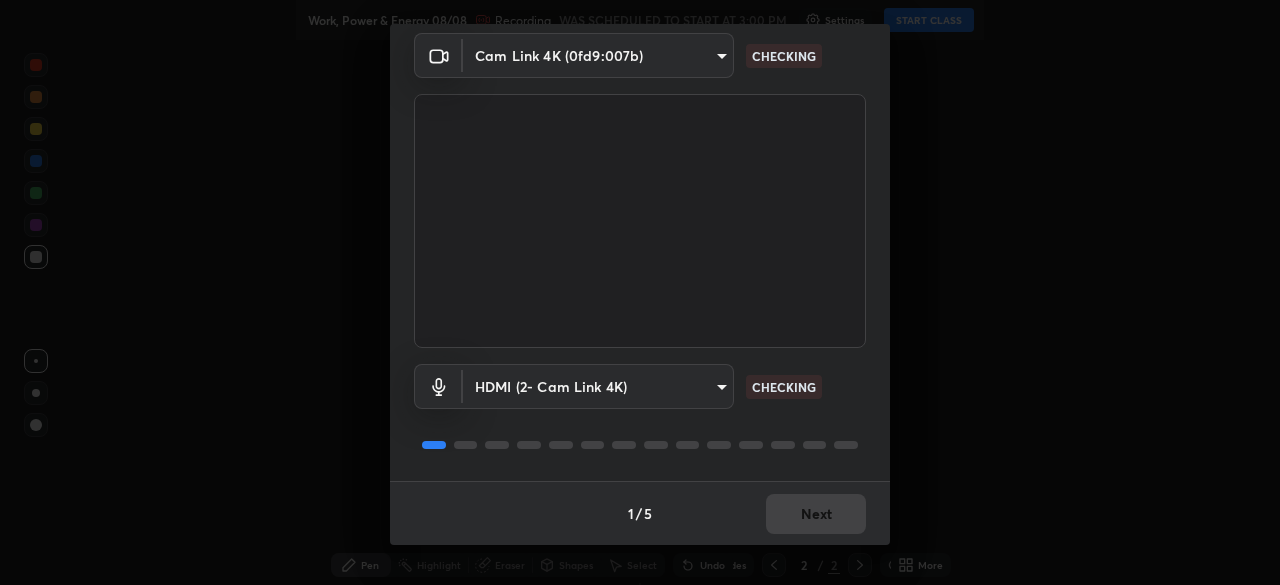 click on "Erase all Work, Power & Energy 08/08 Recording WAS SCHEDULED TO START AT  3:00 PM Settings START CLASS Setting up your live class Work, Power & Energy 08/08 • L71 of Physics for IIT JEE- GROWTH-1 2027 [FIRST] [LAST] Pen Highlight Eraser Shapes Select Undo Slides 2 / 2 Add More No doubts shared Encourage your learners to ask a doubt for better clarity Report an issue Reason for reporting Buffering Chat not working Audio - Video sync issue Educator video quality low ​ Attach an image Report Media settings Cam Link 4K (0fd9:007b) [HASH] CHECKING HDMI (2- Cam Link 4K) [HASH] CHECKING 1 / 5 Next" at bounding box center (640, 292) 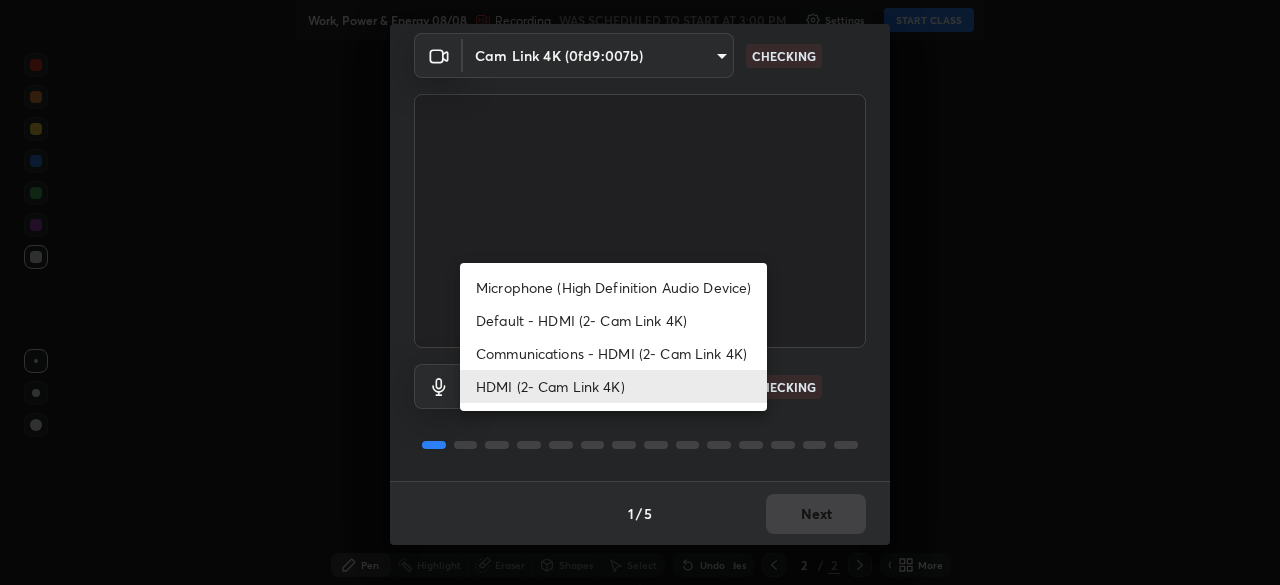click on "Communications - HDMI (2- Cam Link 4K)" at bounding box center [613, 353] 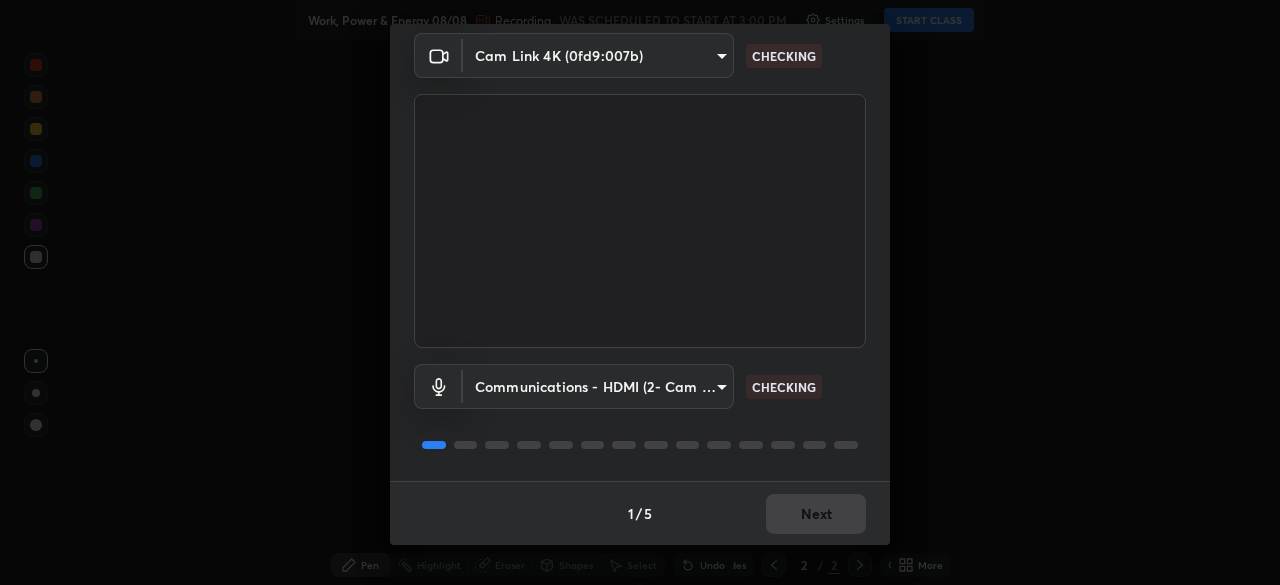 click on "Erase all Work, Power & Energy 08/08 Recording WAS SCHEDULED TO START AT  3:00 PM Settings START CLASS Setting up your live class Work, Power & Energy 08/08 • L71 of Physics for IIT JEE- GROWTH-1 2027 [FIRST] [LAST] Pen Highlight Eraser Shapes Select Undo Slides 2 / 2 Add More No doubts shared Encourage your learners to ask a doubt for better clarity Report an issue Reason for reporting Buffering Chat not working Audio - Video sync issue Educator video quality low ​ Attach an image Report Media settings Cam Link 4K (0fd9:007b) [HASH] CHECKING Communications - HDMI (2- Cam Link 4K) communications CHECKING 1 / 5 Next" at bounding box center (640, 292) 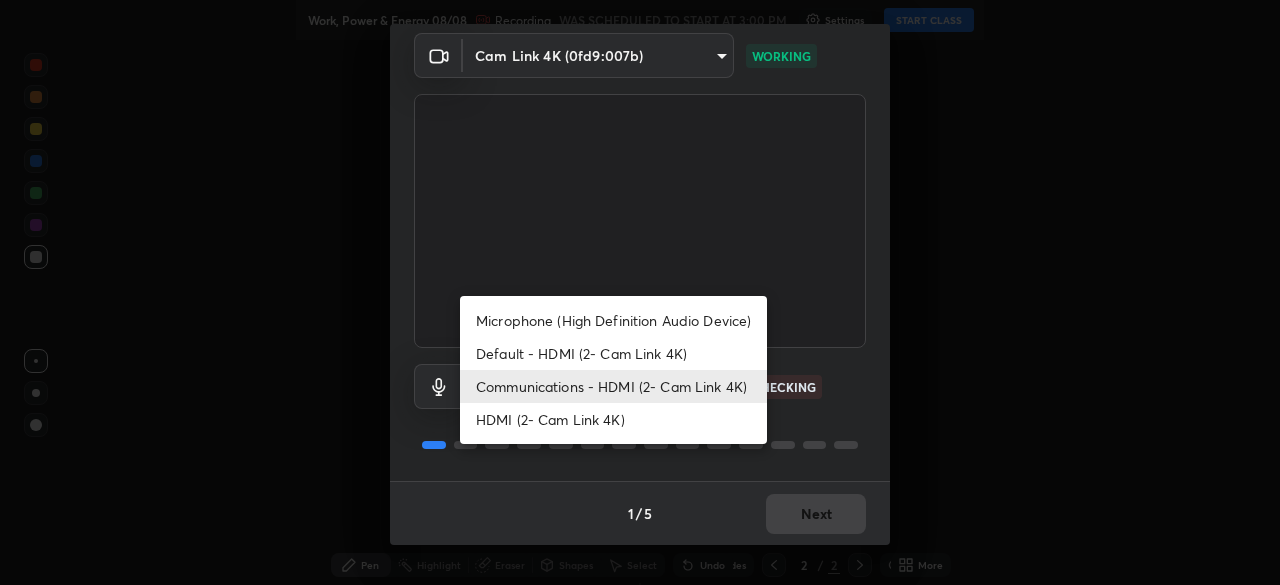 click on "HDMI (2- Cam Link 4K)" at bounding box center [613, 419] 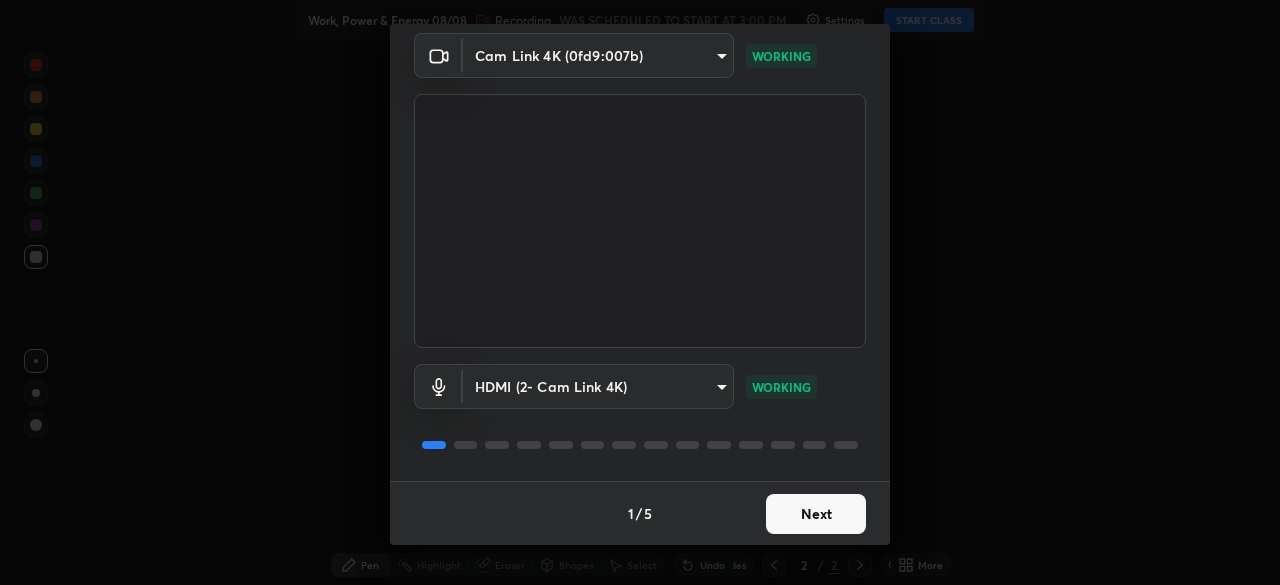 click on "Next" at bounding box center (816, 514) 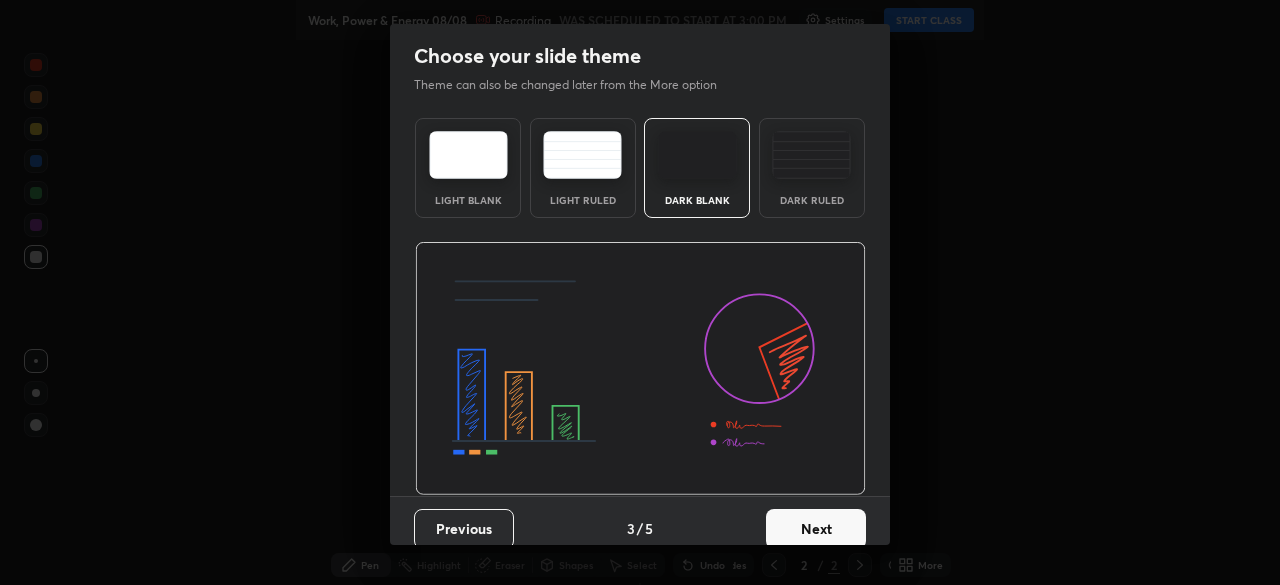 click on "Next" at bounding box center (816, 529) 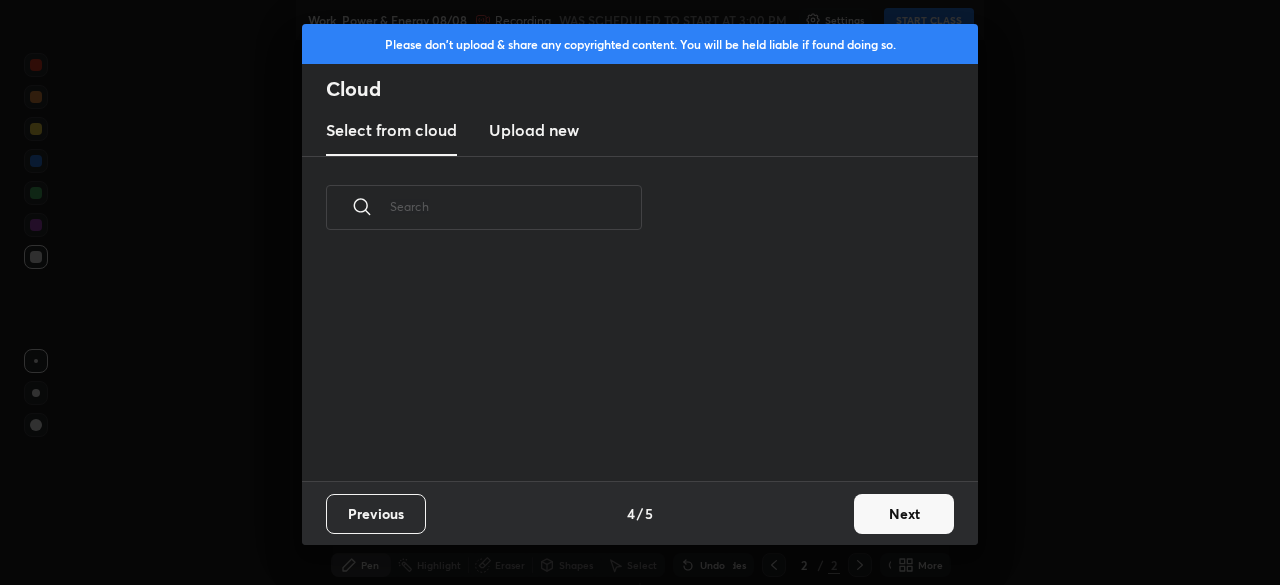click on "Previous 4 / 5 Next" at bounding box center (640, 513) 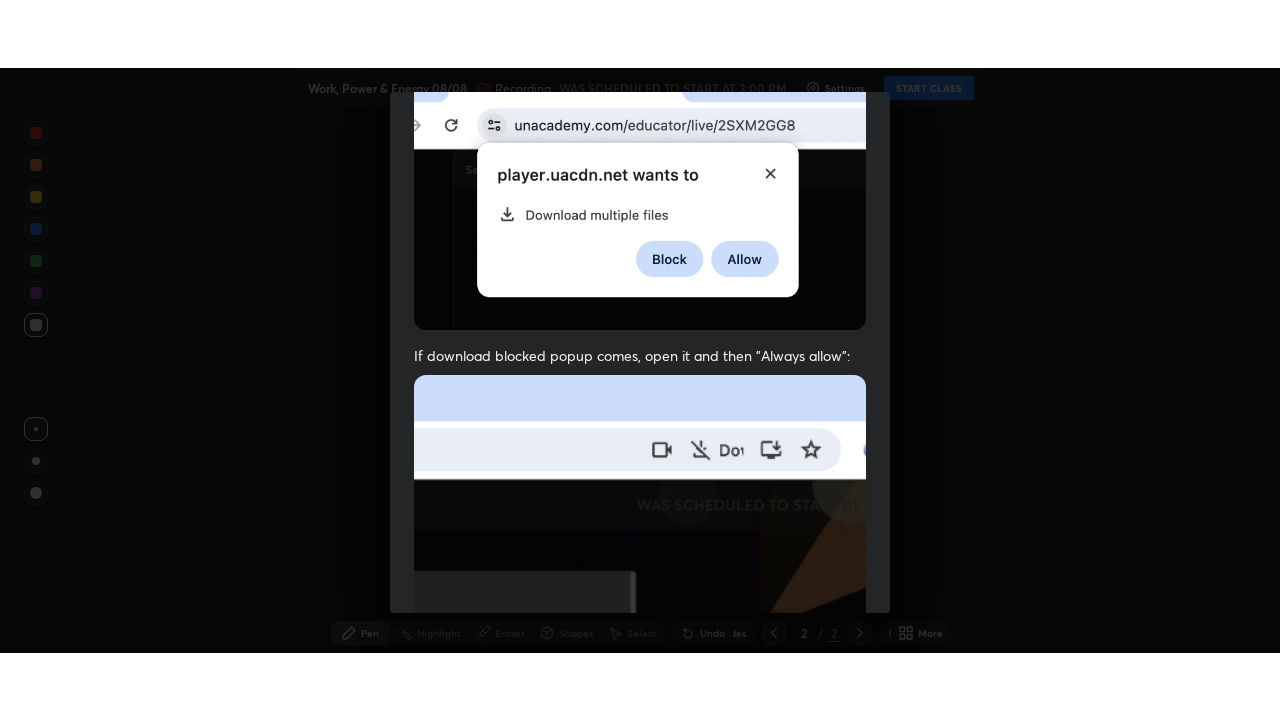 scroll, scrollTop: 479, scrollLeft: 0, axis: vertical 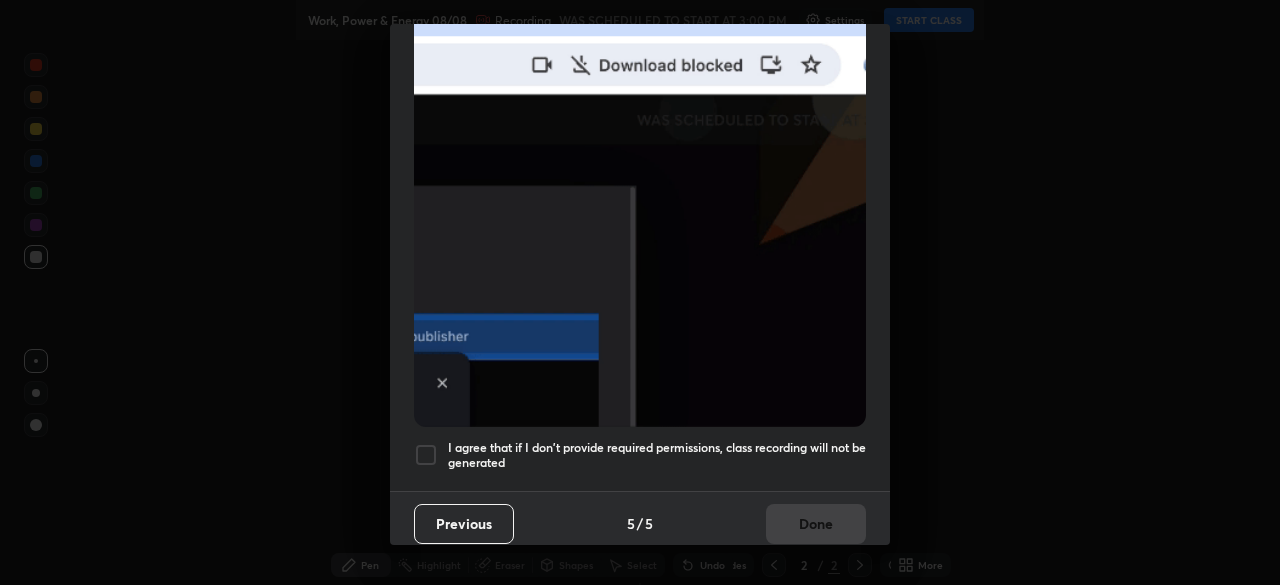 click on "I agree that if I don't provide required permissions, class recording will not be generated" at bounding box center (657, 455) 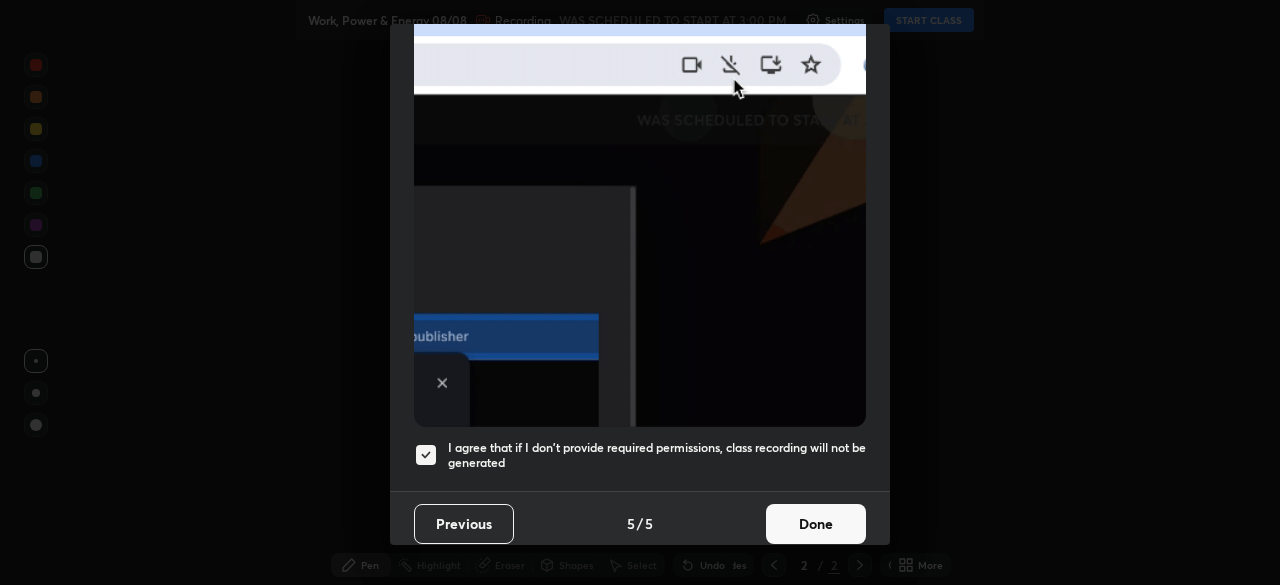 click on "Done" at bounding box center [816, 524] 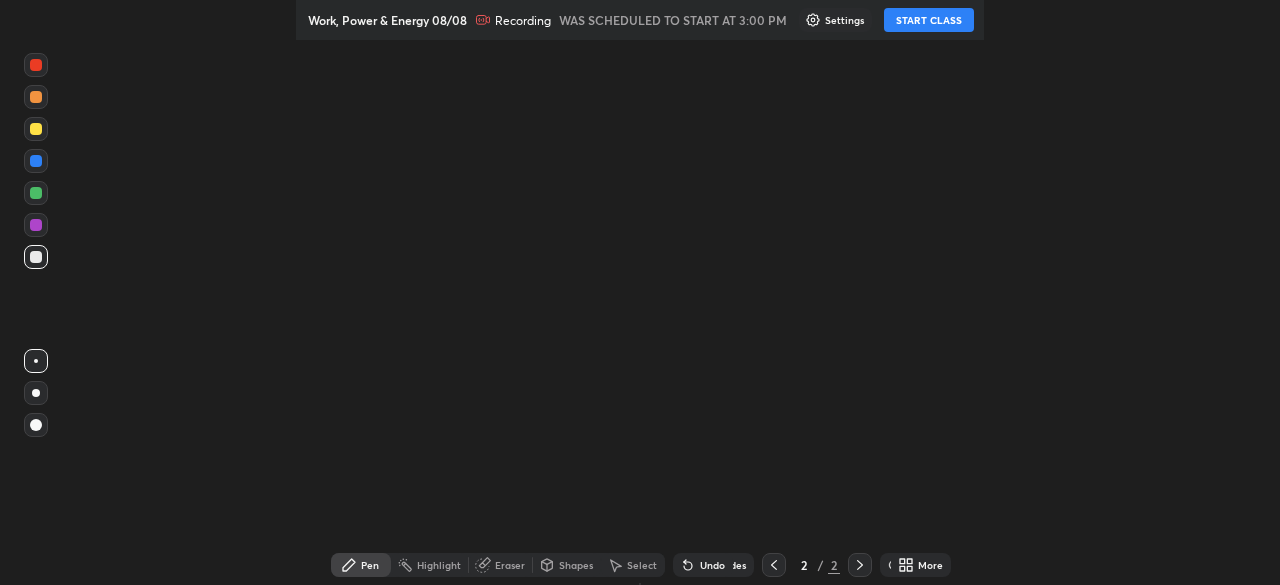 click on "START CLASS" at bounding box center (929, 20) 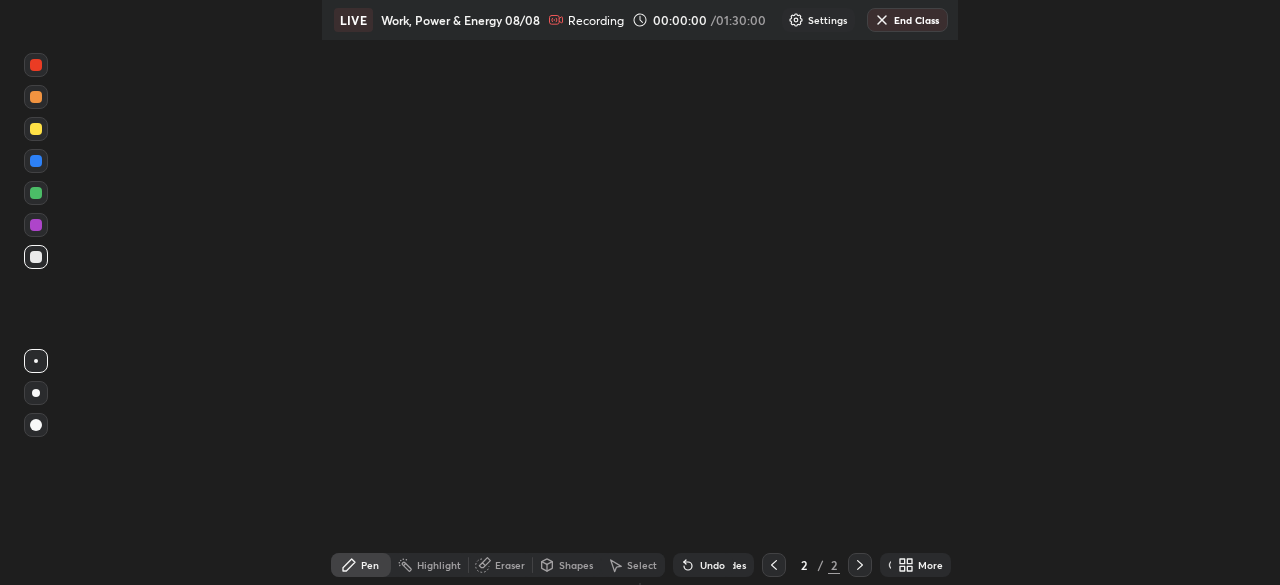 click on "More" at bounding box center [921, 565] 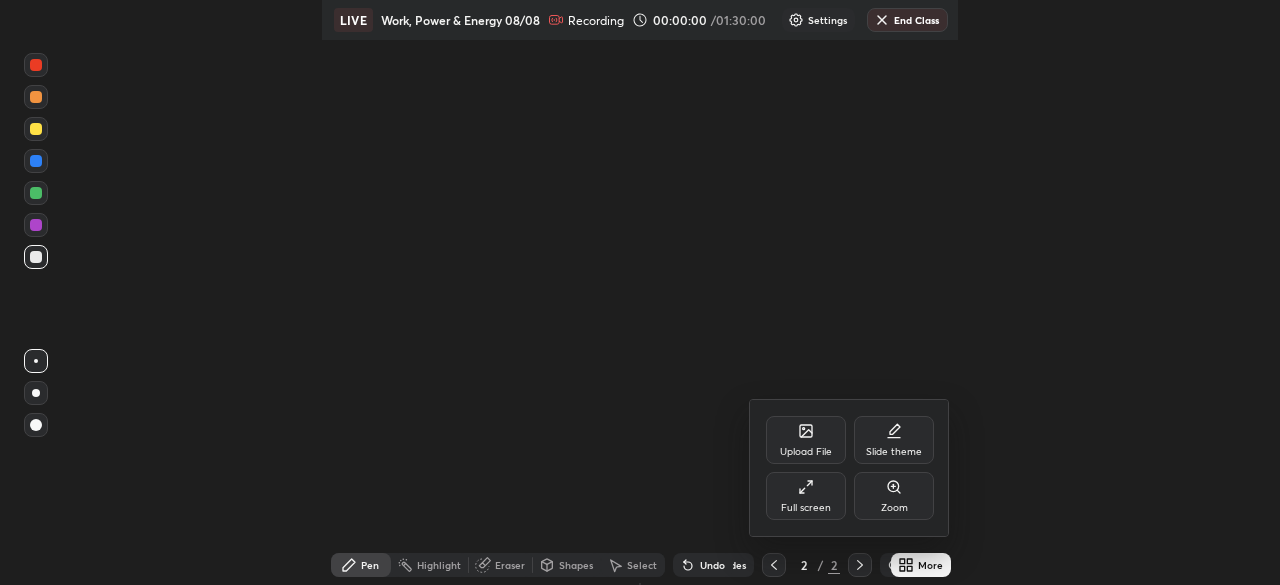 click on "Zoom" at bounding box center [894, 496] 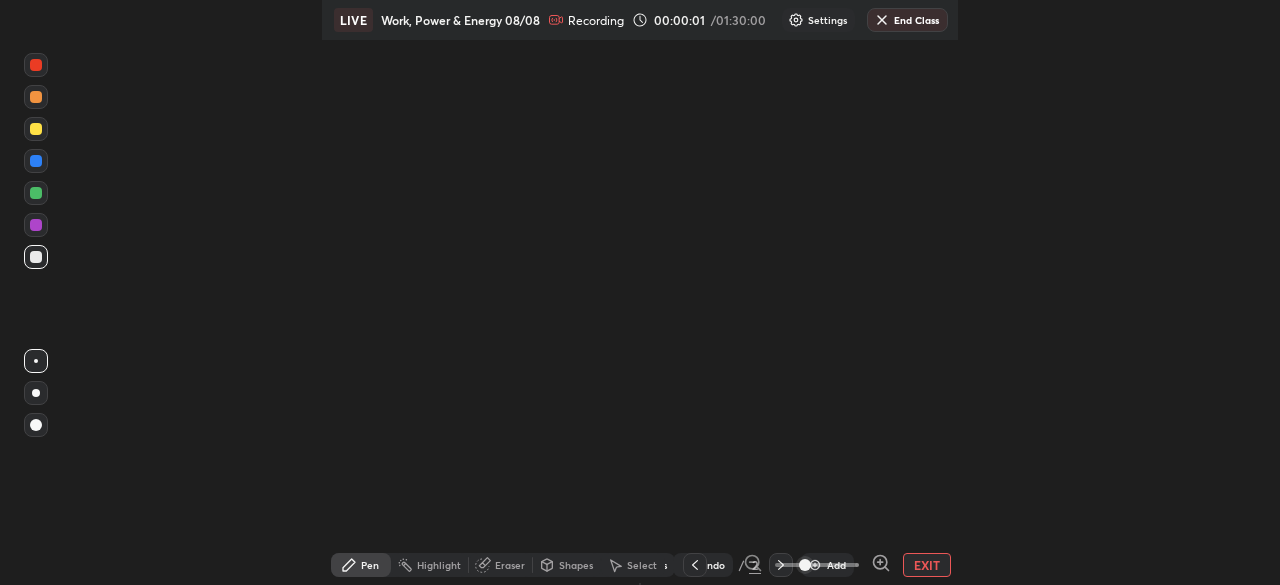 click on "EXIT" at bounding box center (927, 565) 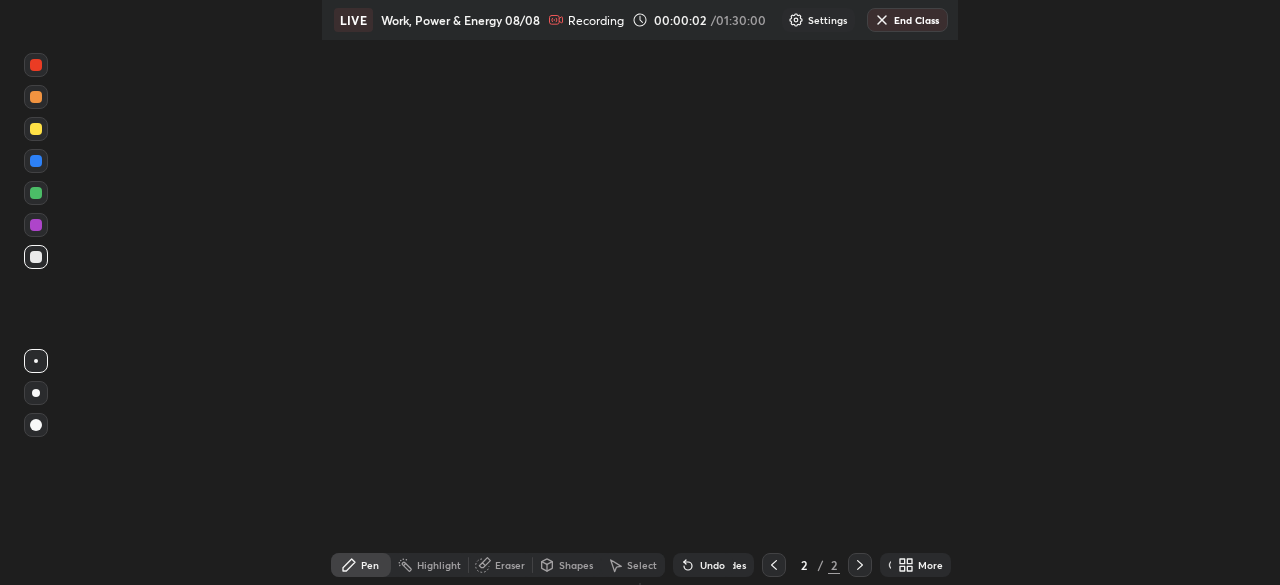 click 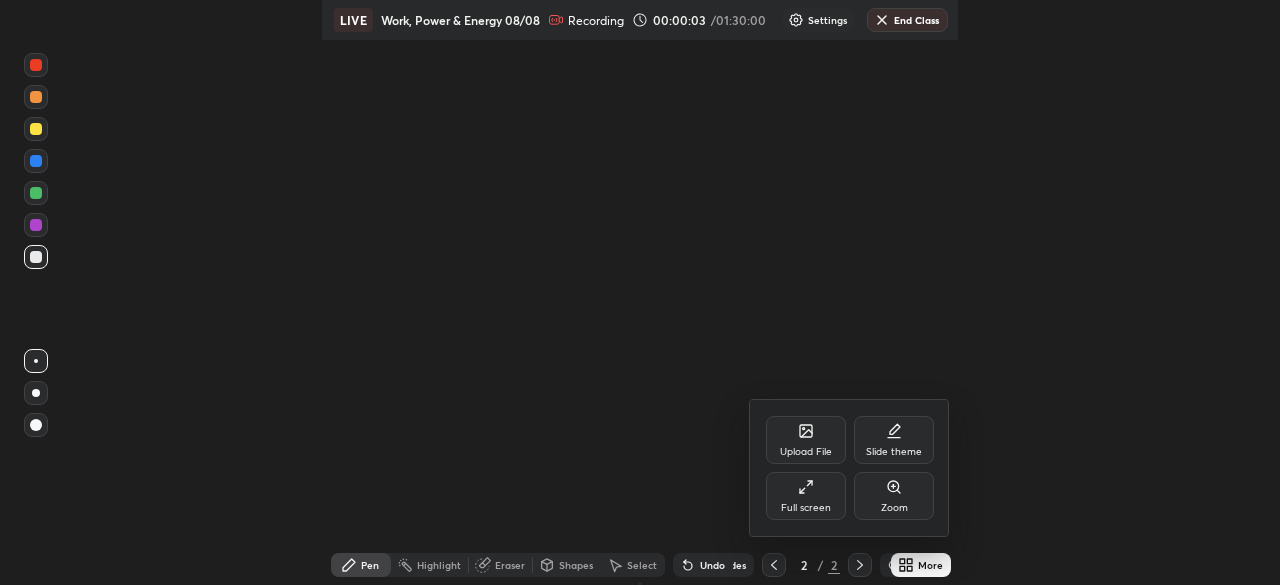 click on "Full screen" at bounding box center (806, 496) 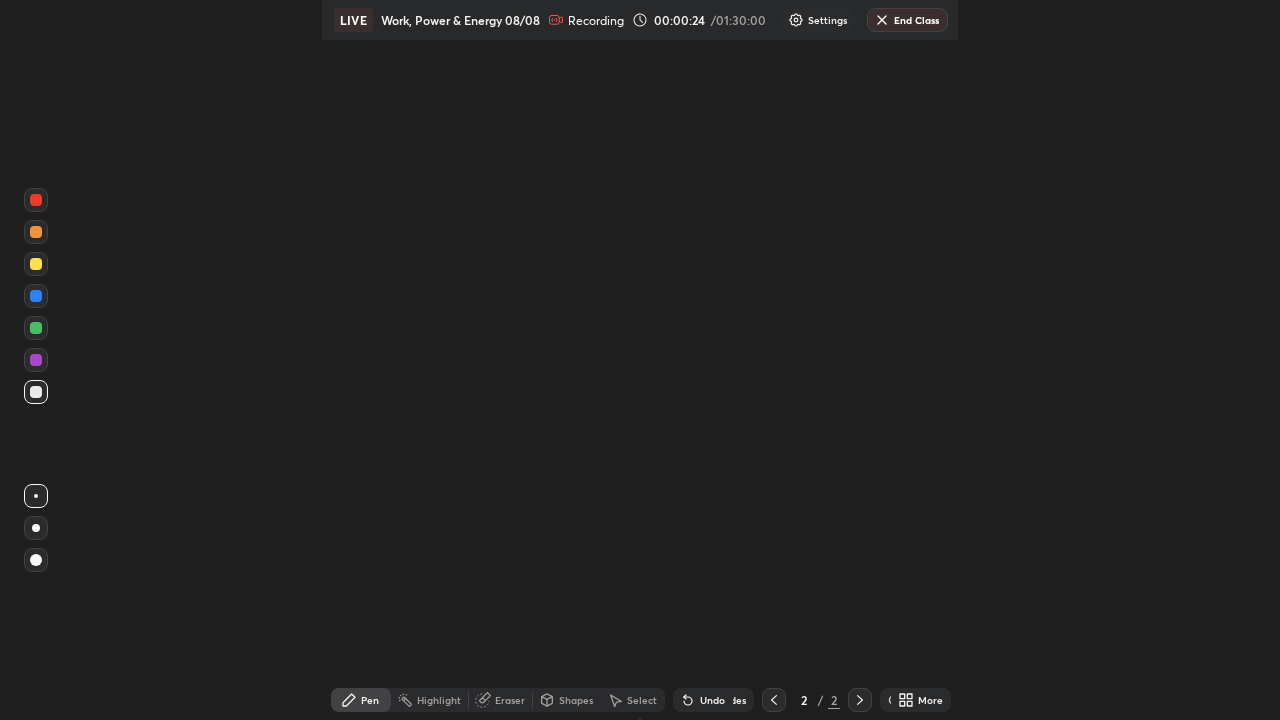 click at bounding box center (36, 264) 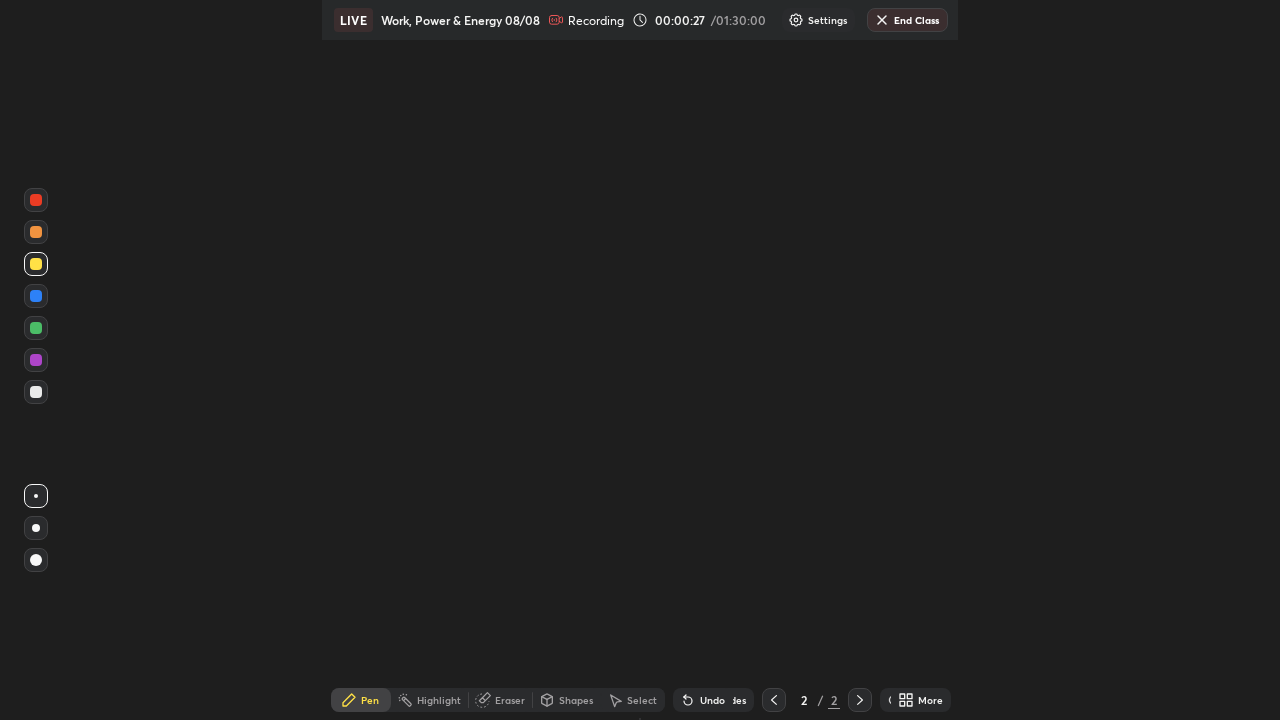 click 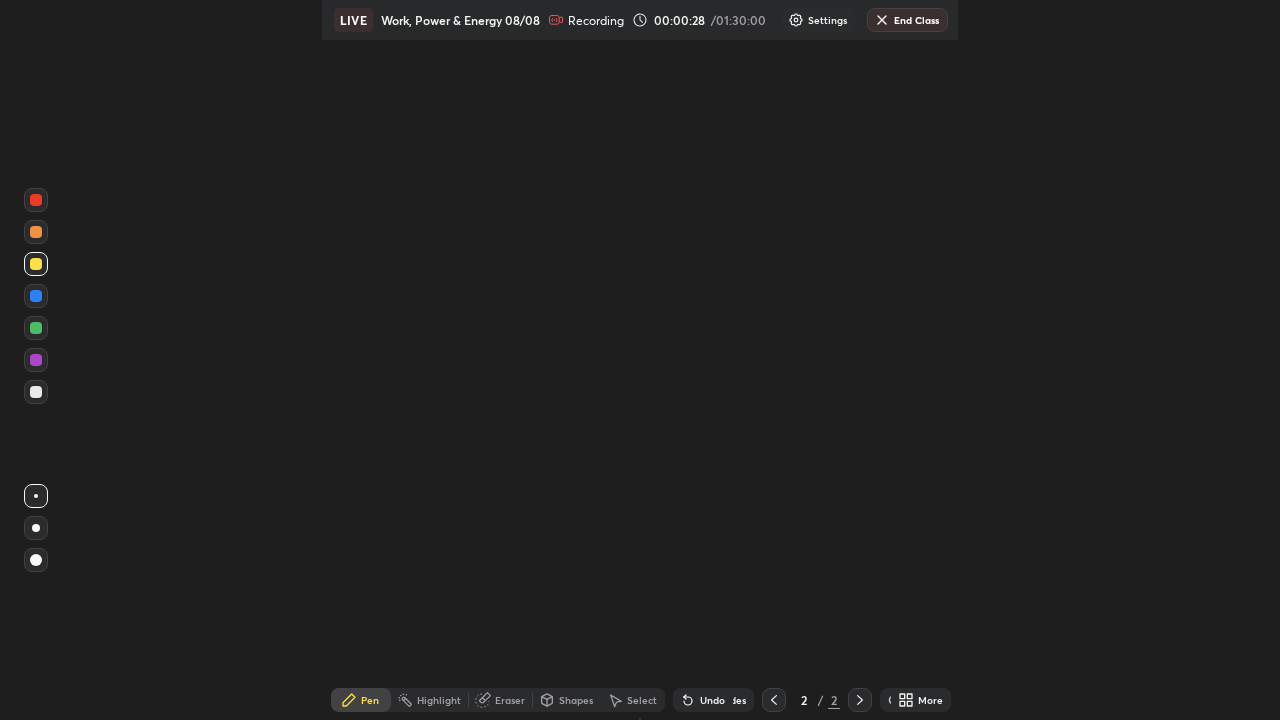 click at bounding box center [36, 392] 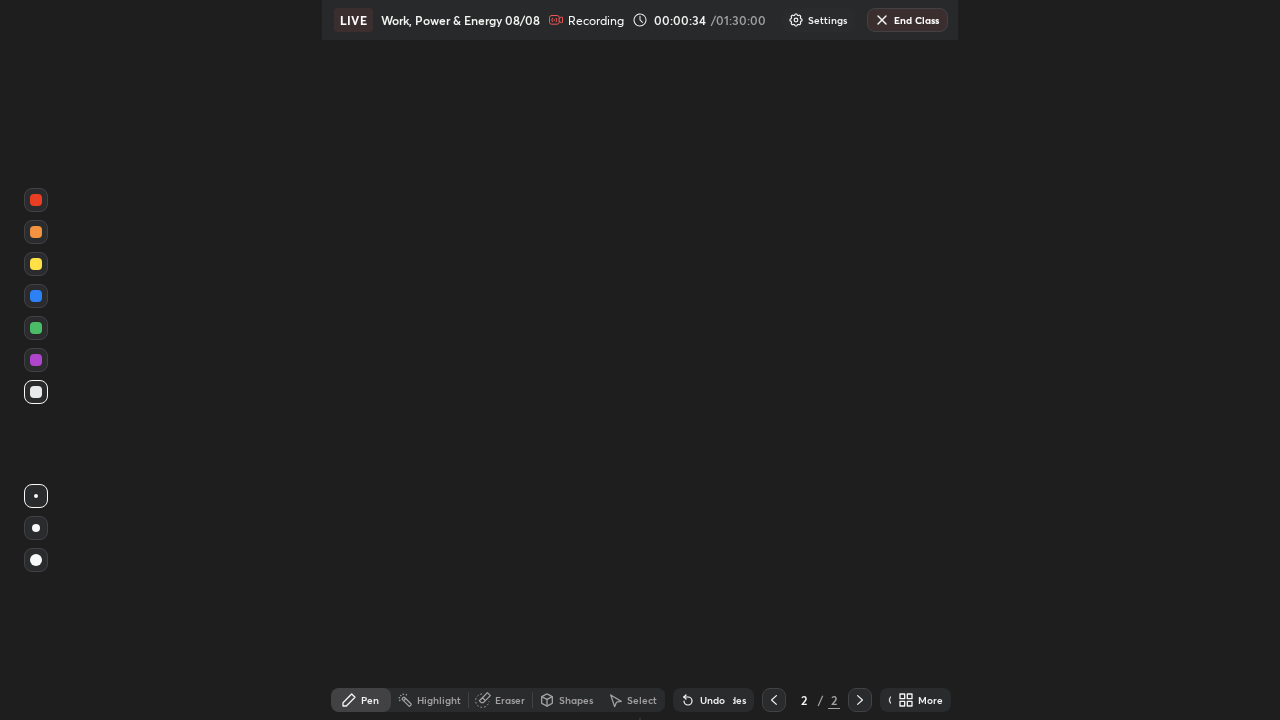 click on "Slides" at bounding box center [732, 700] 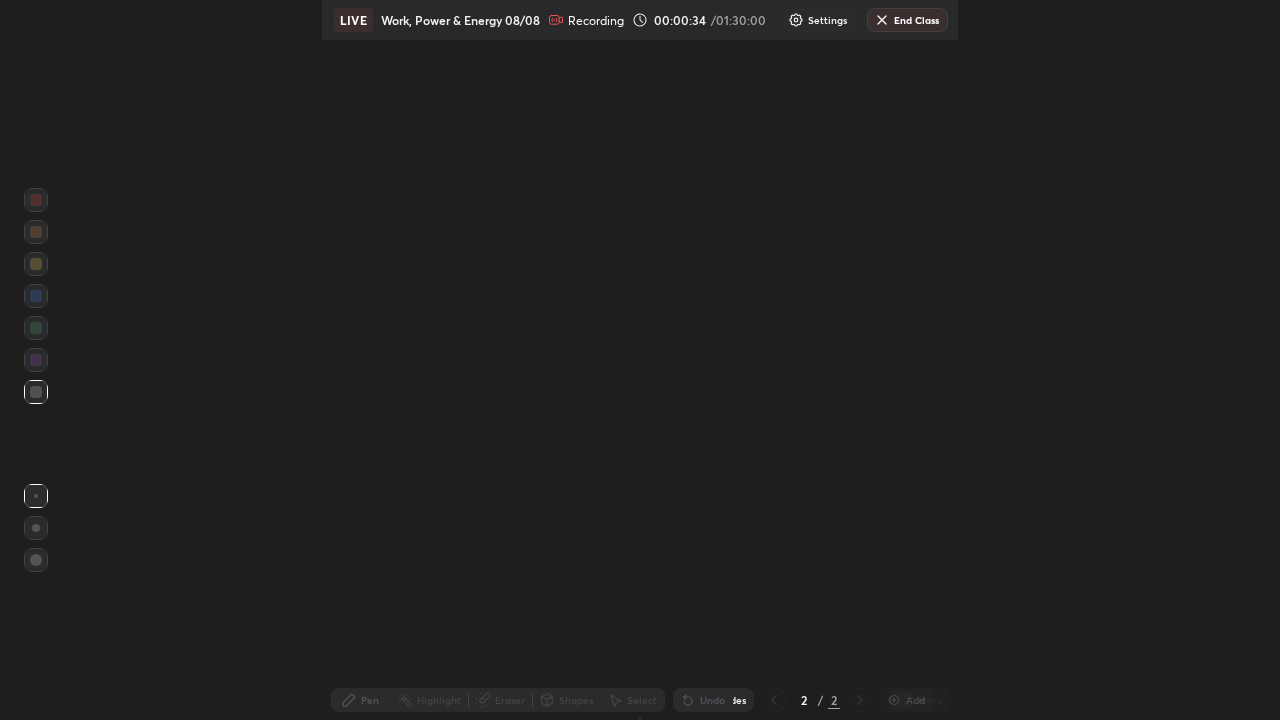 scroll, scrollTop: 1, scrollLeft: 11, axis: both 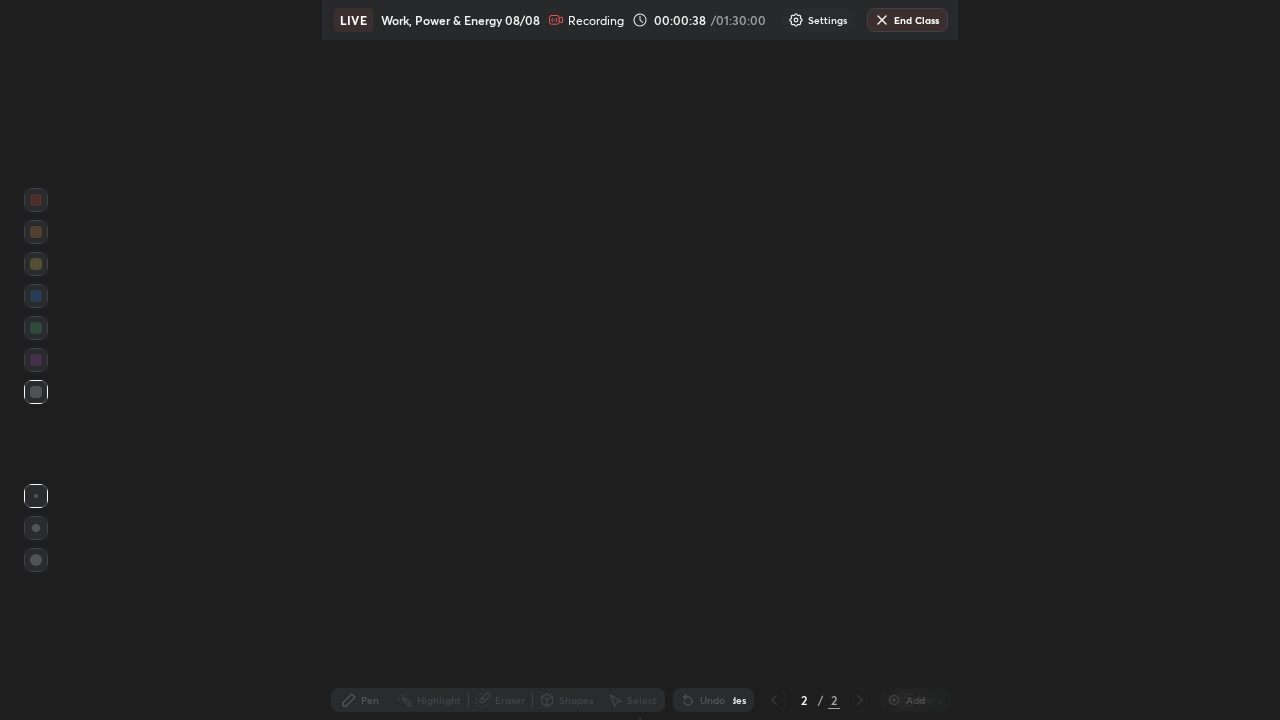 click on "Slides" at bounding box center (732, 700) 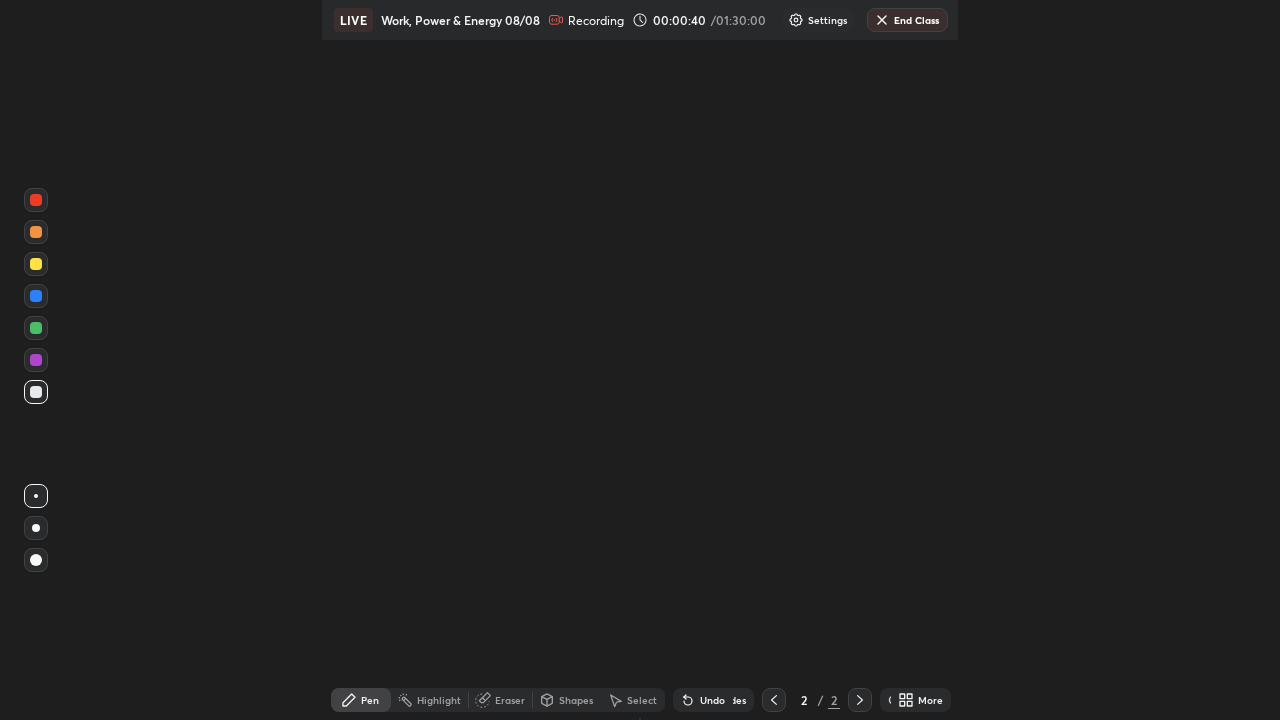 click on "Highlight" at bounding box center (439, 700) 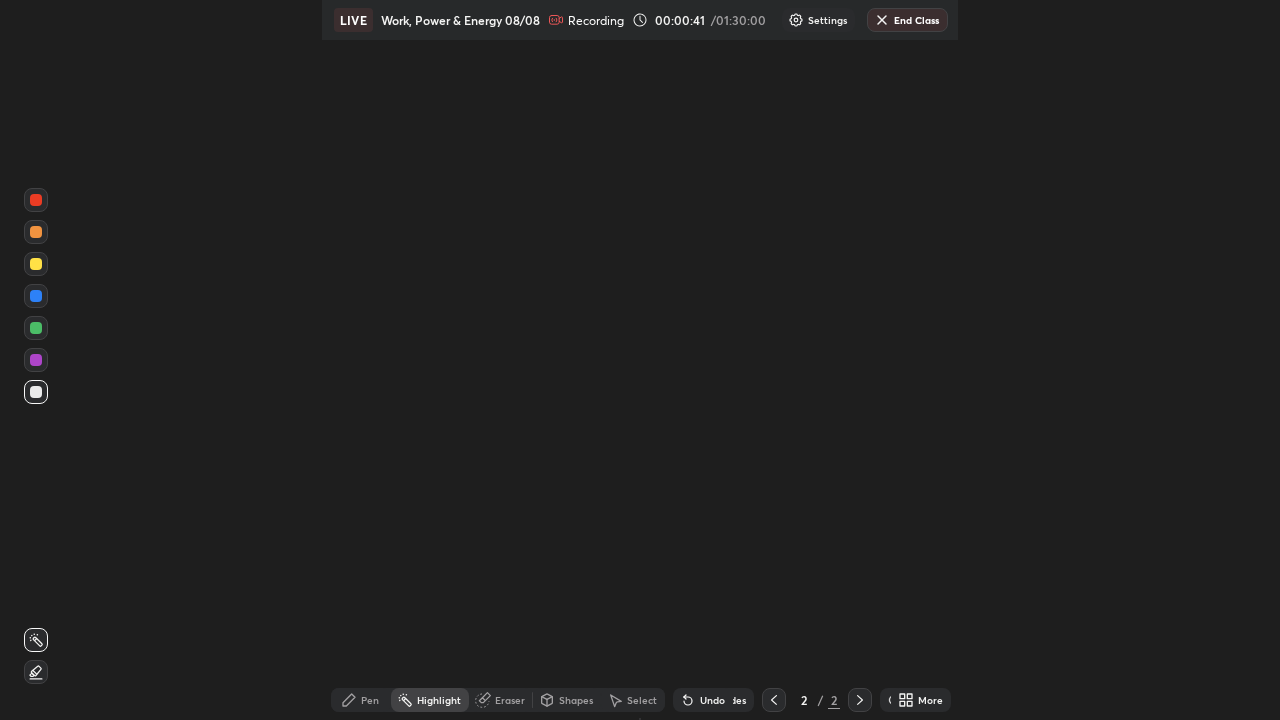 click on "Eraser" at bounding box center [501, 700] 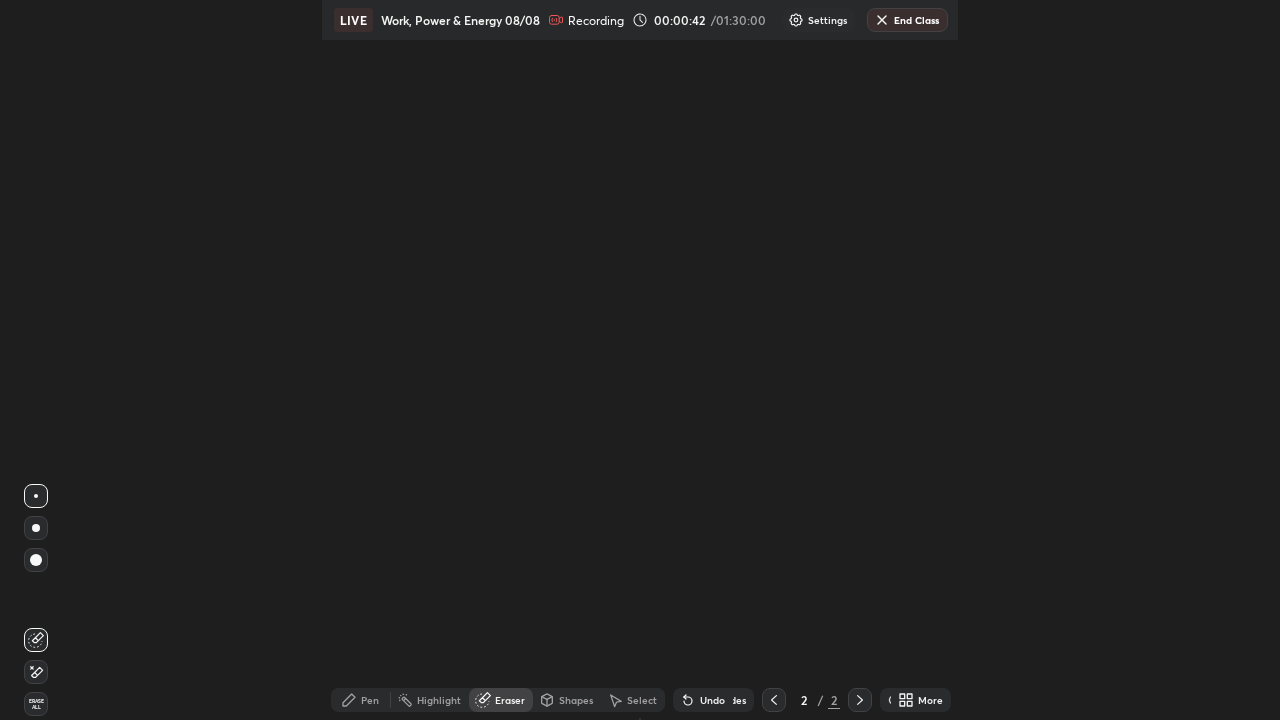 click on "Eraser" at bounding box center [510, 700] 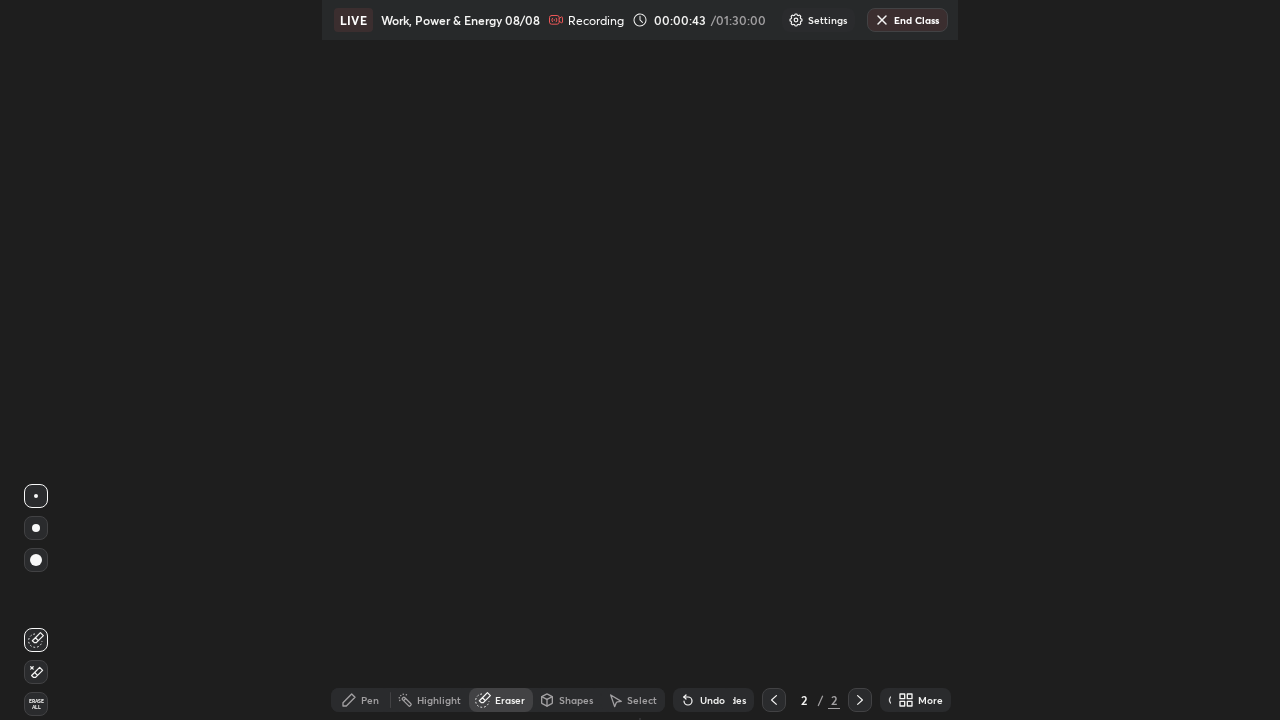 click on "Eraser" at bounding box center [510, 700] 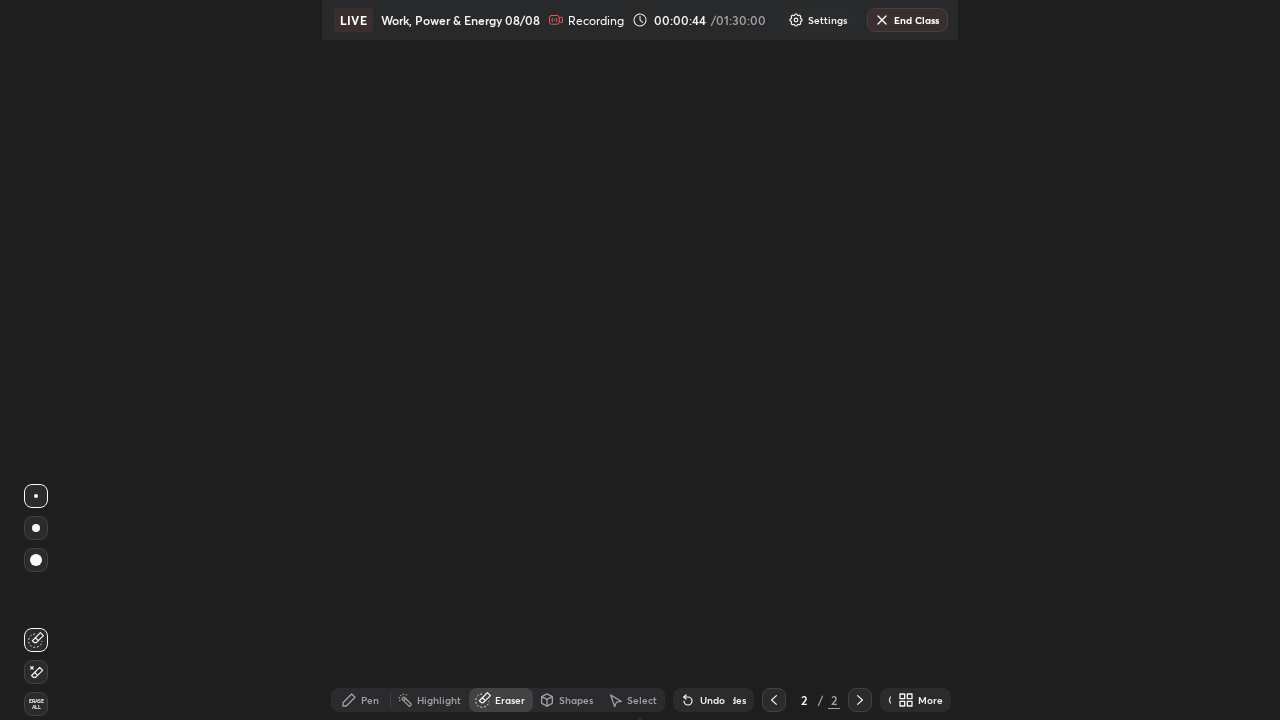 click on "Pen" at bounding box center (370, 700) 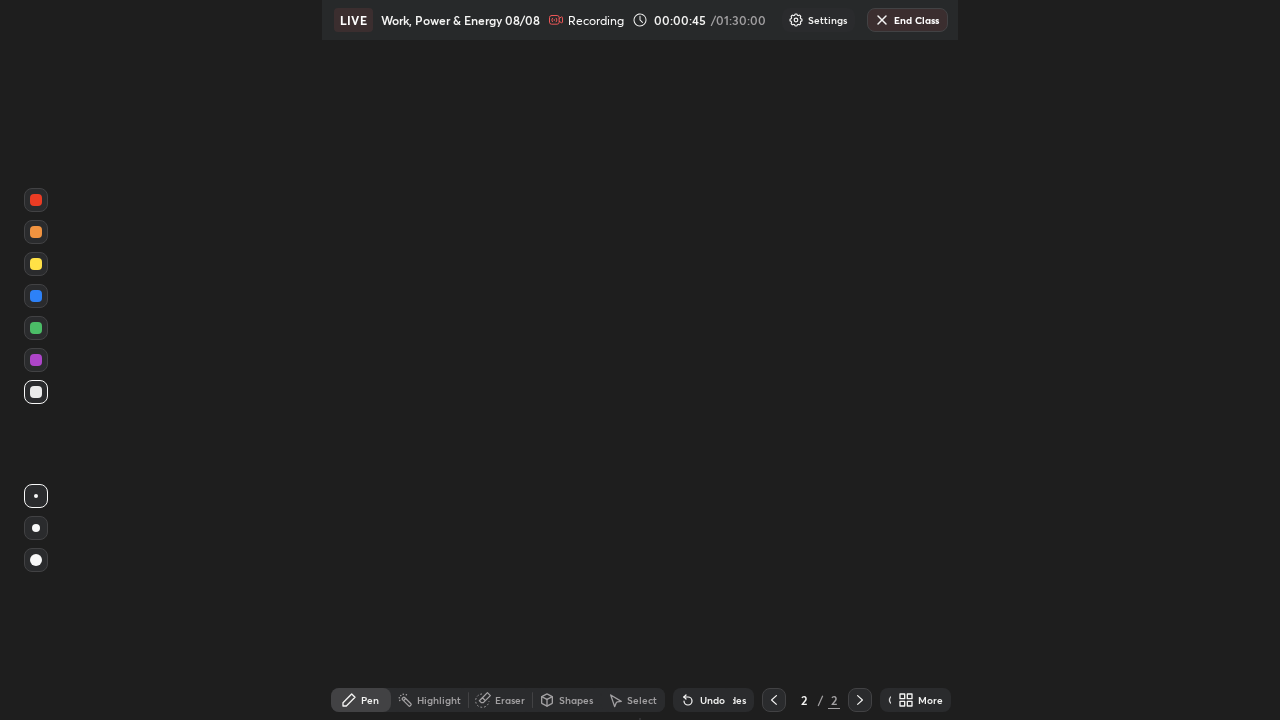 click at bounding box center (36, 392) 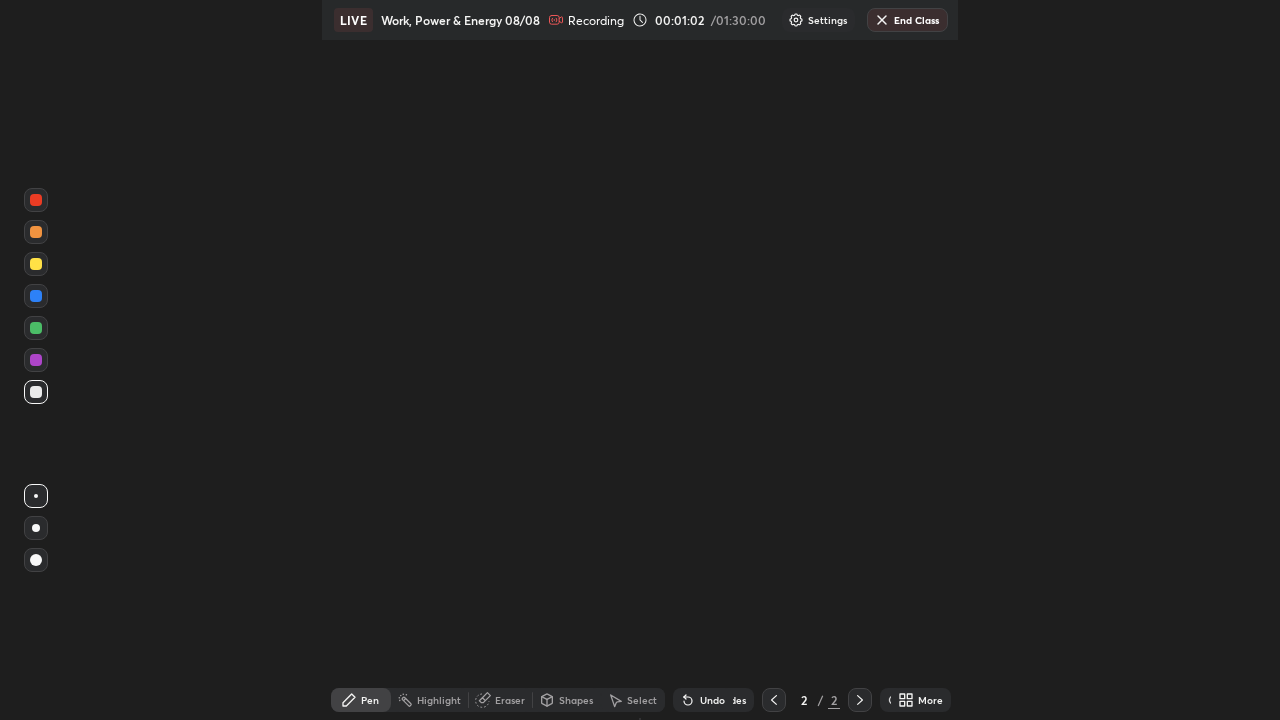 click on "Pen" at bounding box center (370, 700) 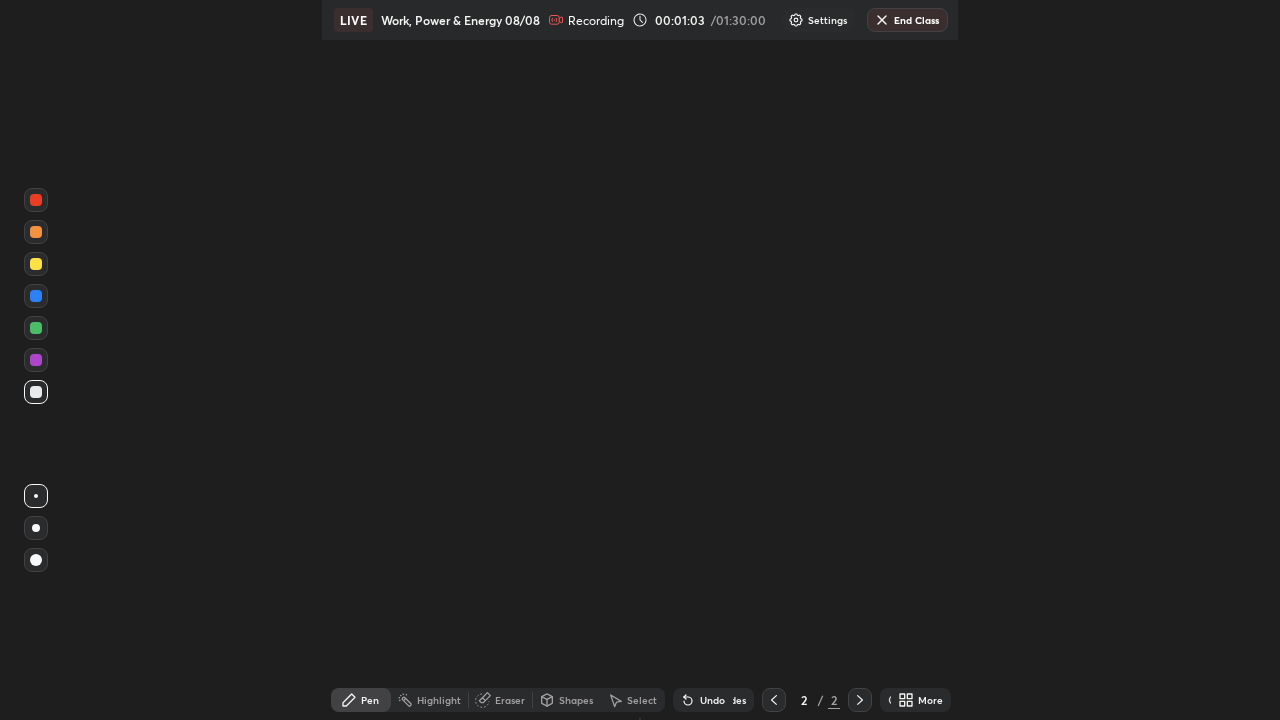 click at bounding box center (36, 328) 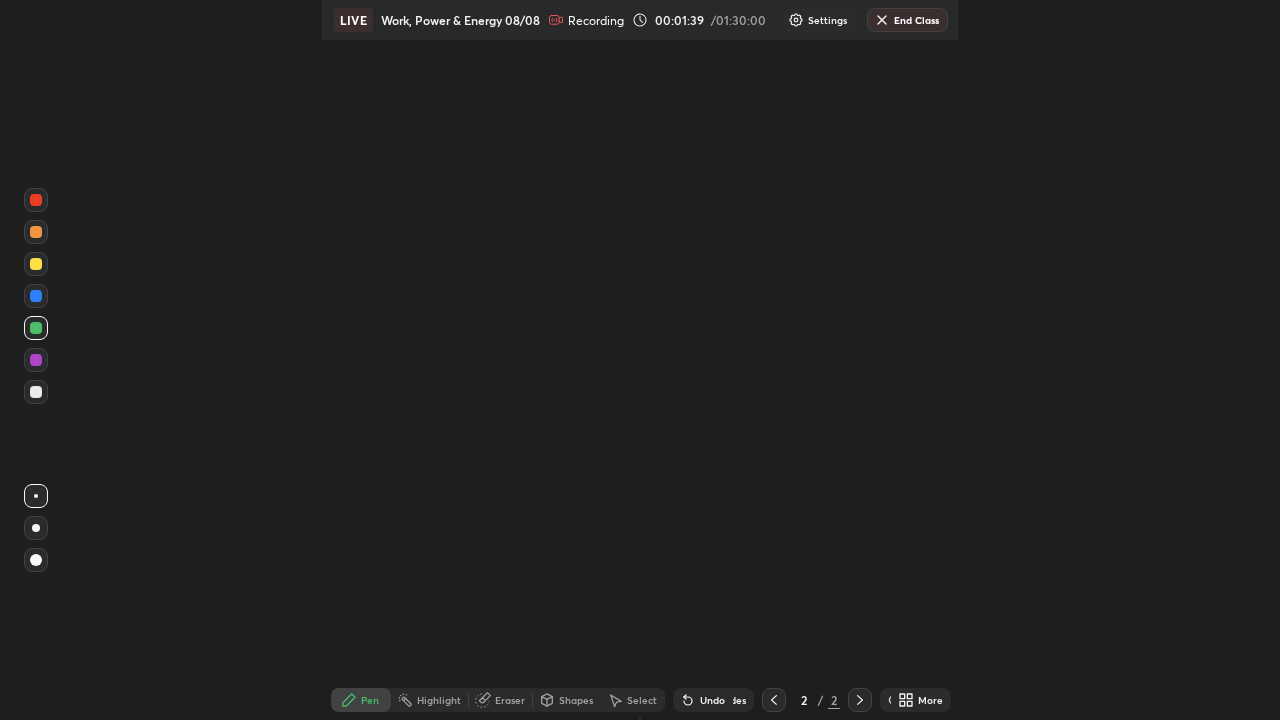 click at bounding box center (36, 200) 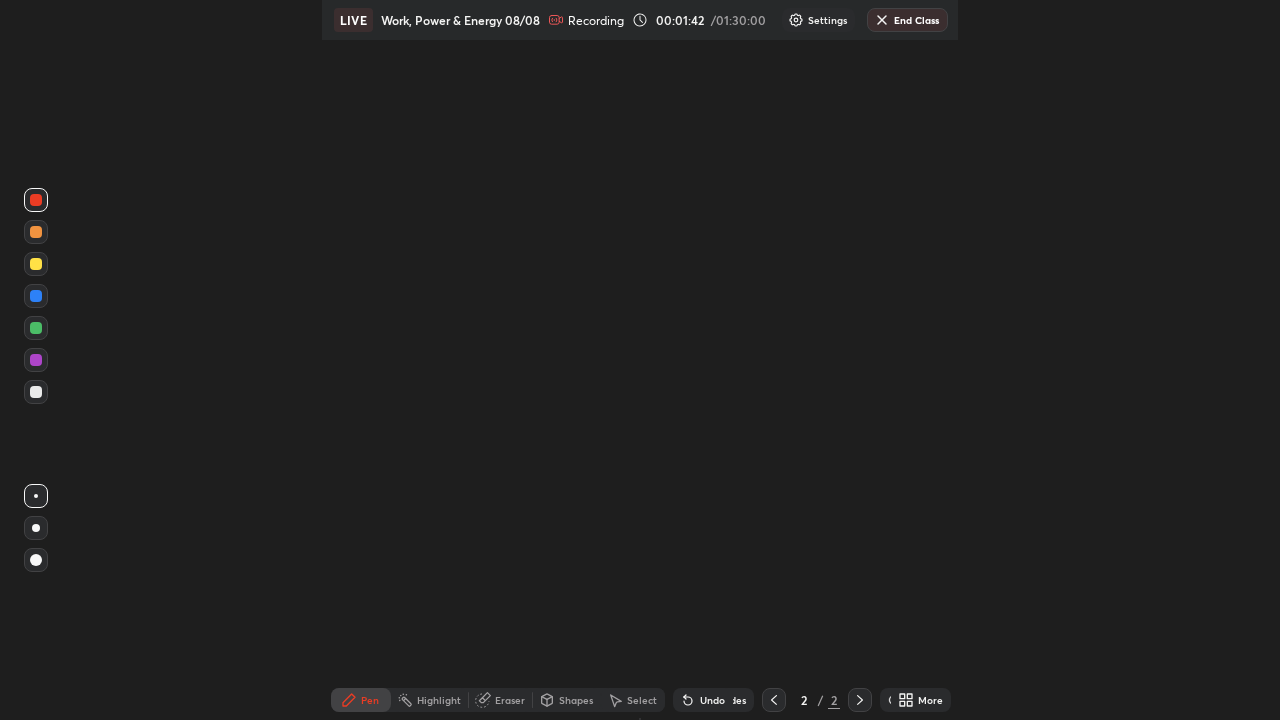 click at bounding box center [894, 700] 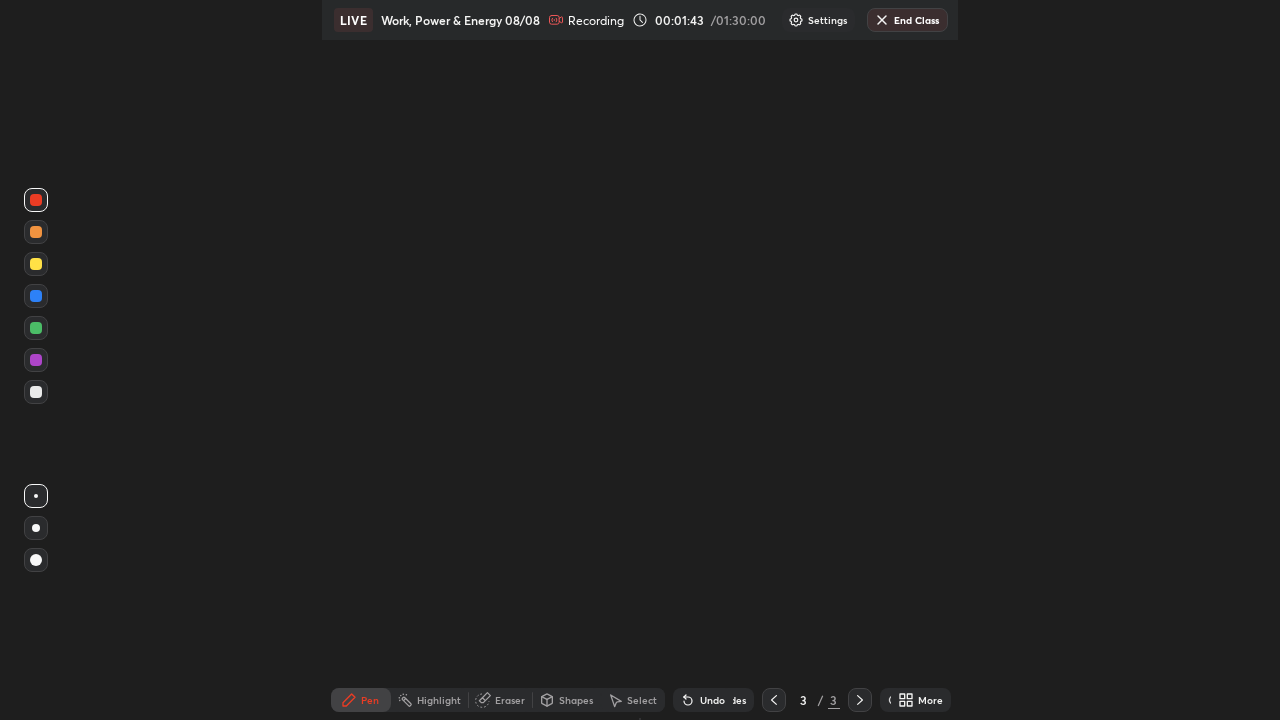 click 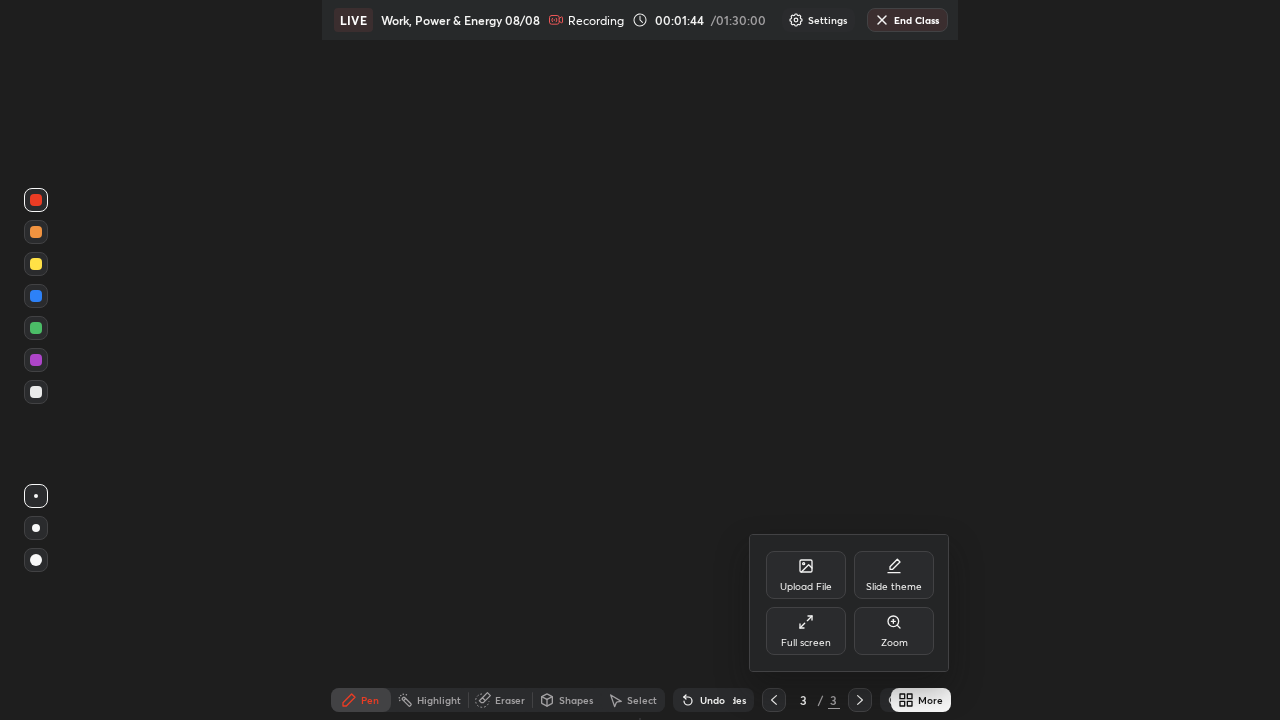 click on "Full screen" at bounding box center (806, 631) 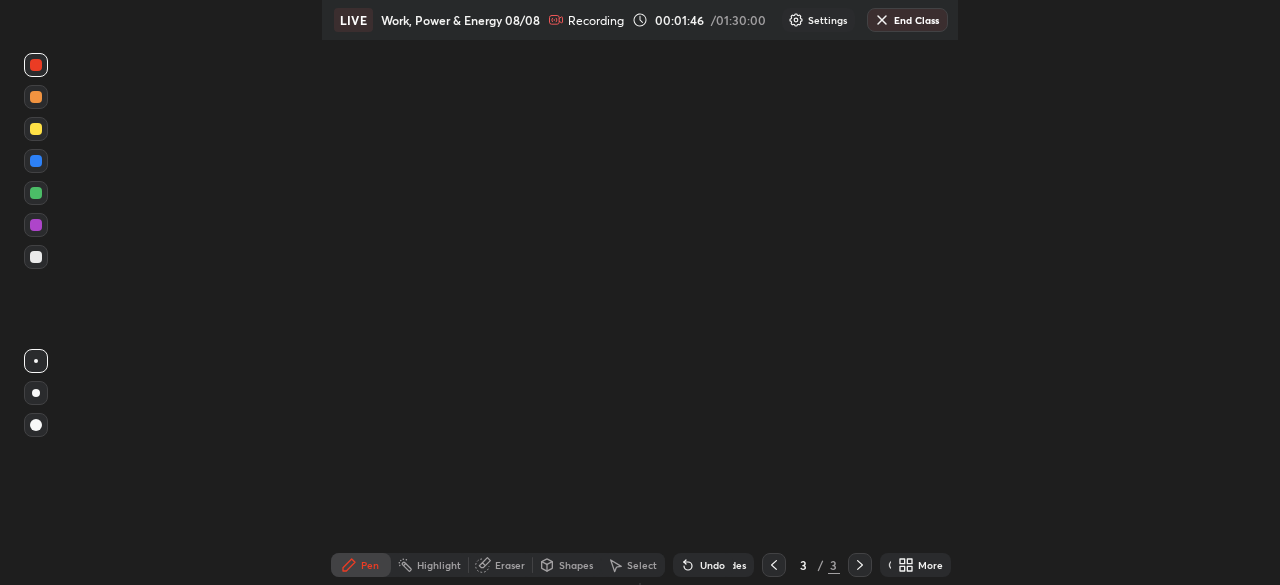 click 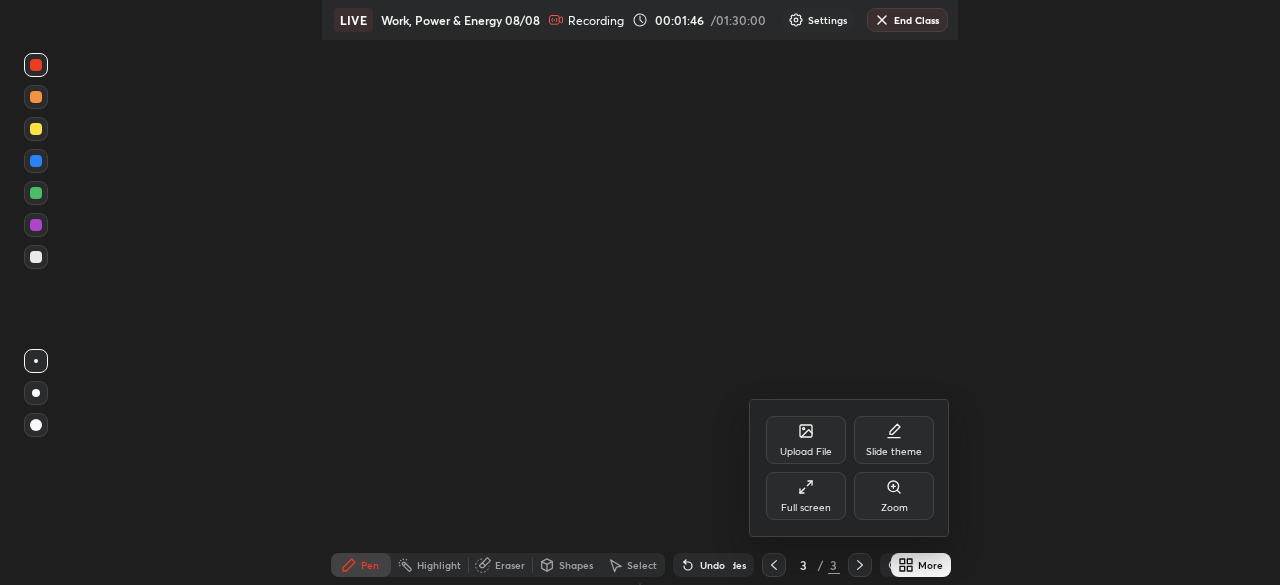 click on "Full screen" at bounding box center (806, 496) 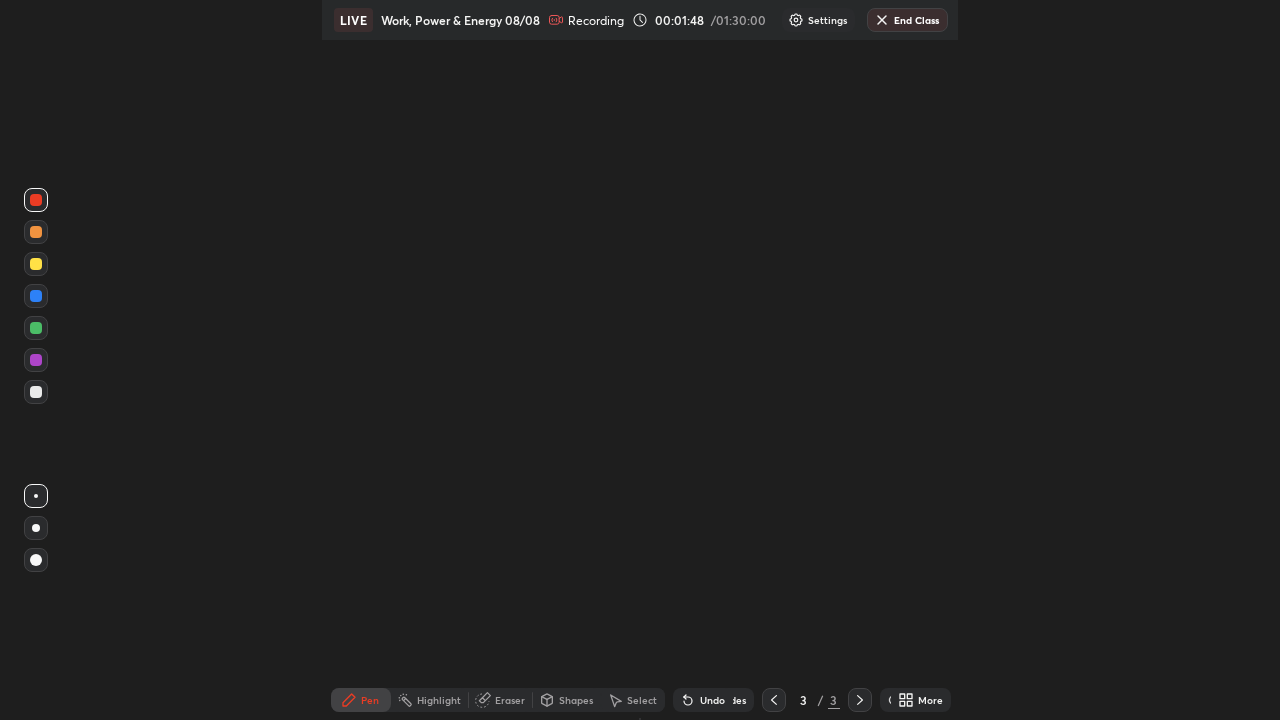 click on "Setting up your live class" at bounding box center [640, 360] 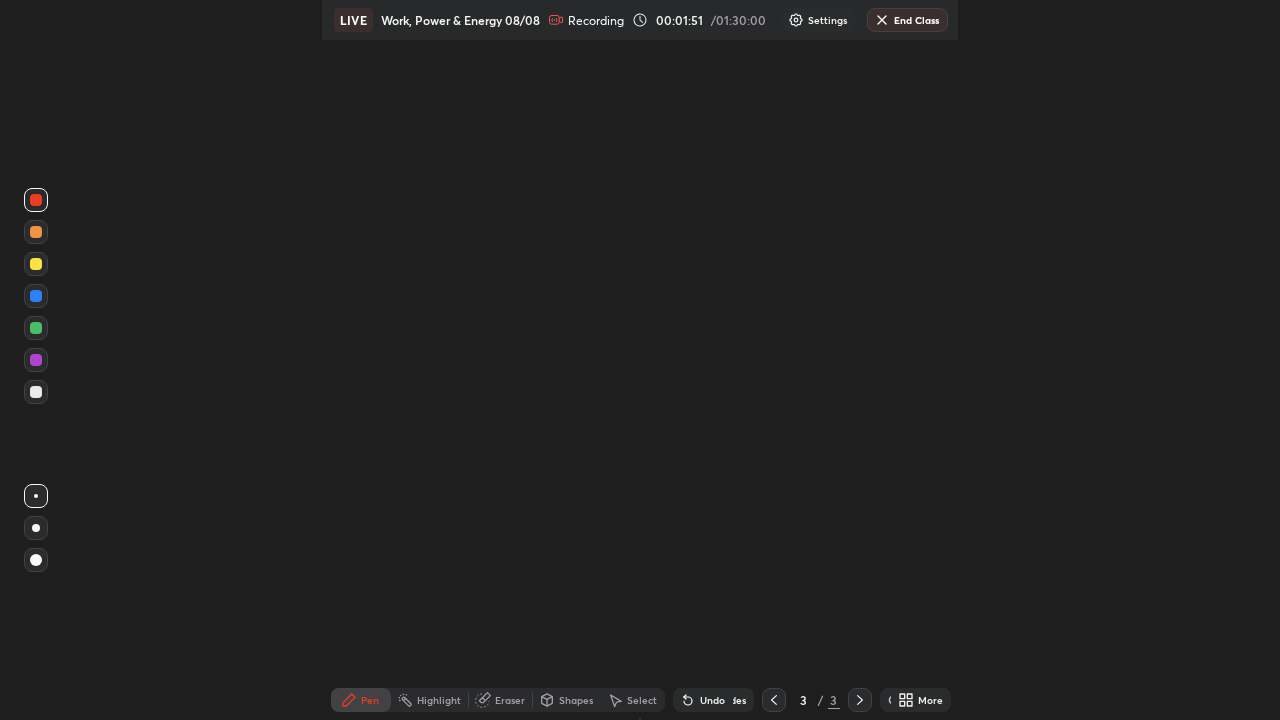 click 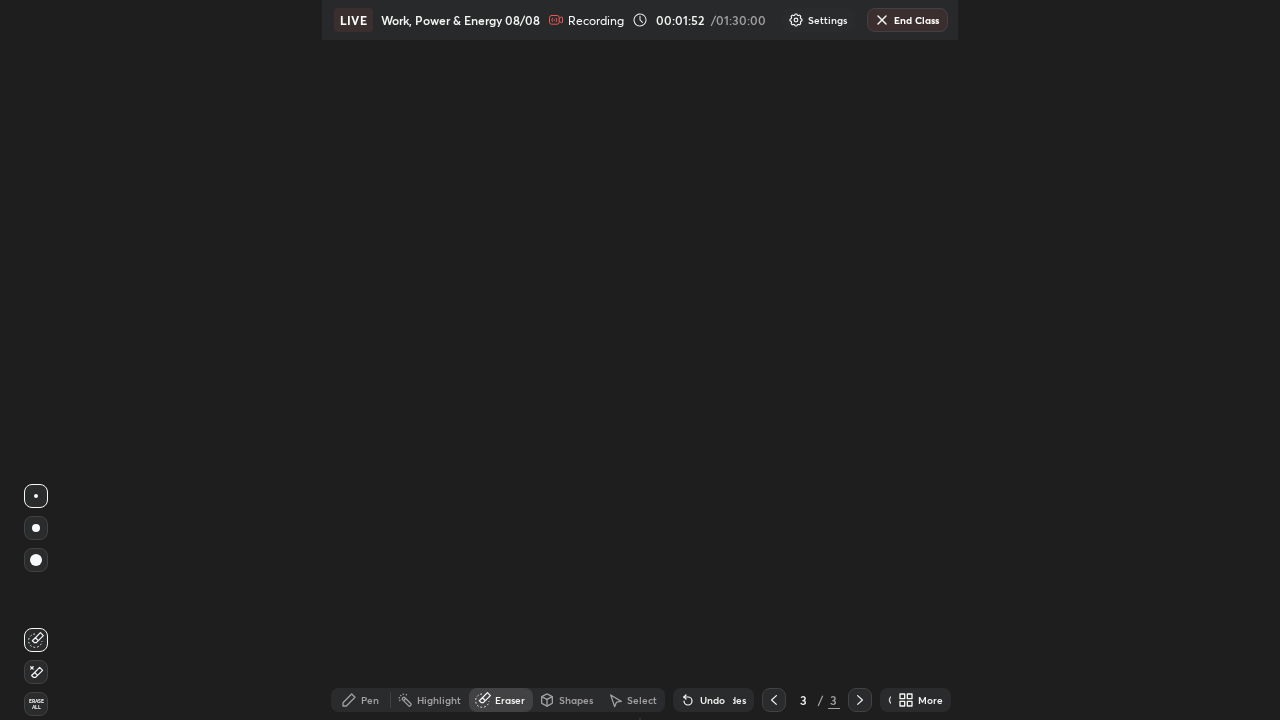 click on "Eraser" at bounding box center (510, 700) 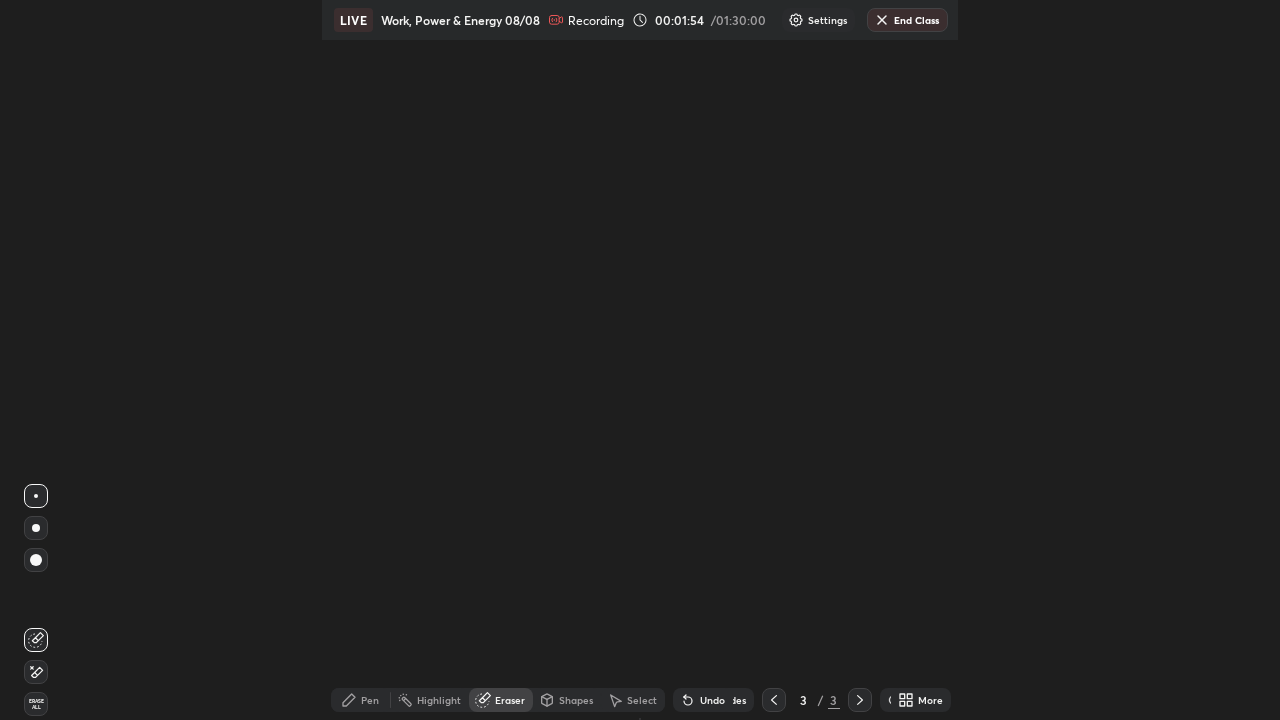 click on "Erase all" at bounding box center [36, 704] 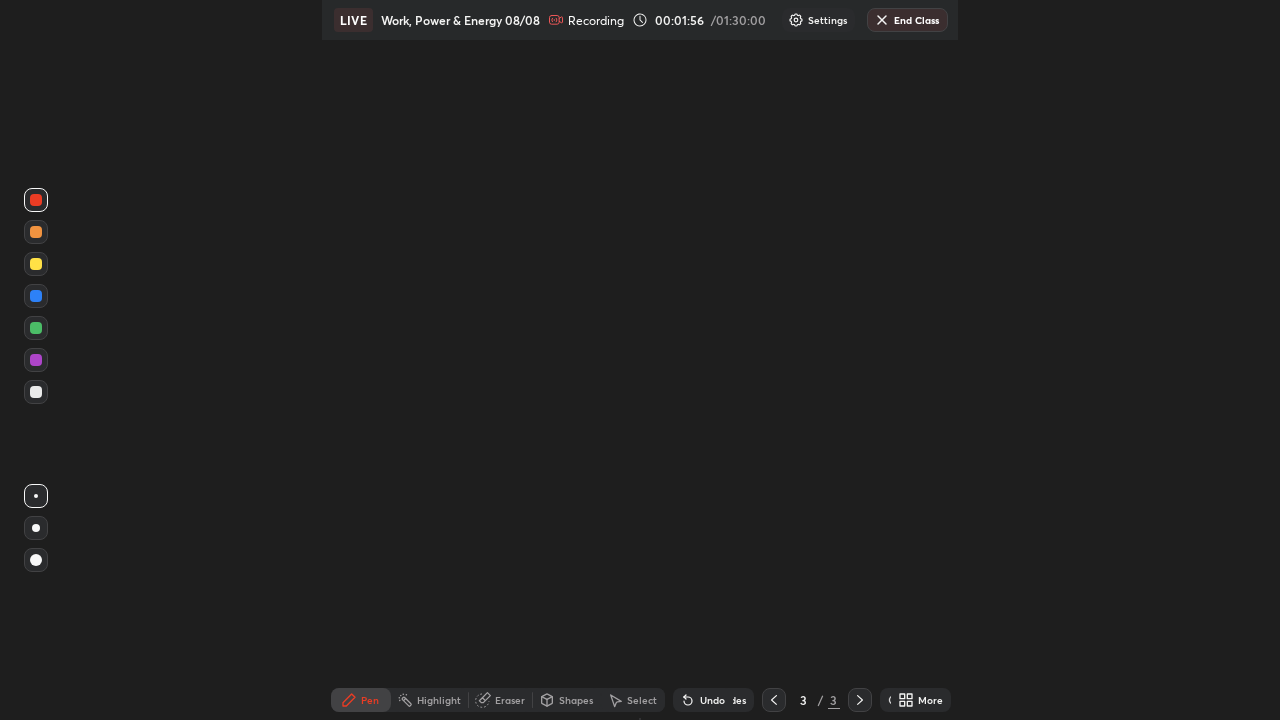 click at bounding box center [36, 392] 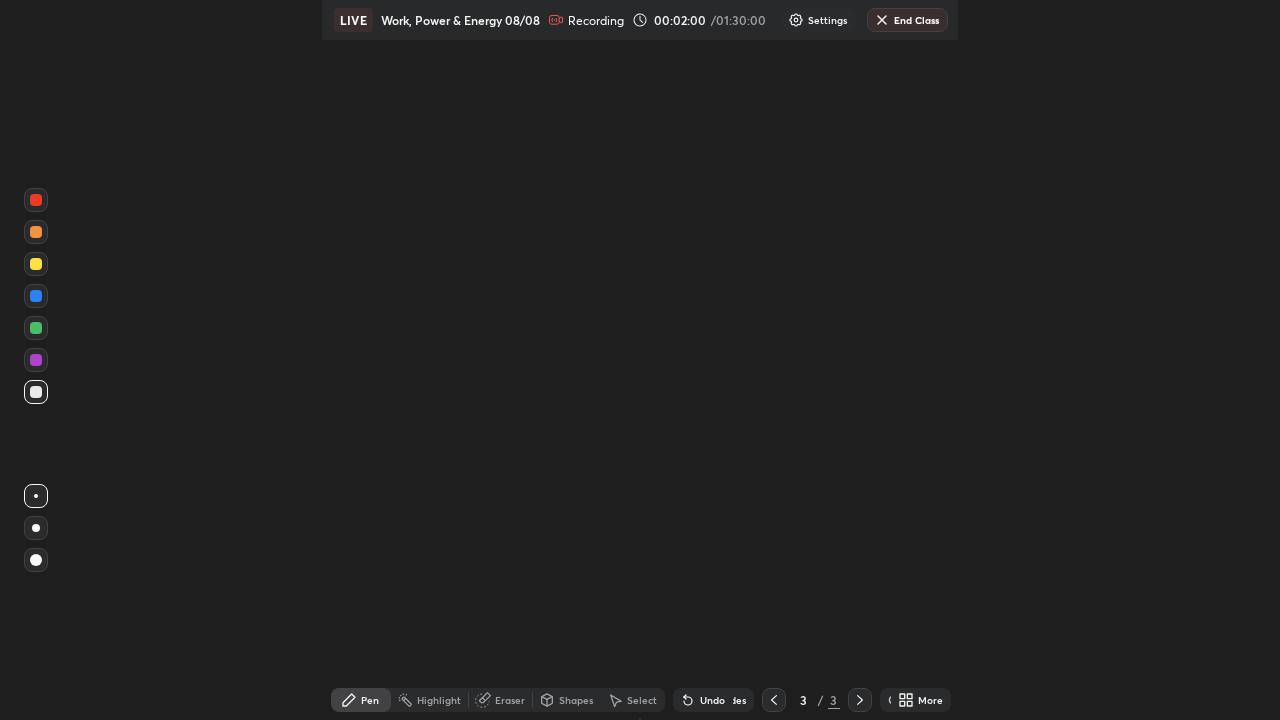 click at bounding box center (556, 20) 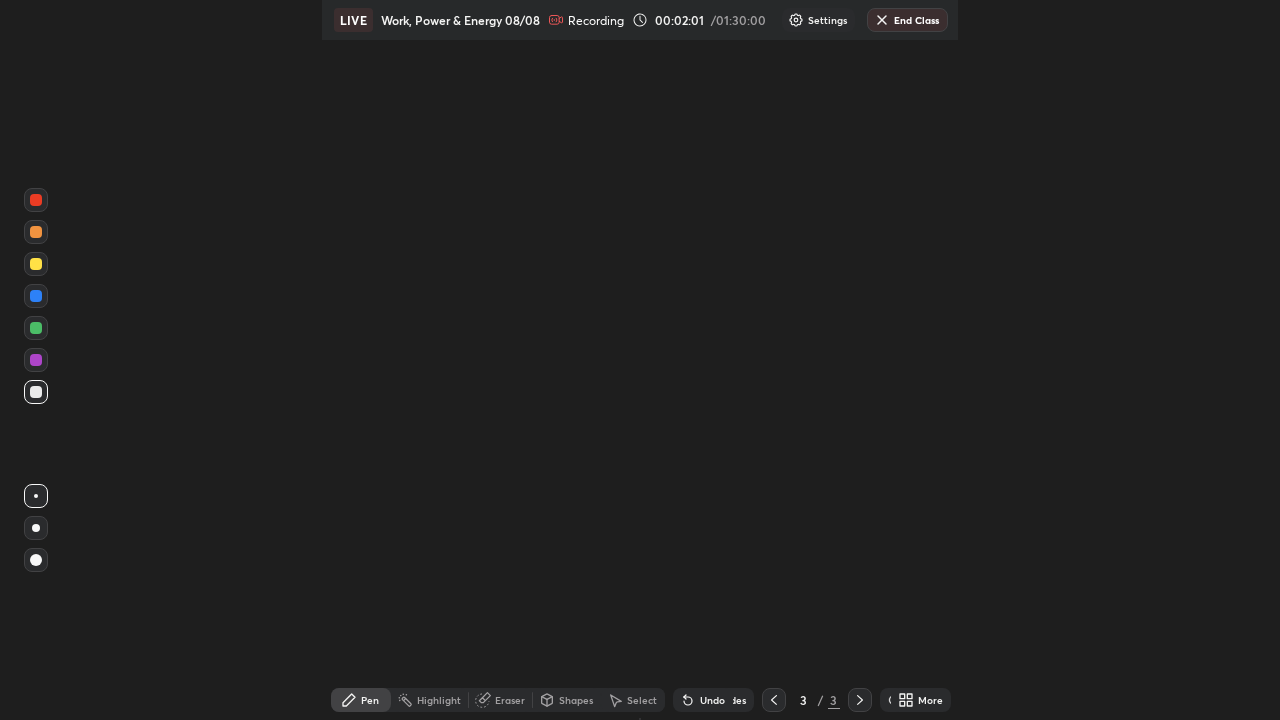 click on "Recording" at bounding box center [586, 20] 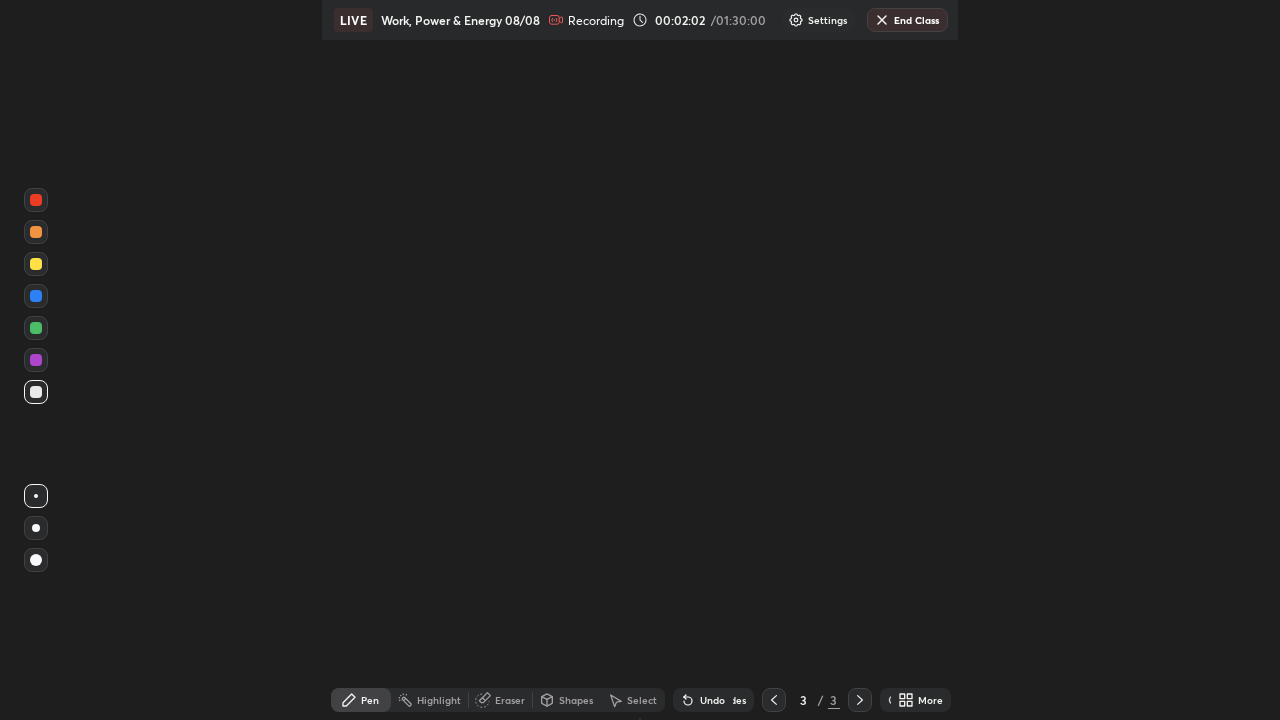 click on "LIVE" at bounding box center (353, 20) 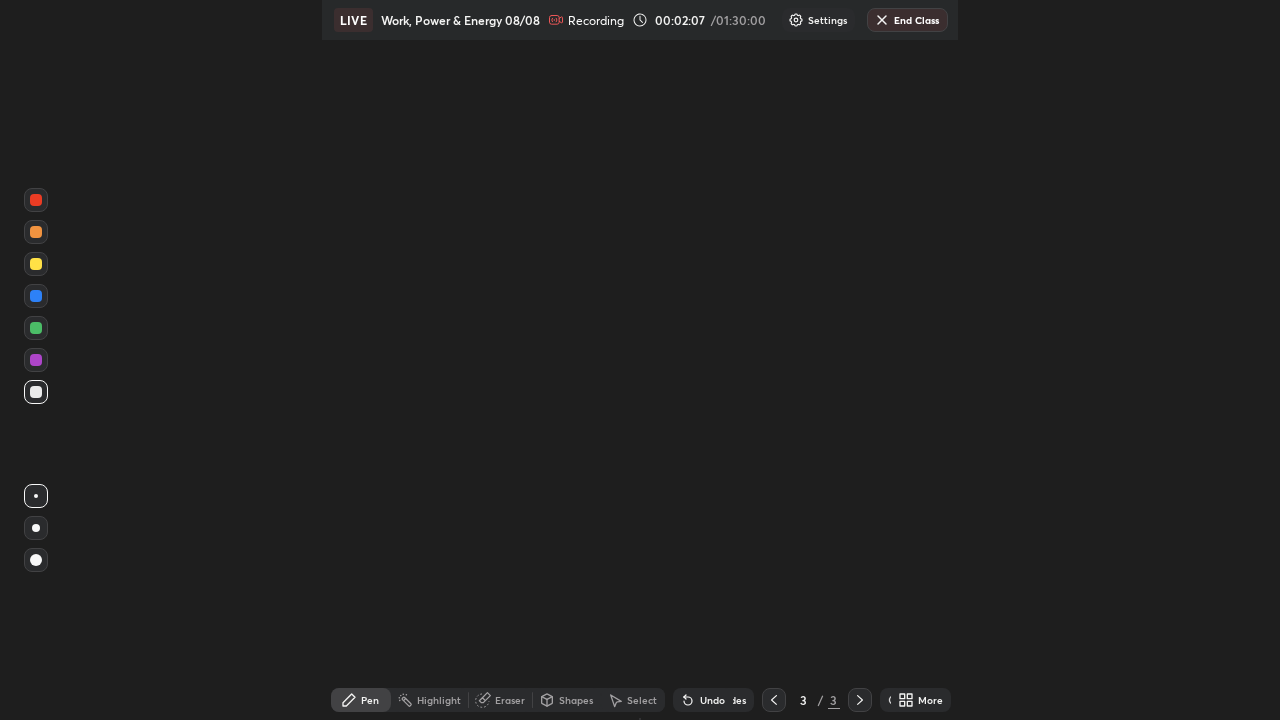 click on "Undo" at bounding box center (712, 700) 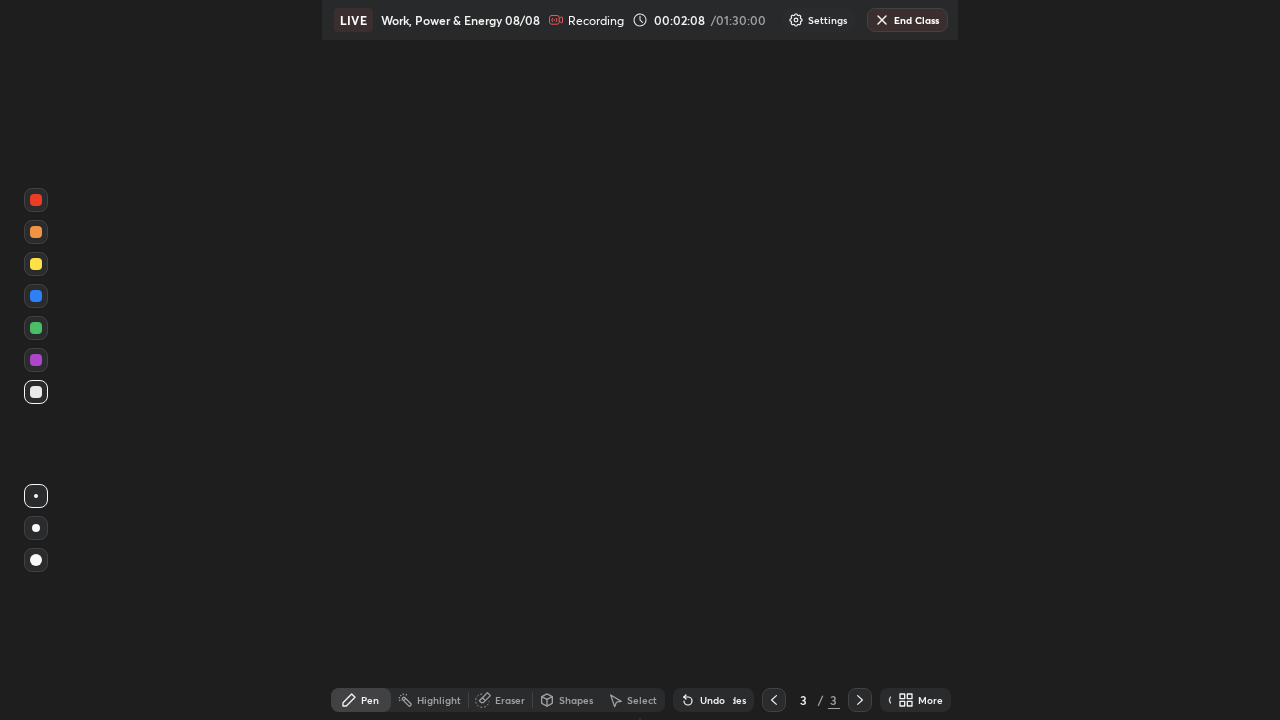 click on "Slides" at bounding box center (732, 700) 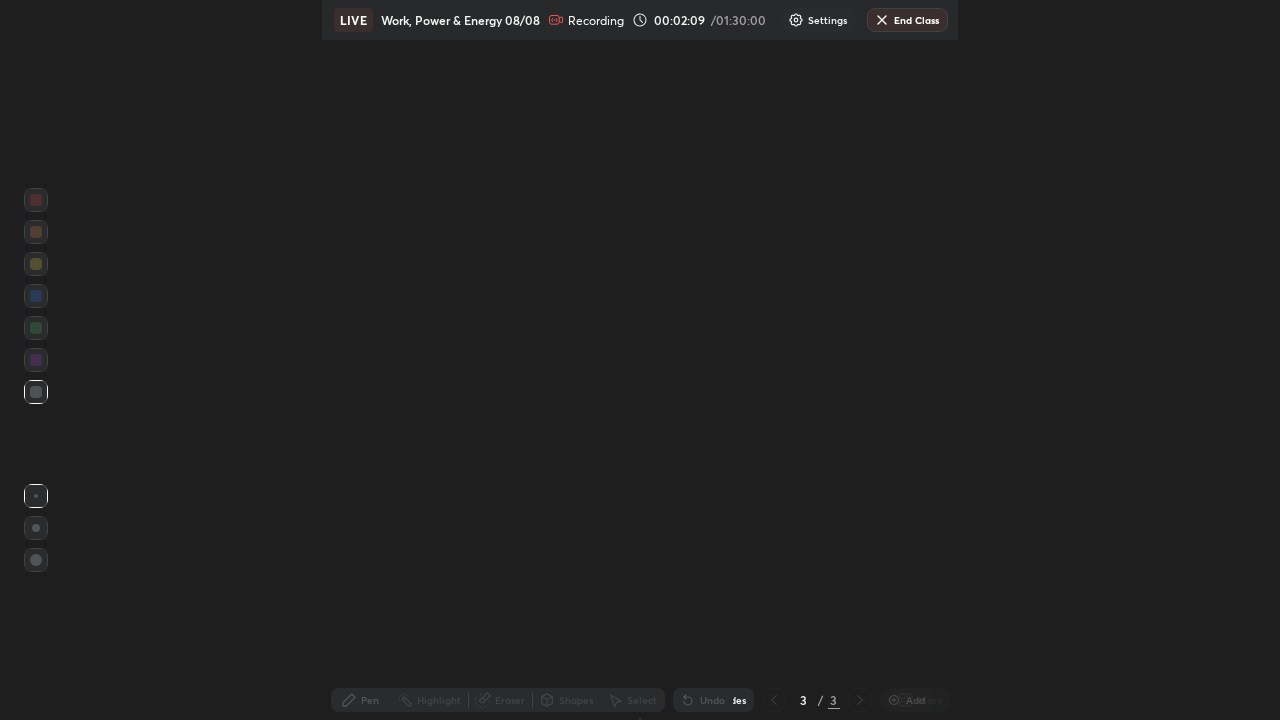 scroll, scrollTop: 1, scrollLeft: 11, axis: both 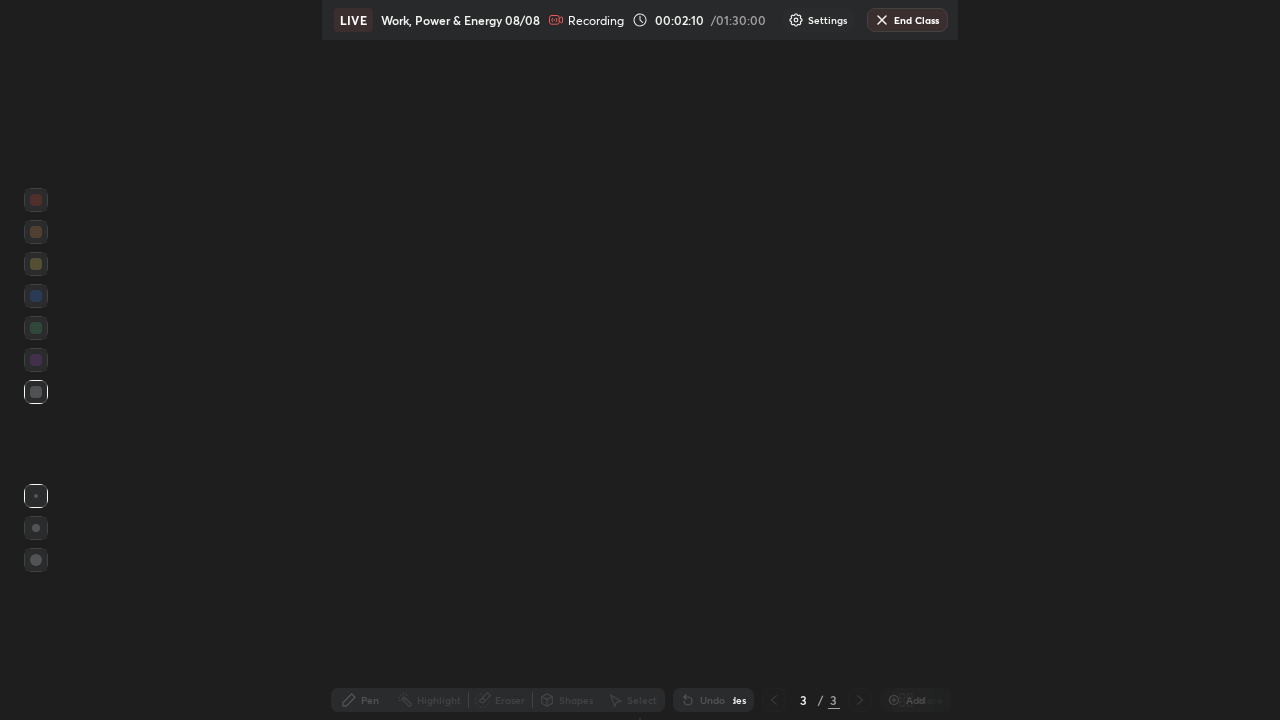 click on "3 / 3" at bounding box center [817, 700] 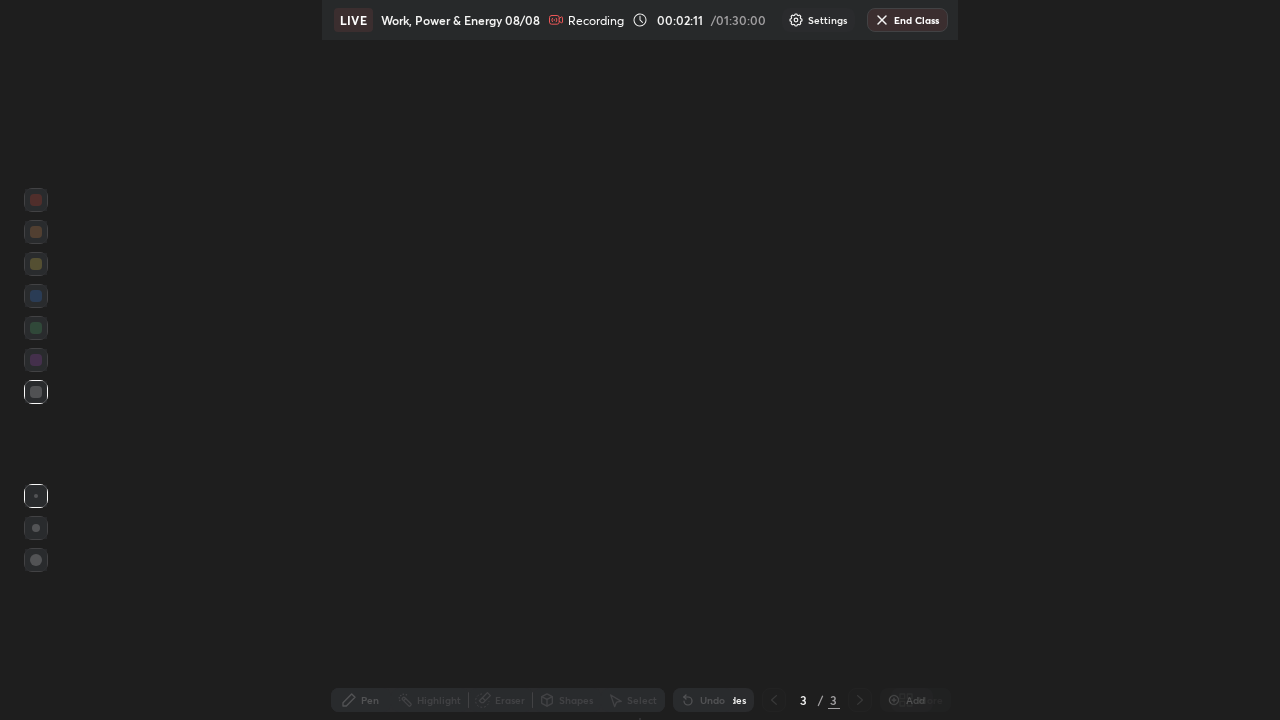 click on "Slides" at bounding box center [732, 700] 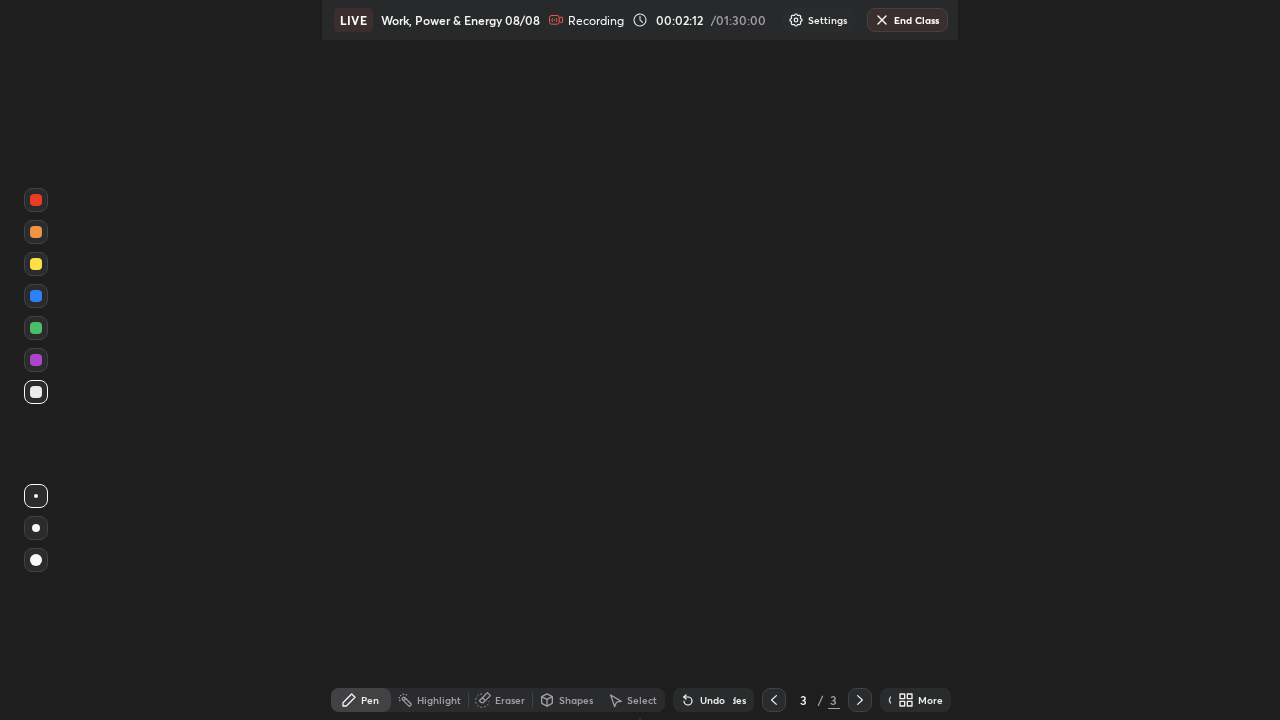 click at bounding box center [774, 700] 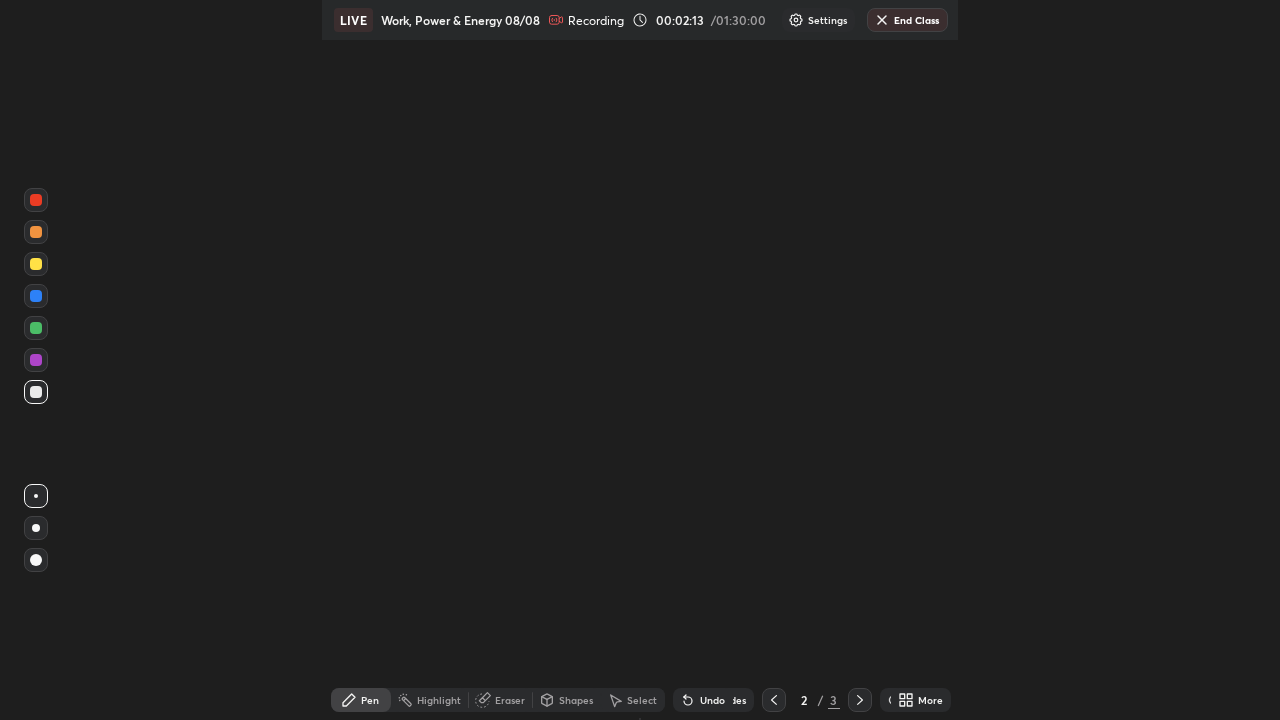 click 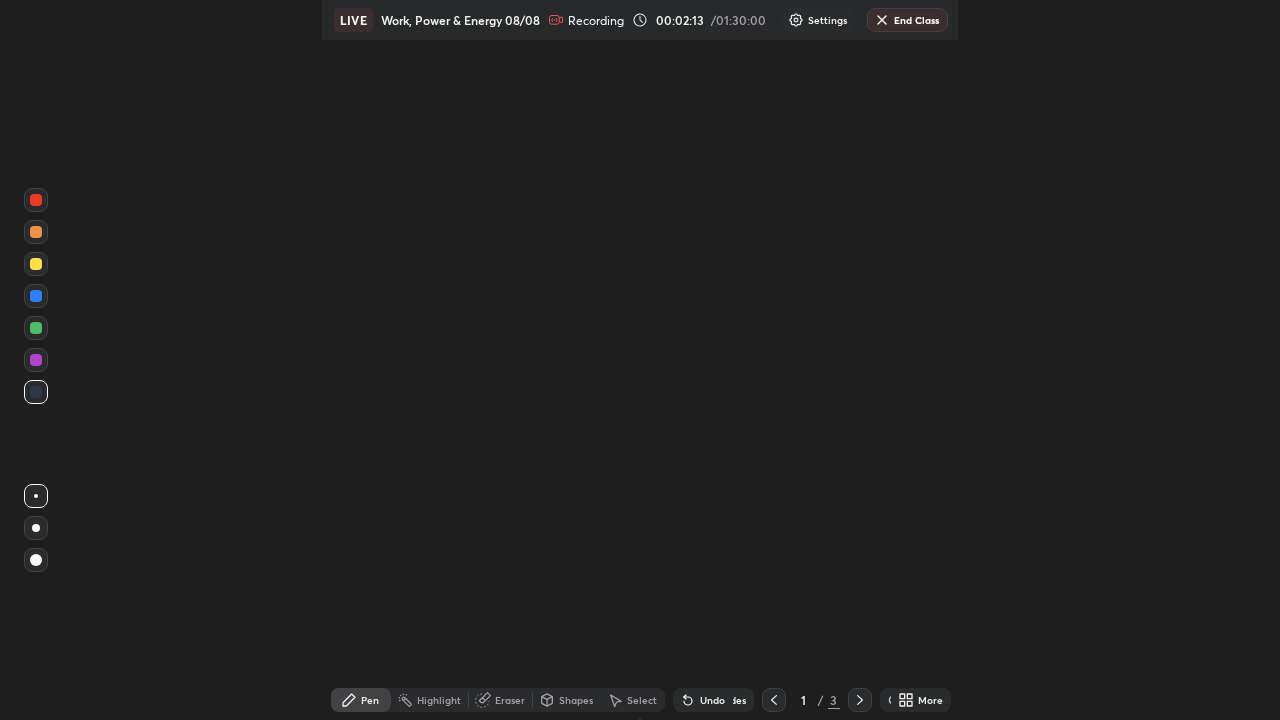 click 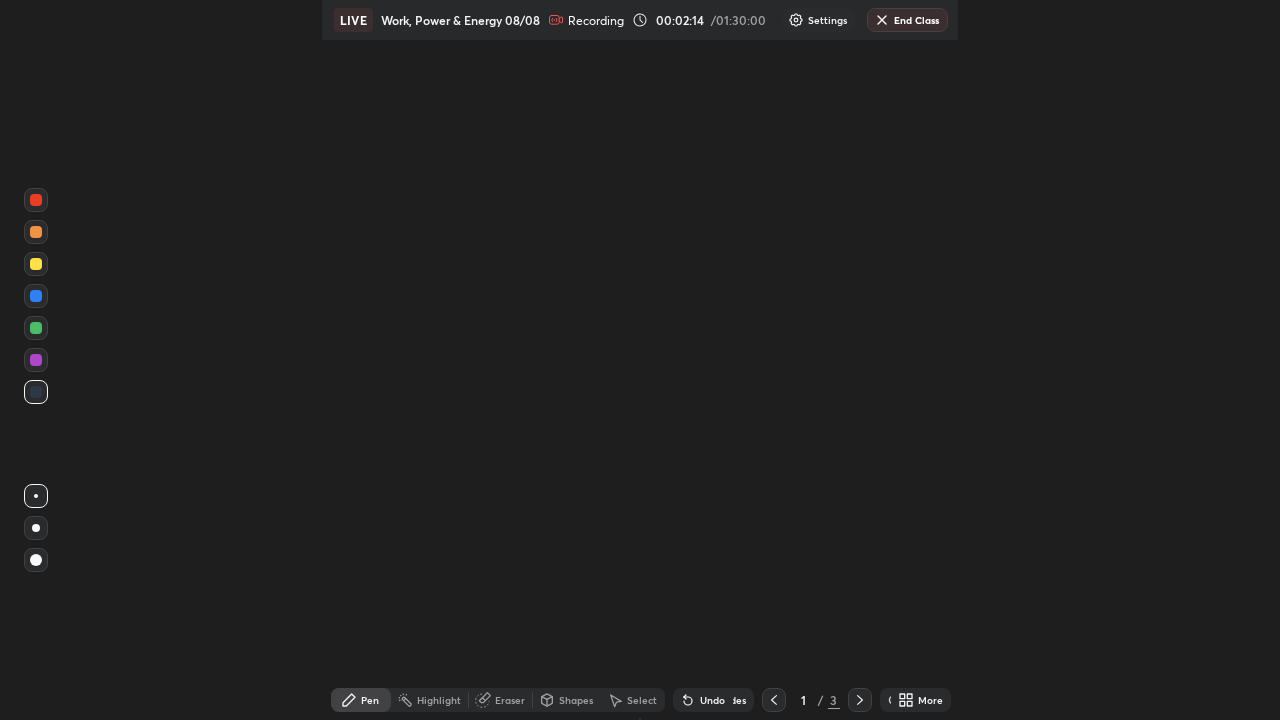 click 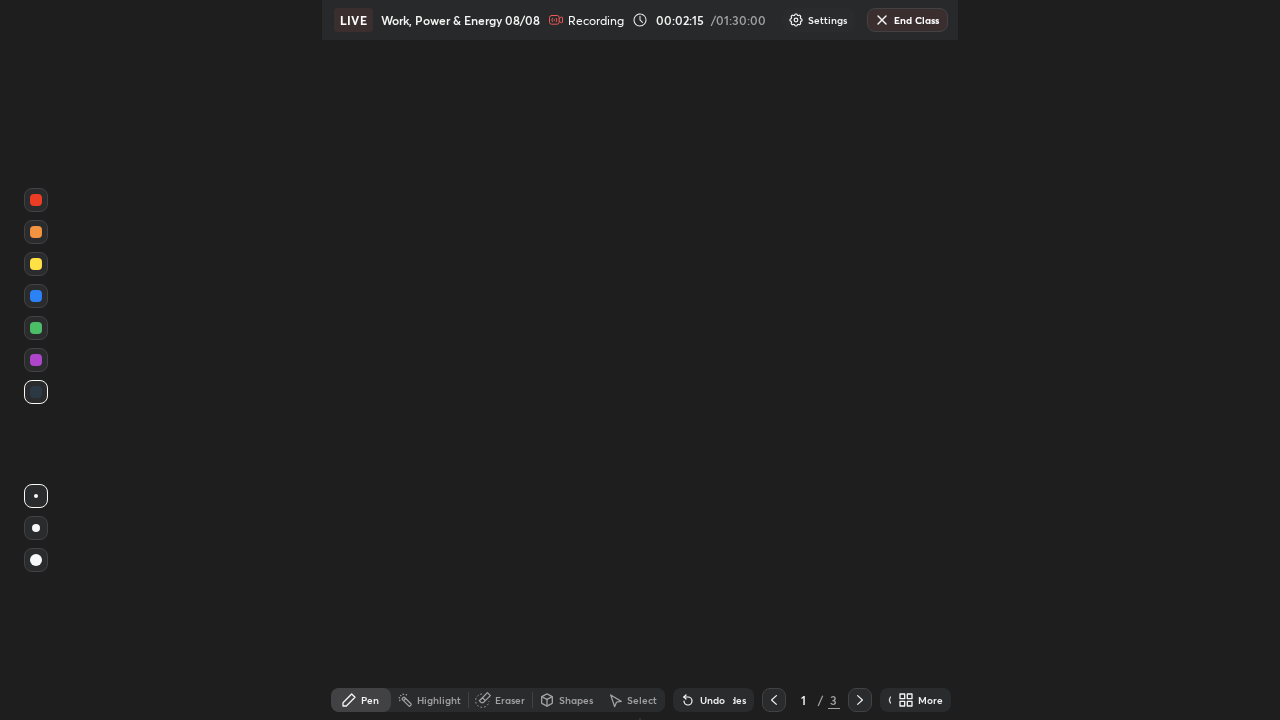 click at bounding box center [774, 700] 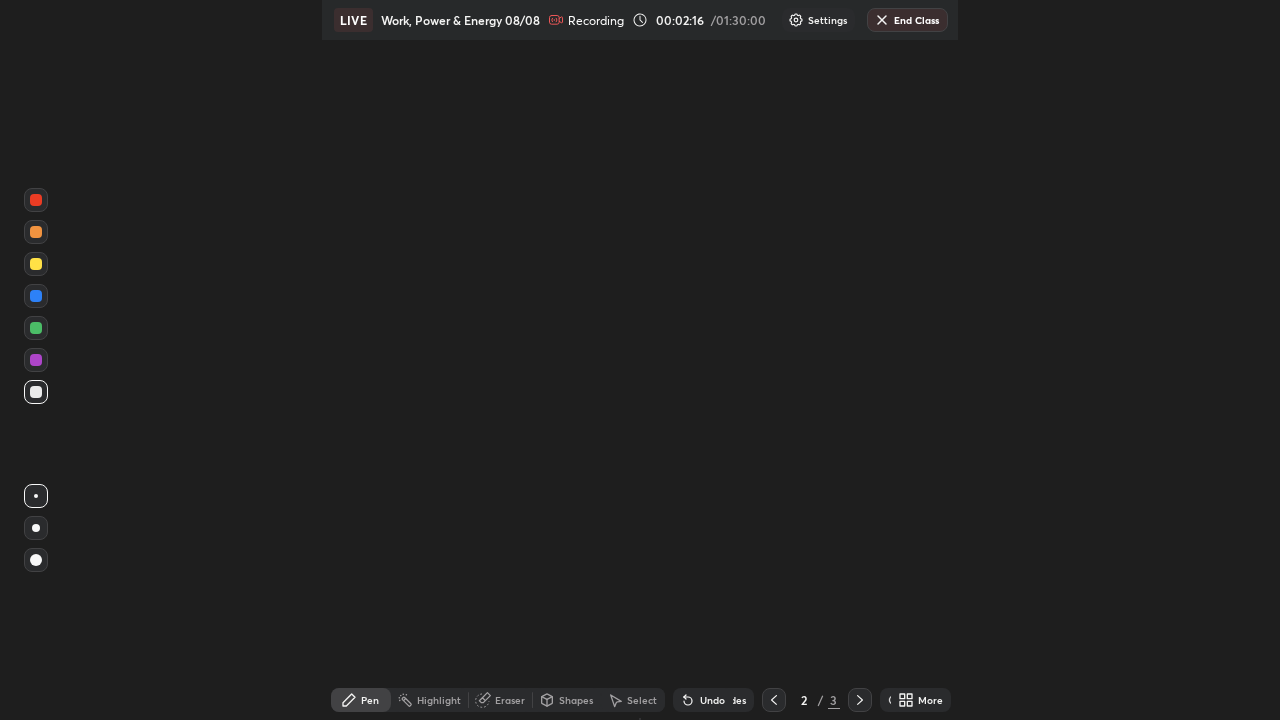 click 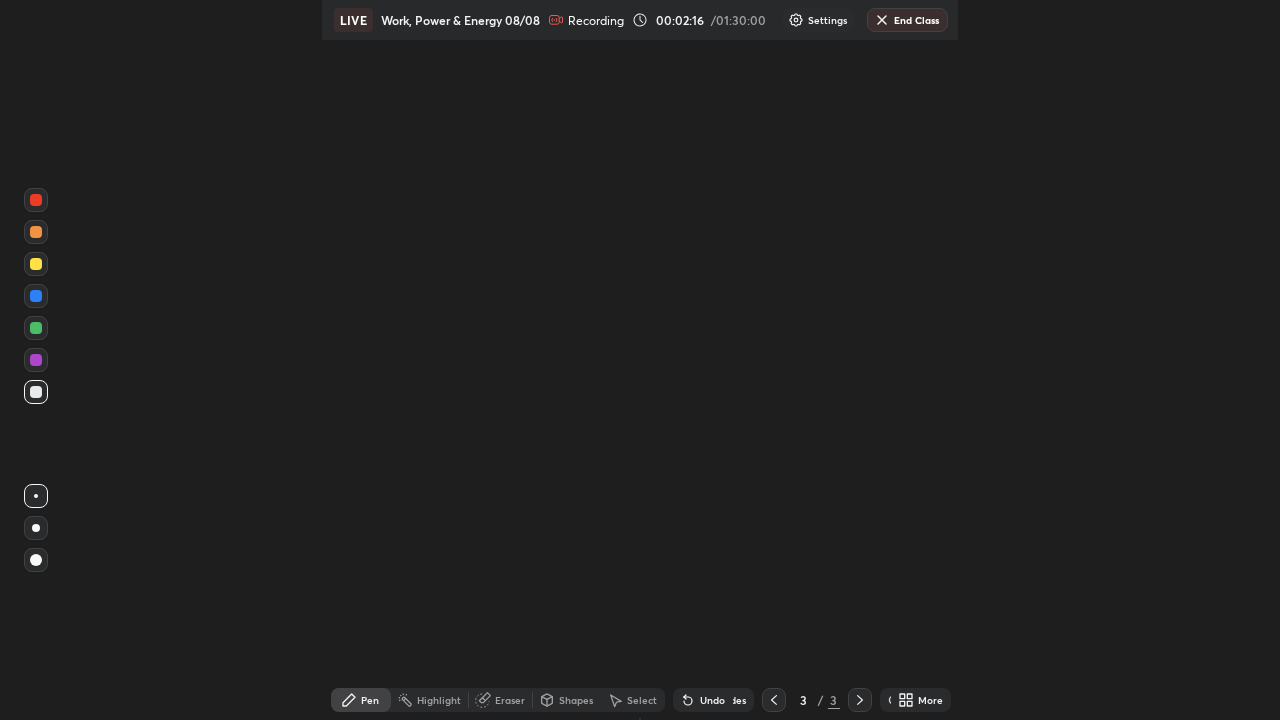 click 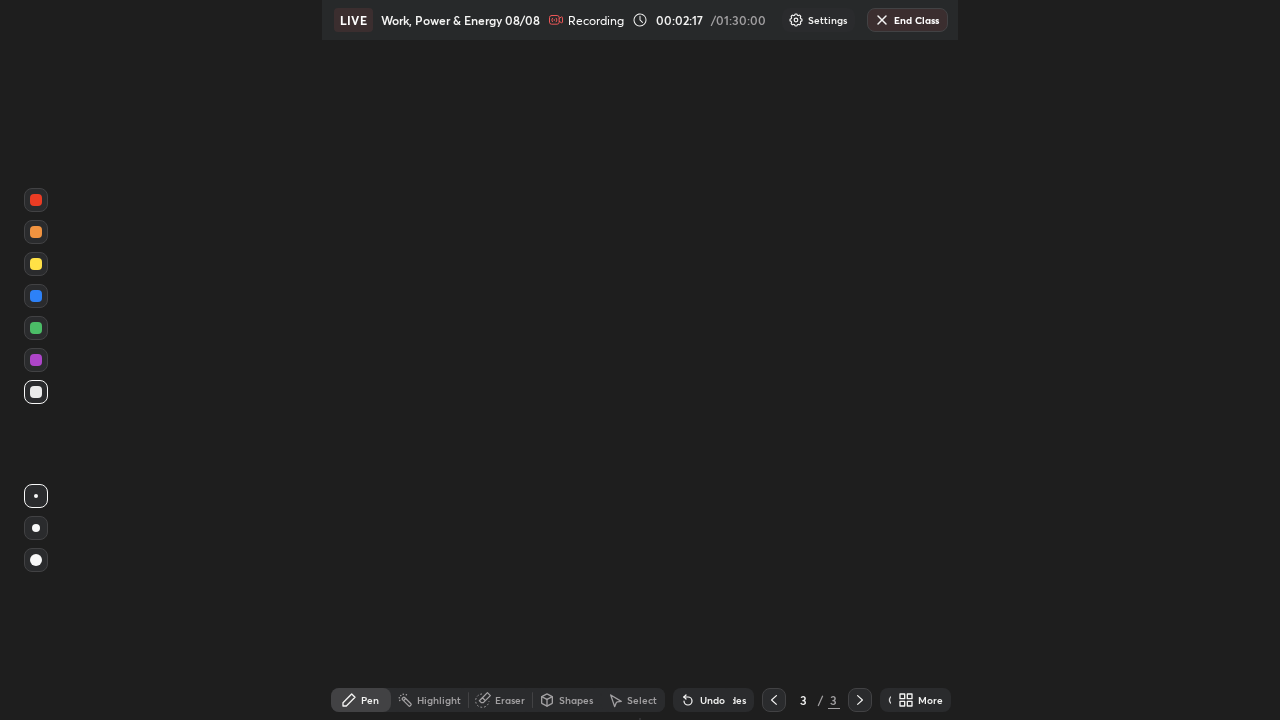 click at bounding box center [860, 700] 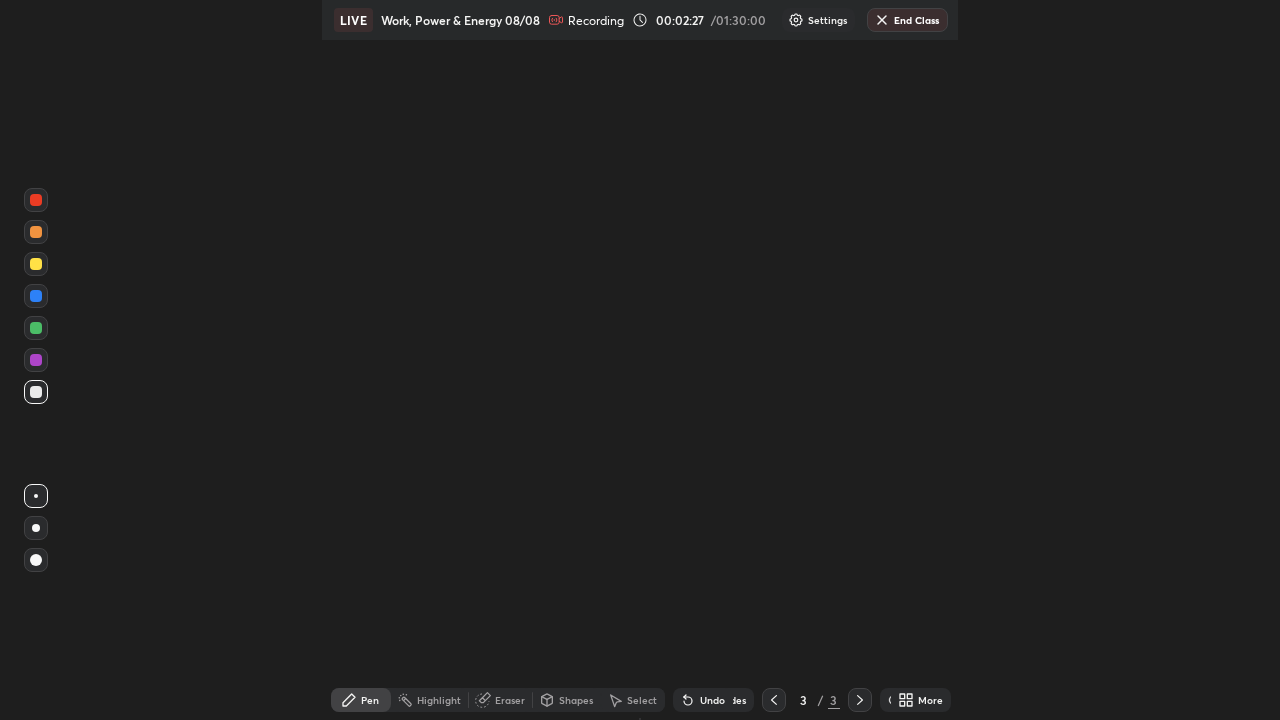 click on "Settings" at bounding box center (818, 20) 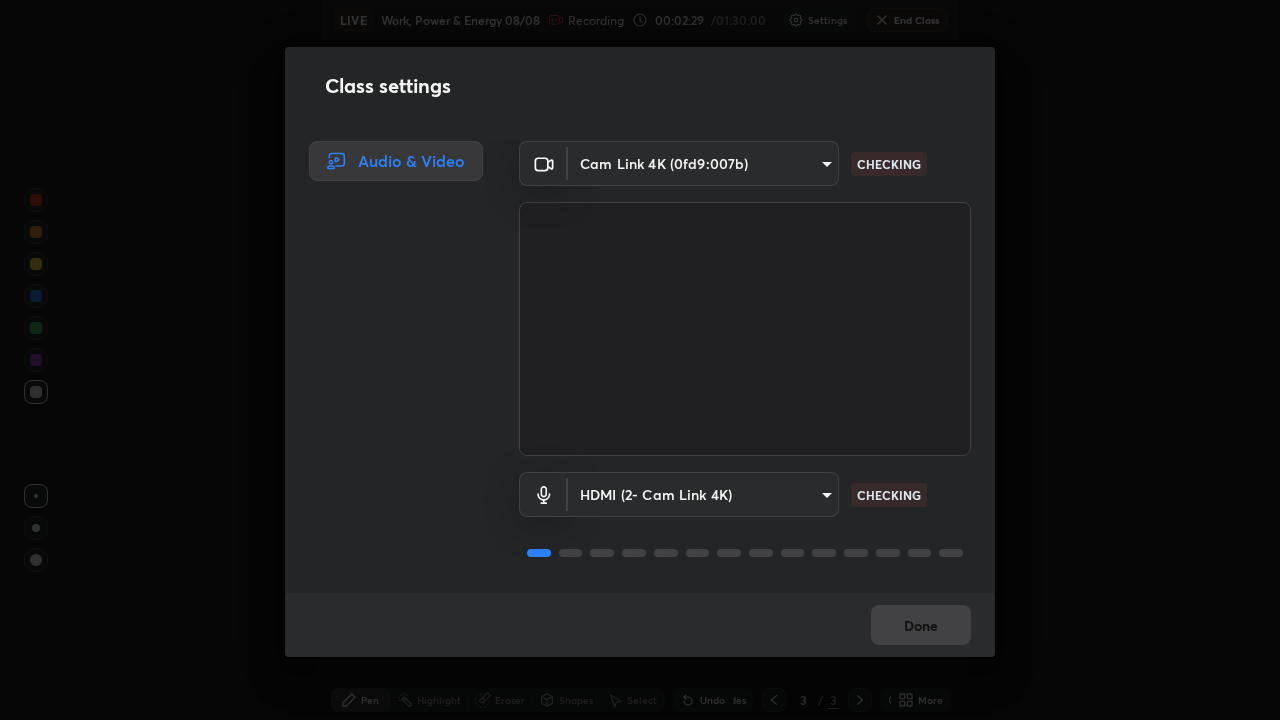 click on "Erase all LIVE Work, Power & Energy 08/08 Recording 00:02:29 /  01:30:00 Settings End Class Setting up your live class Work, Power & Energy 08/08 • L71 of Physics for IIT JEE- GROWTH-1 2027 [FIRST] [LAST] Pen Highlight Eraser Shapes Select Undo Slides 3 / 3 Add More No doubts shared Encourage your learners to ask a doubt for better clarity Report an issue Reason for reporting Buffering Chat not working Audio - Video sync issue Educator video quality low ​ Attach an image Report Class settings Audio & Video Cam Link 4K (0fd9:007b) [HASH] CHECKING HDMI (2- Cam Link 4K) [HASH] CHECKING Done" at bounding box center [640, 360] 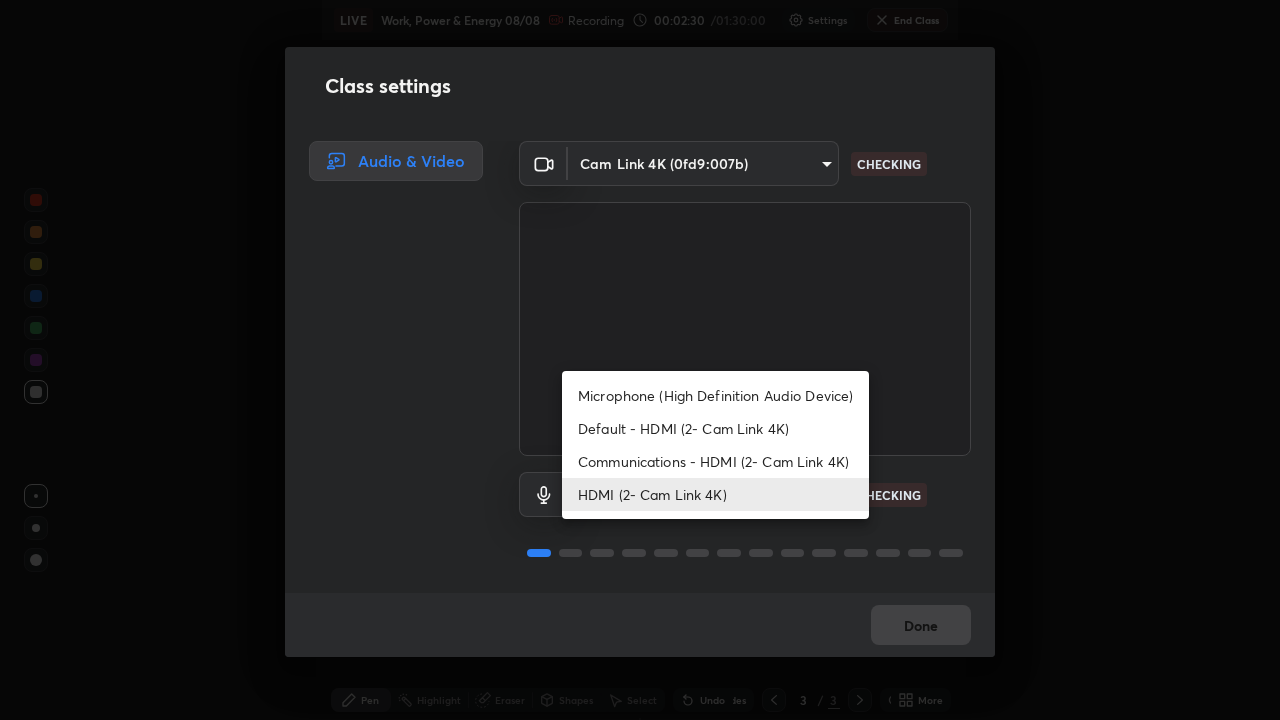 click on "Communications - HDMI (2- Cam Link 4K)" at bounding box center (715, 461) 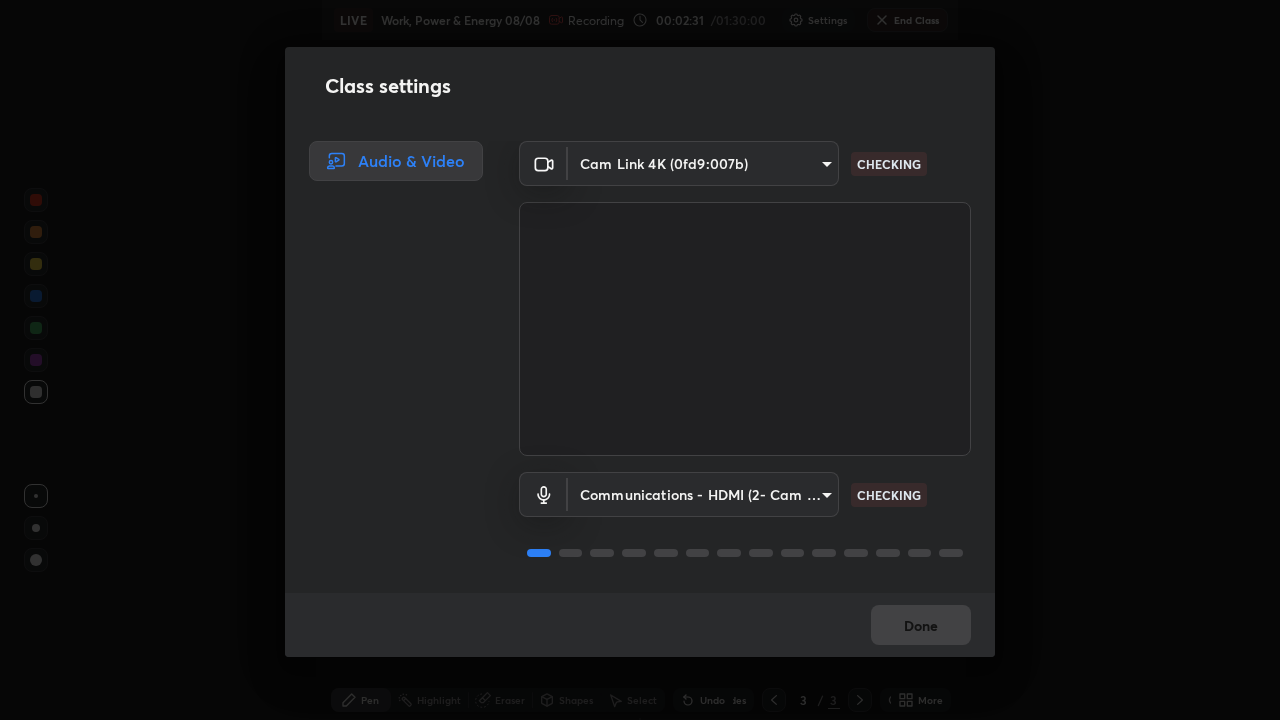 click on "Erase all LIVE Work, Power & Energy 08/08 Recording 00:02:31 /  01:30:00 Settings End Class Setting up your live class Work, Power & Energy 08/08 • L71 of Physics for IIT JEE- GROWTH-1 2027 [FIRST] [LAST] Pen Highlight Eraser Shapes Select Undo Slides 3 / 3 Add More No doubts shared Encourage your learners to ask a doubt for better clarity Report an issue Reason for reporting Buffering Chat not working Audio - Video sync issue Educator video quality low ​ Attach an image Report Class settings Audio & Video Cam Link 4K (0fd9:007b) [HASH] CHECKING Communications - HDMI (2- Cam Link 4K) communications CHECKING Done" at bounding box center (640, 360) 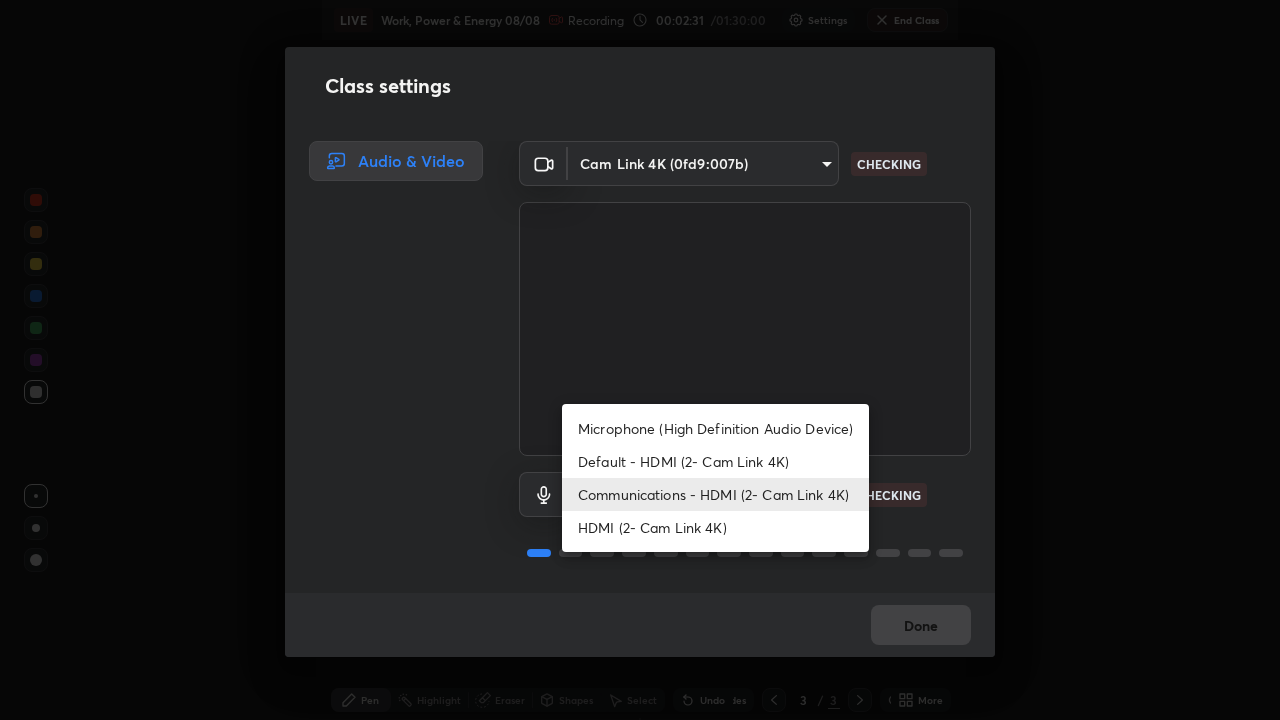 click on "HDMI (2- Cam Link 4K)" at bounding box center (715, 527) 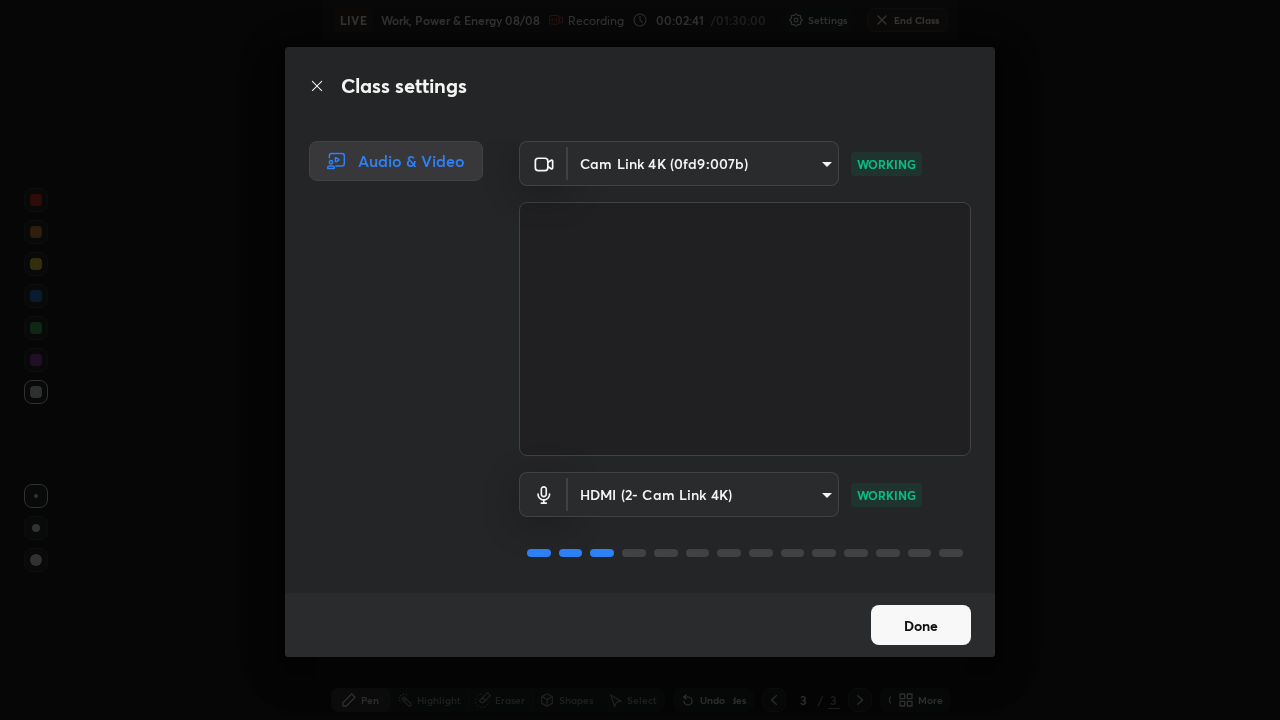 click on "Done" at bounding box center [921, 625] 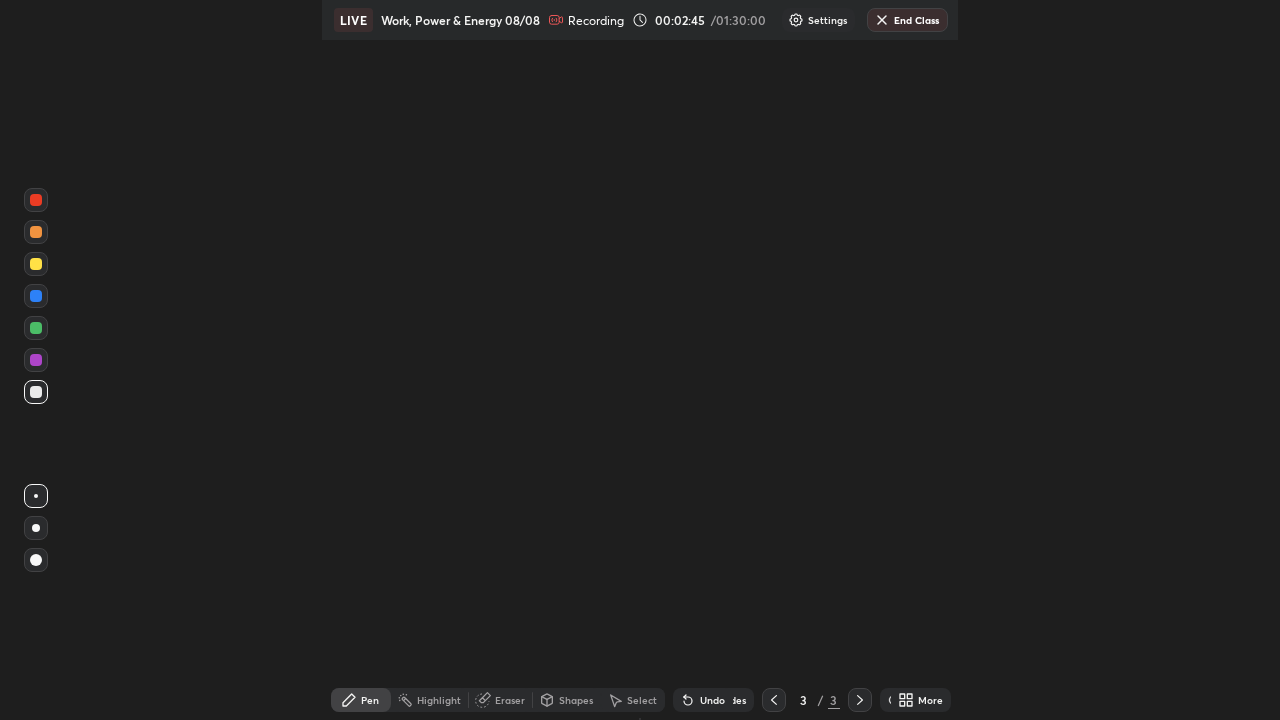 click at bounding box center [36, 264] 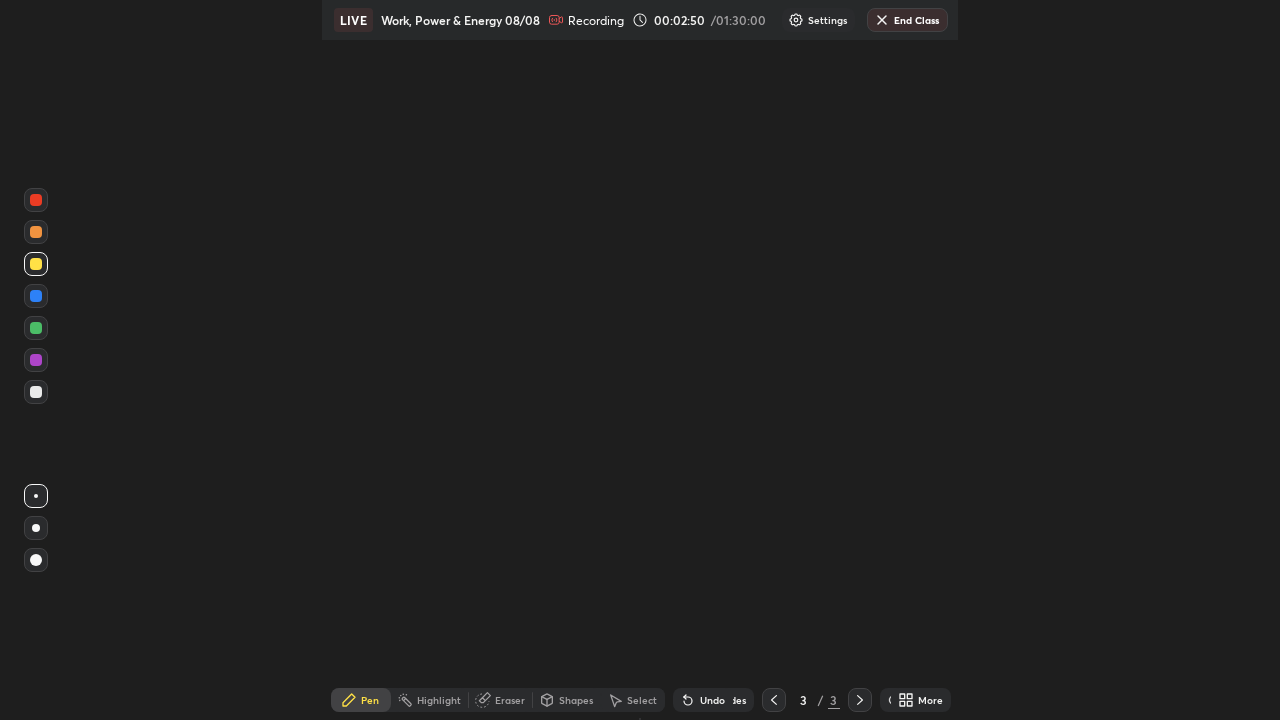 click at bounding box center [894, 700] 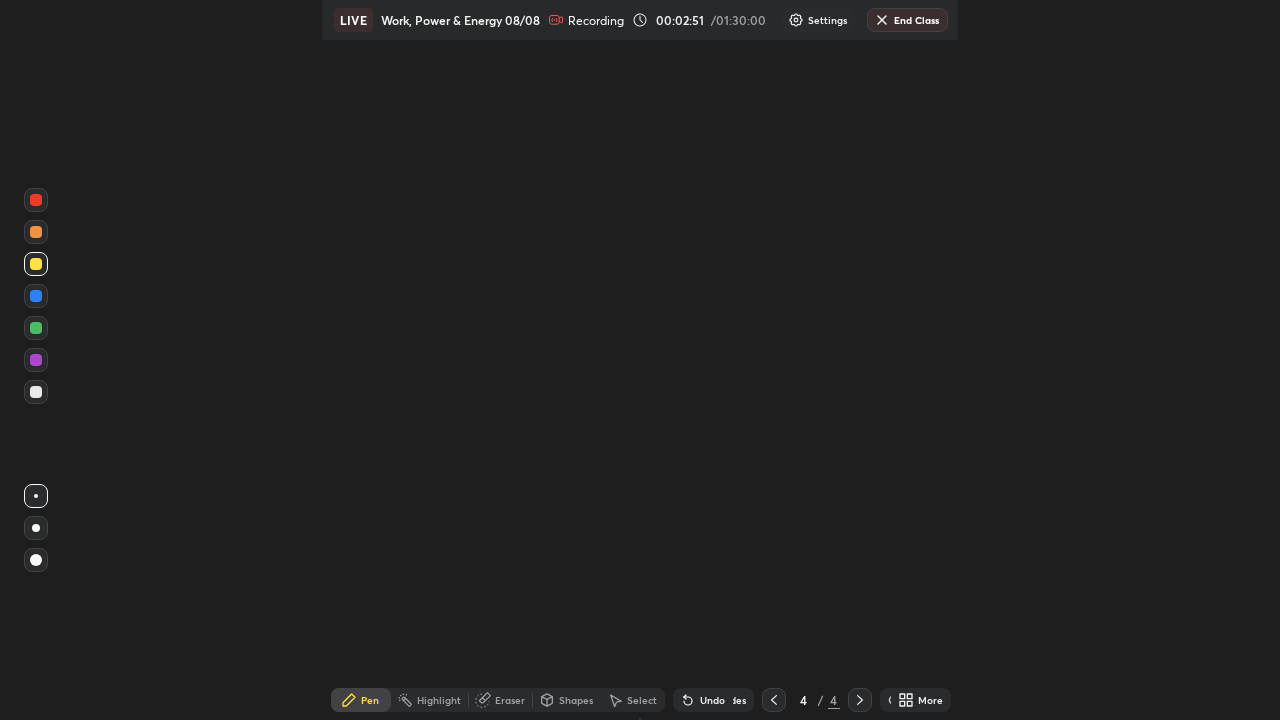 click on "More" at bounding box center (921, 700) 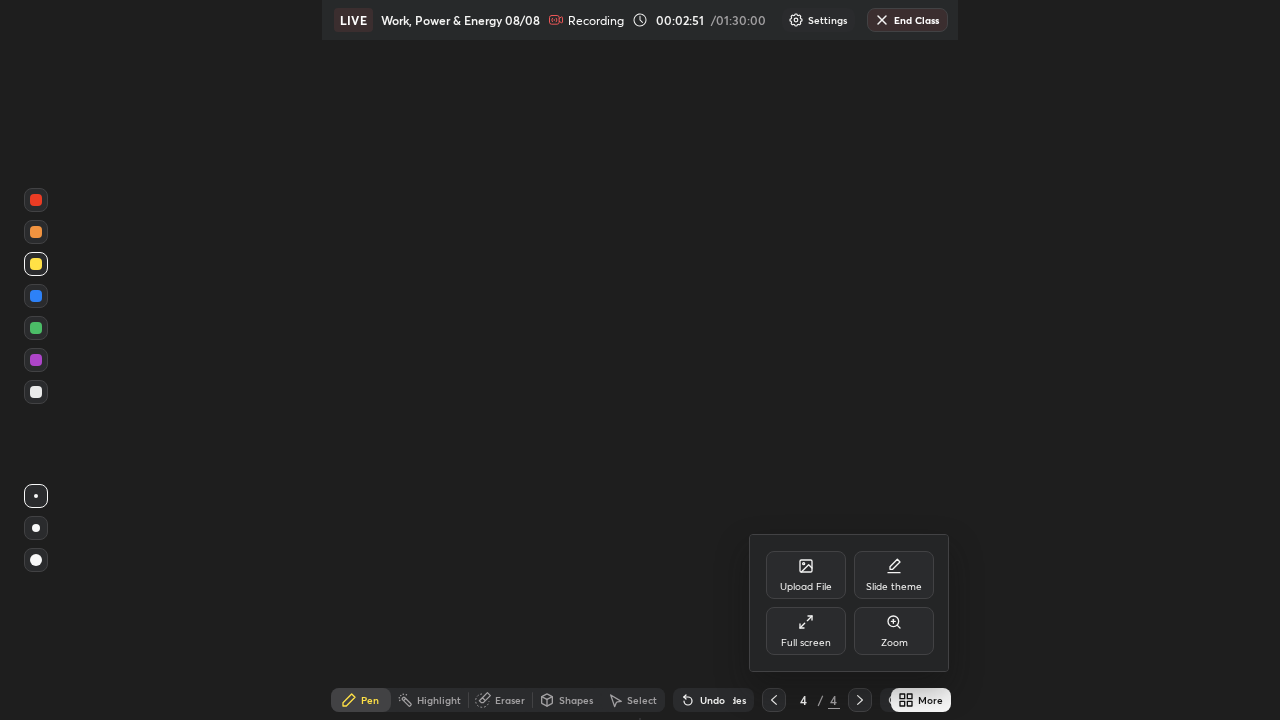 click at bounding box center [640, 360] 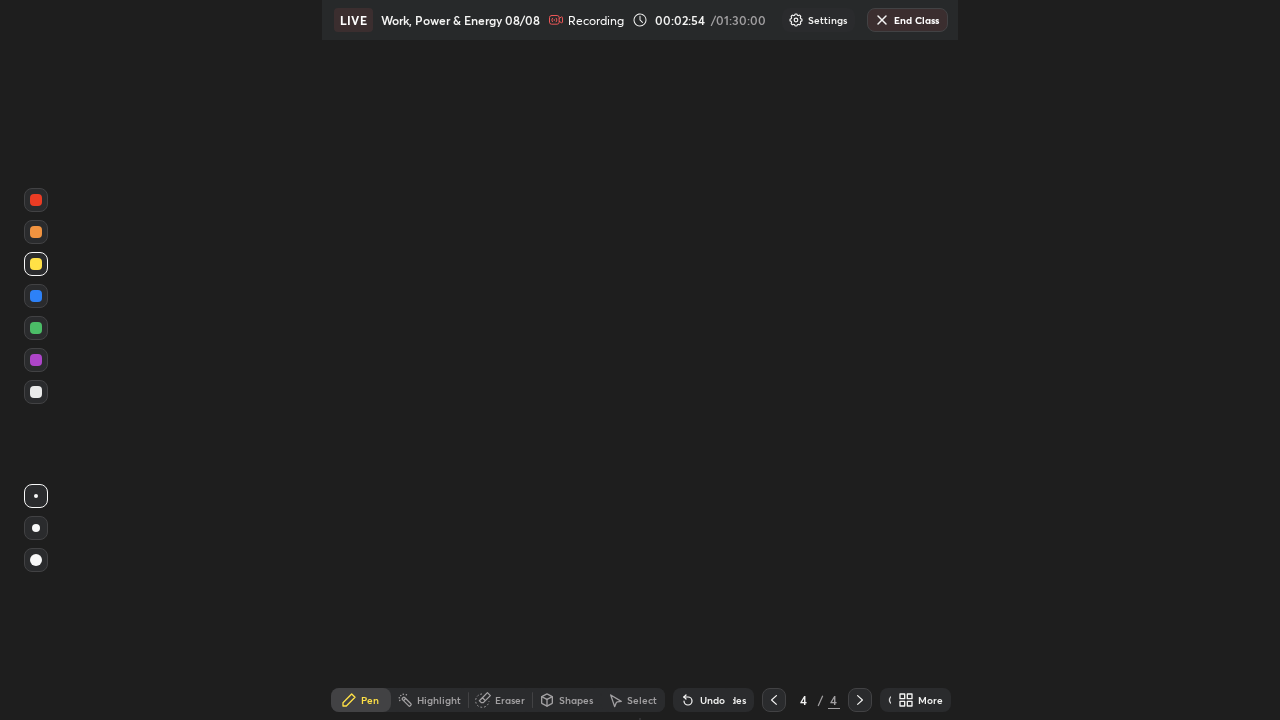 click 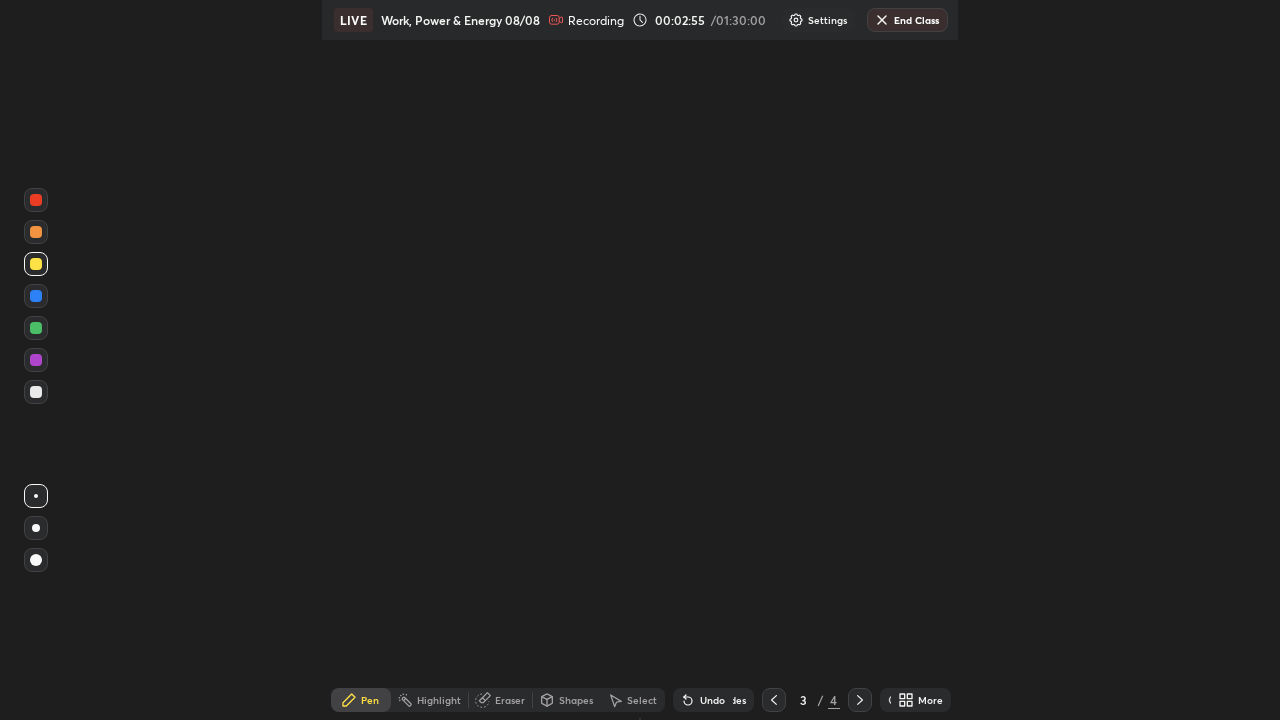click 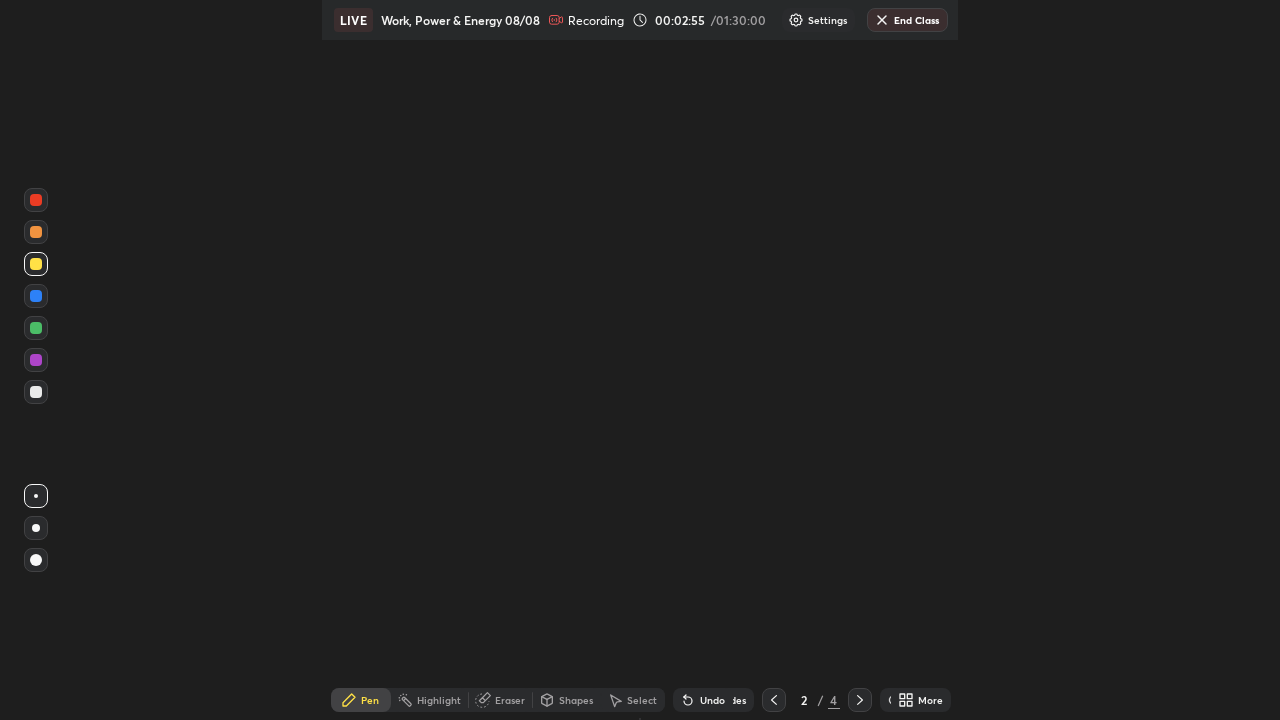 click 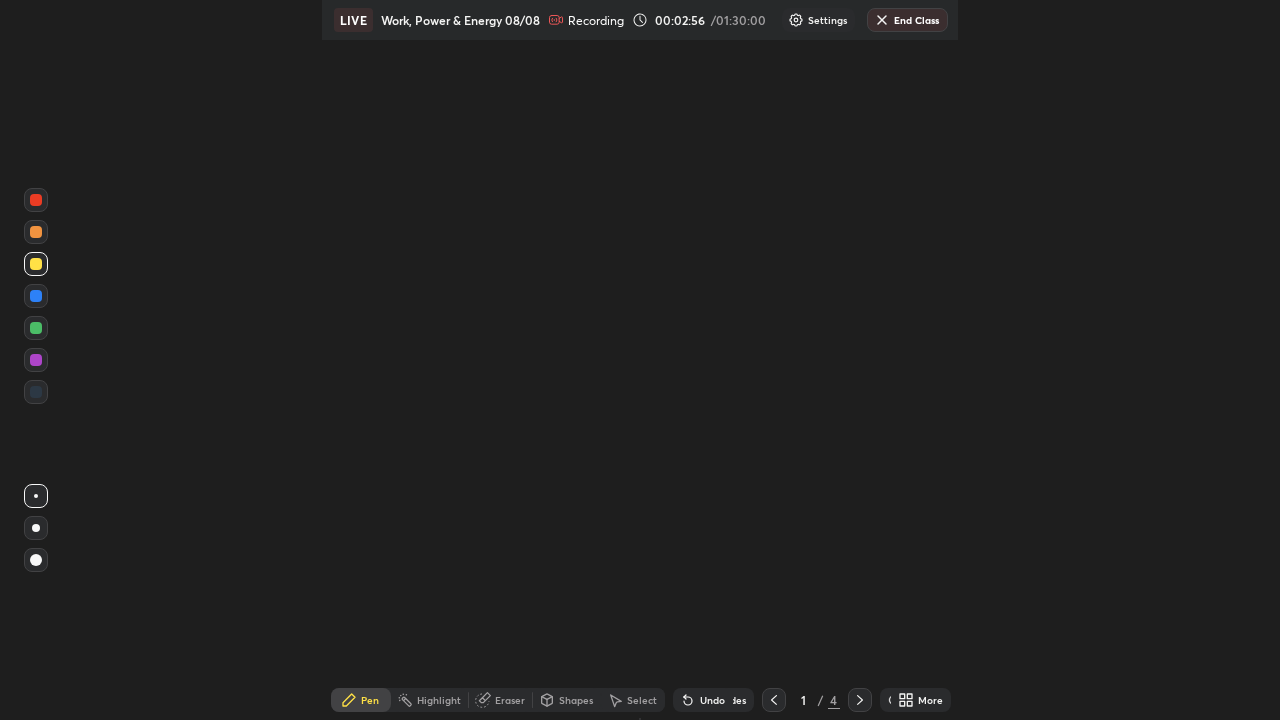 click at bounding box center [774, 700] 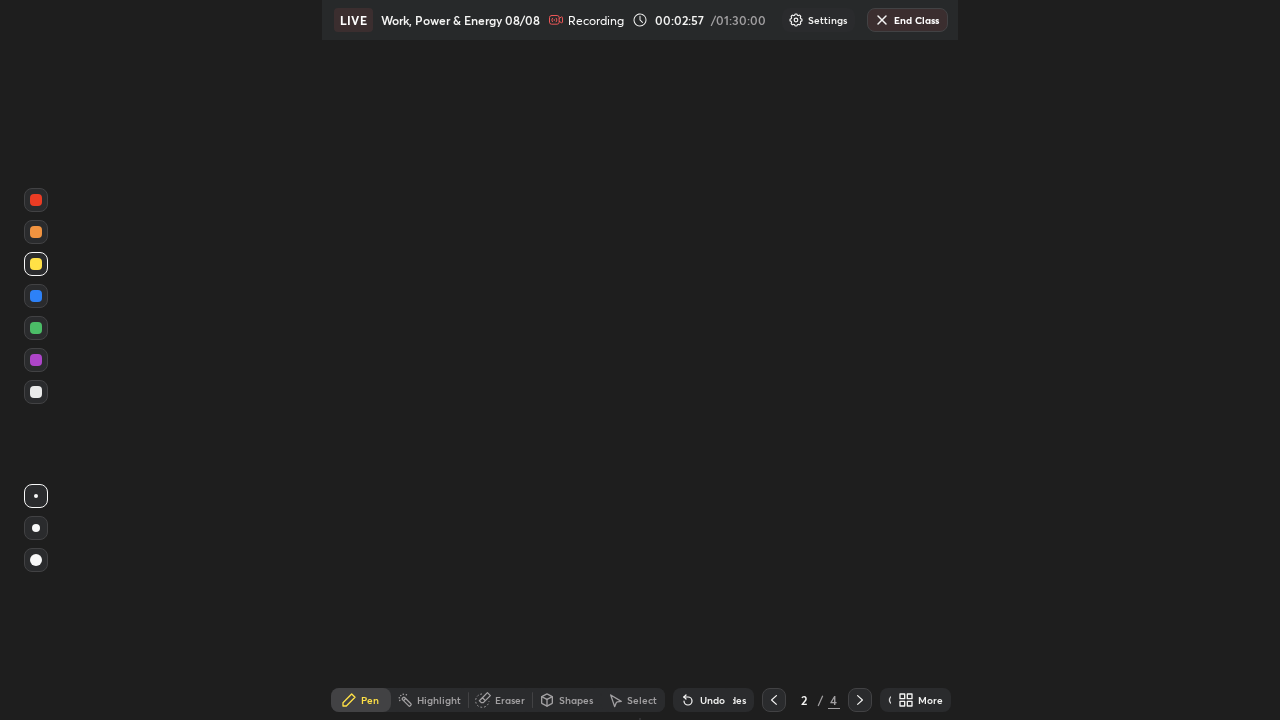 click 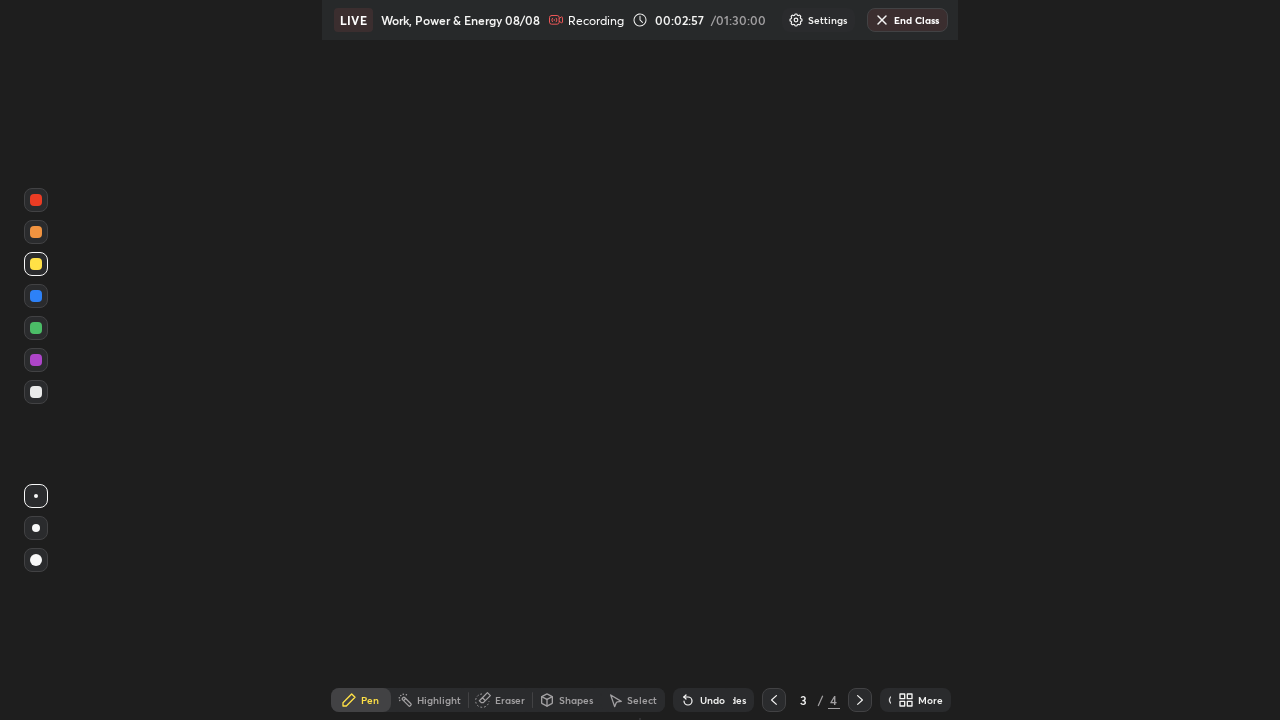 click 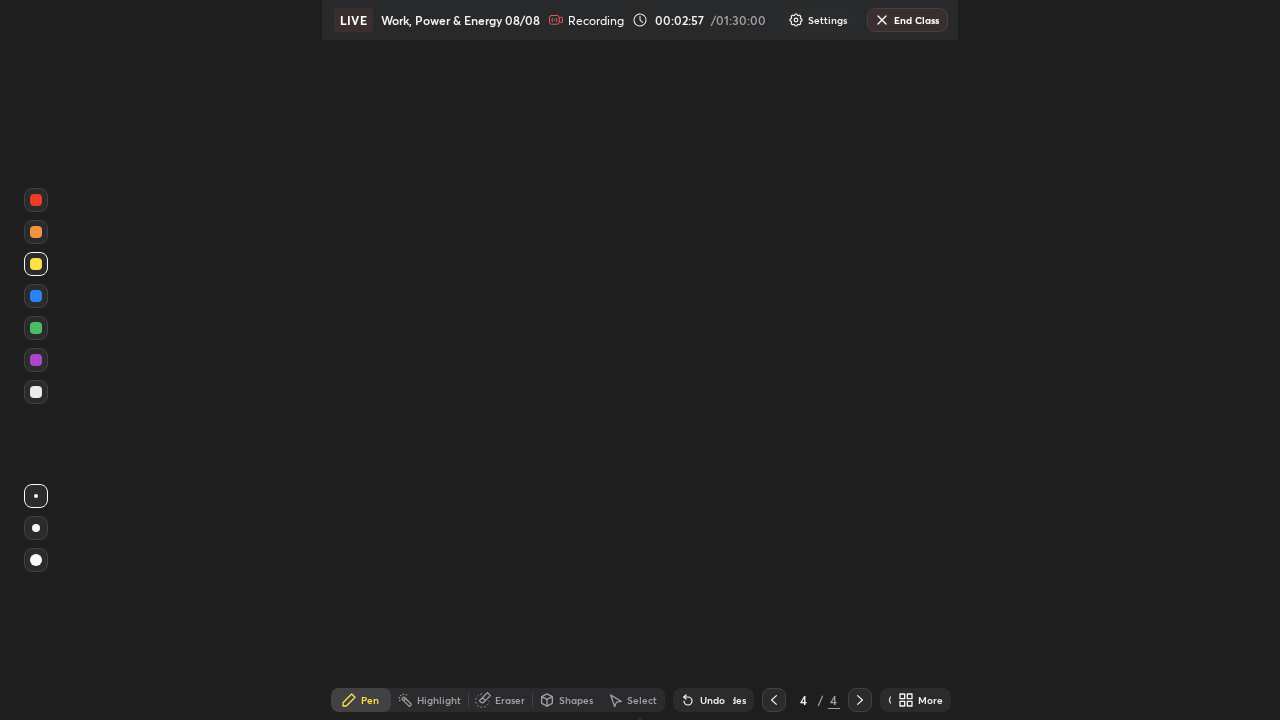 click 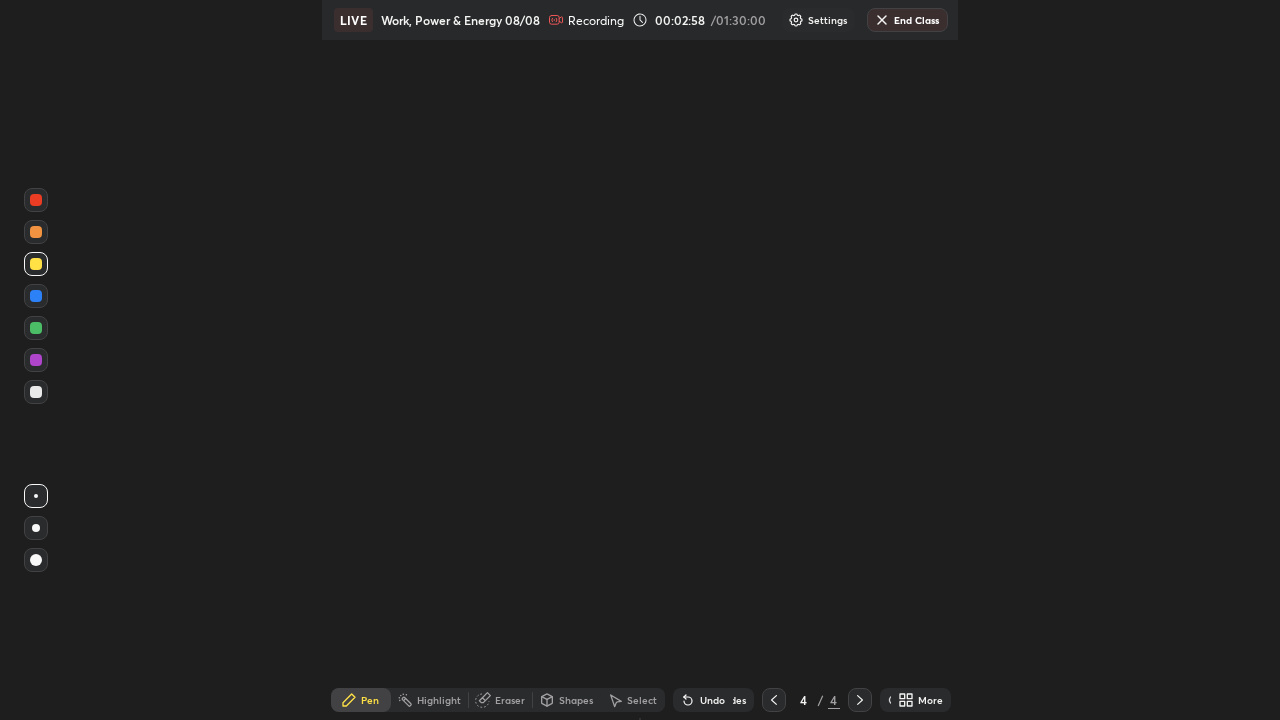 click at bounding box center (774, 700) 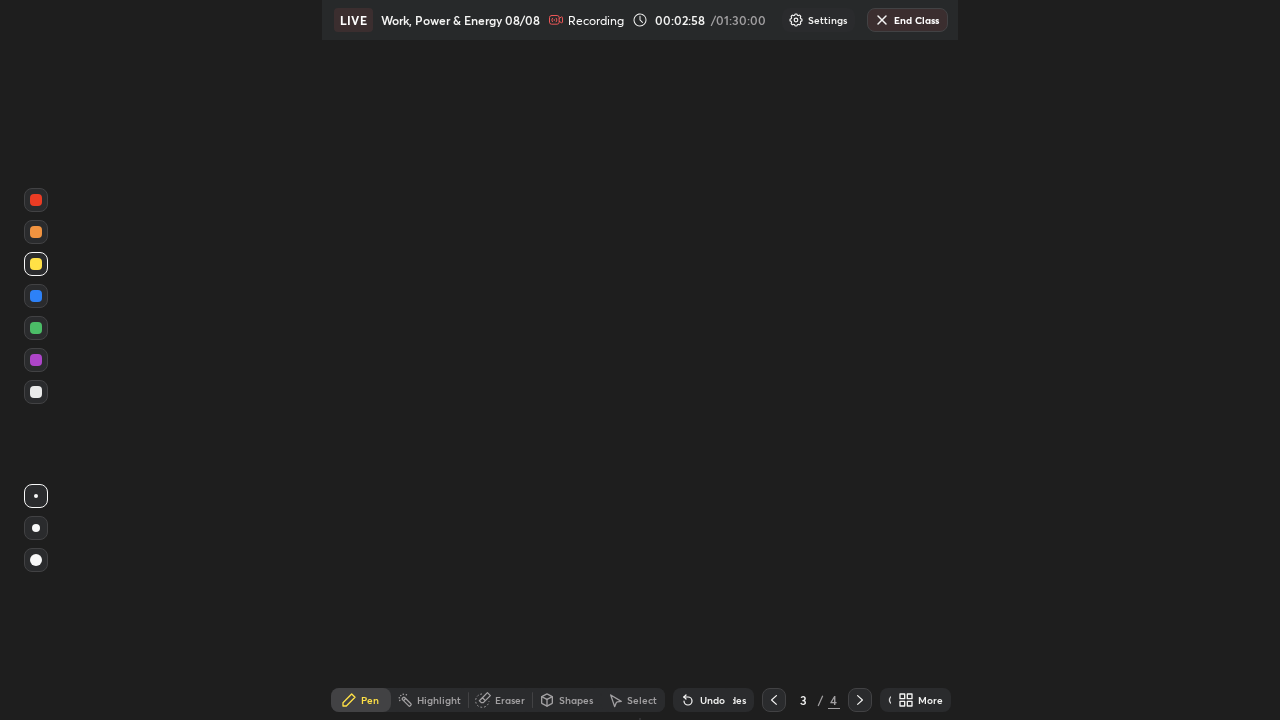 click 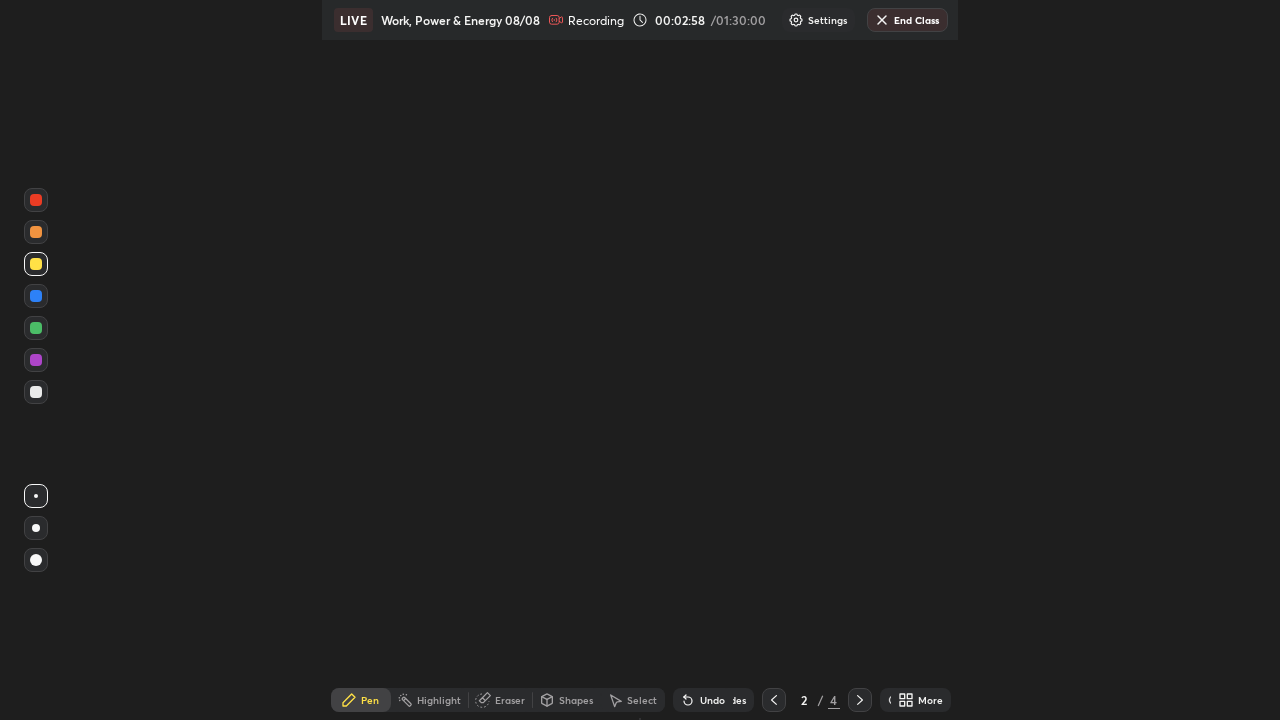 click 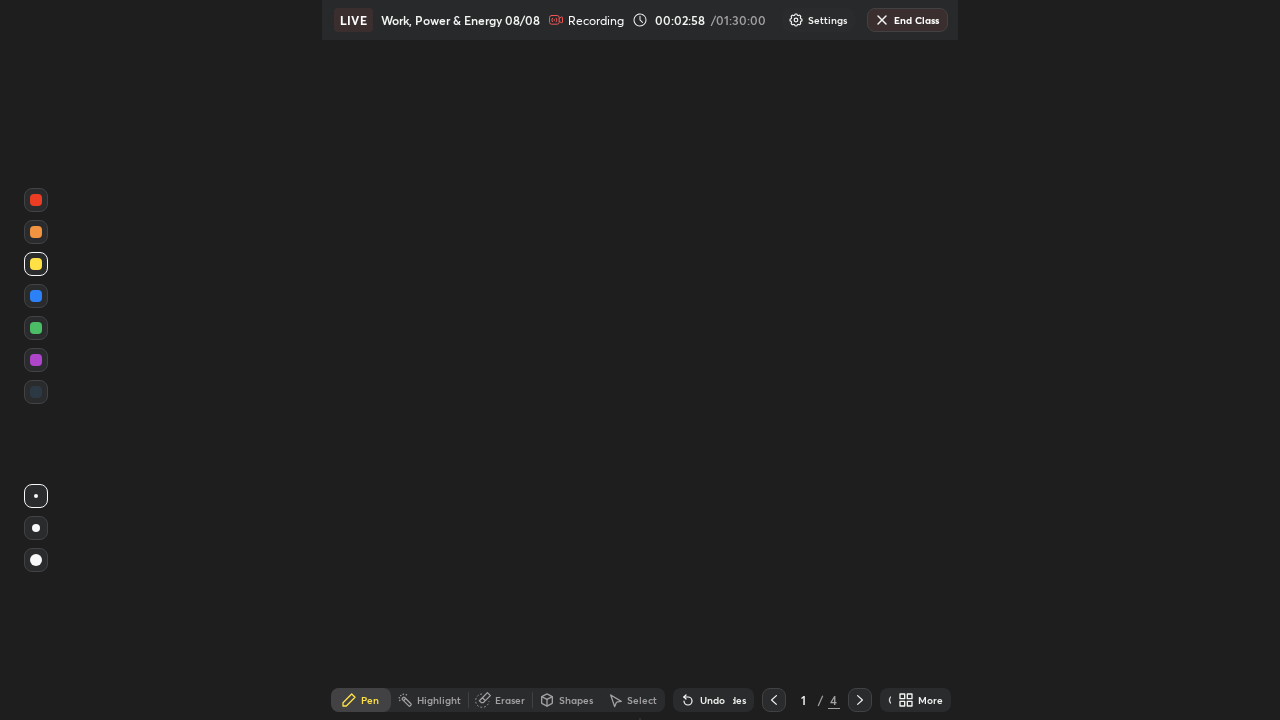 click 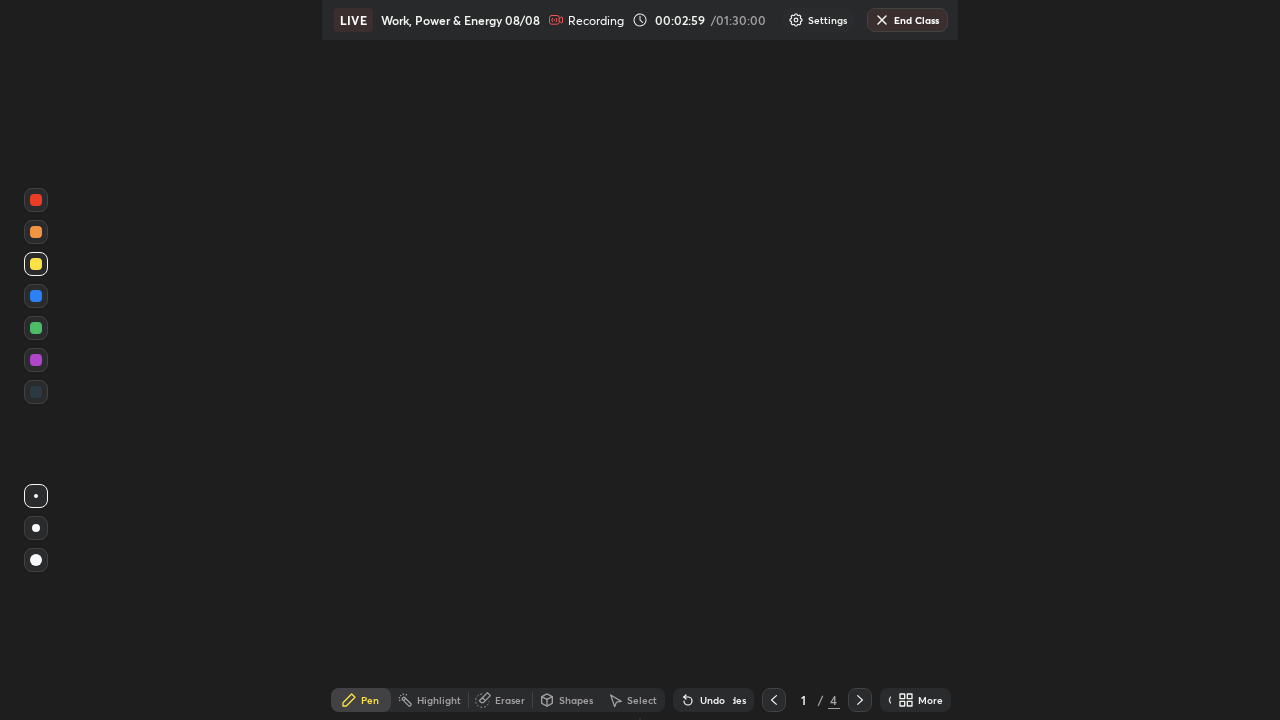 click 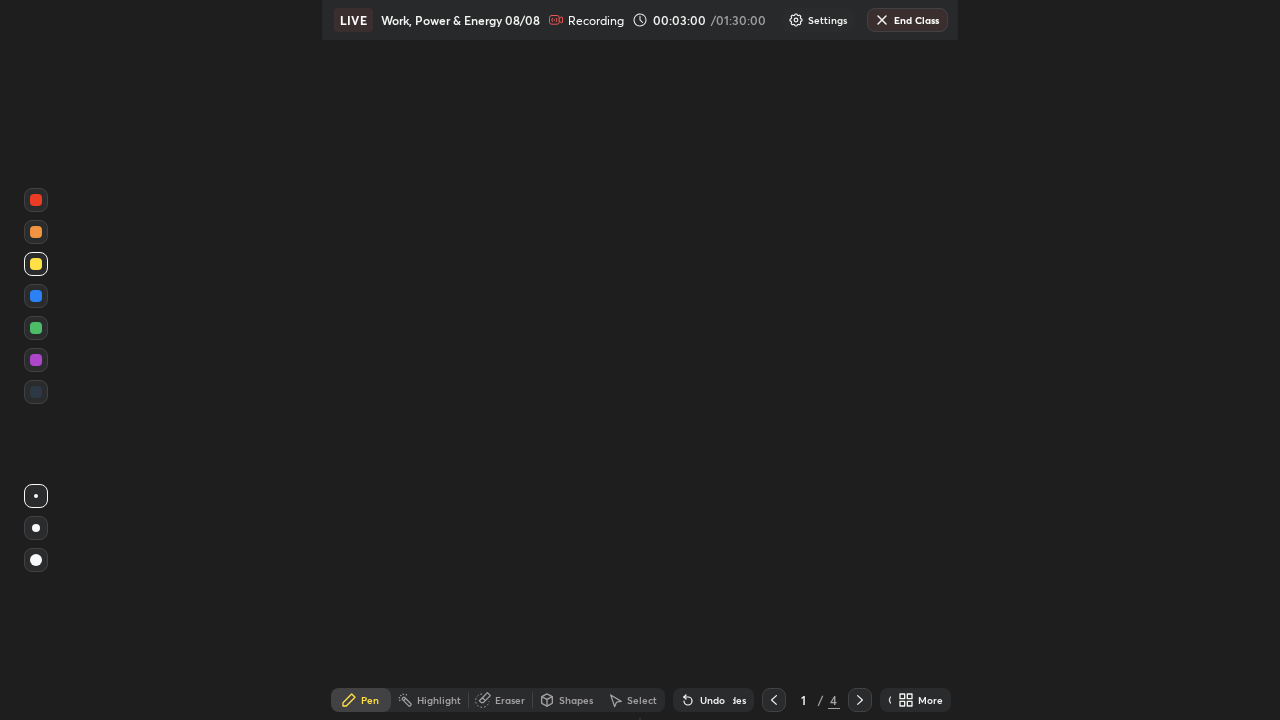 click 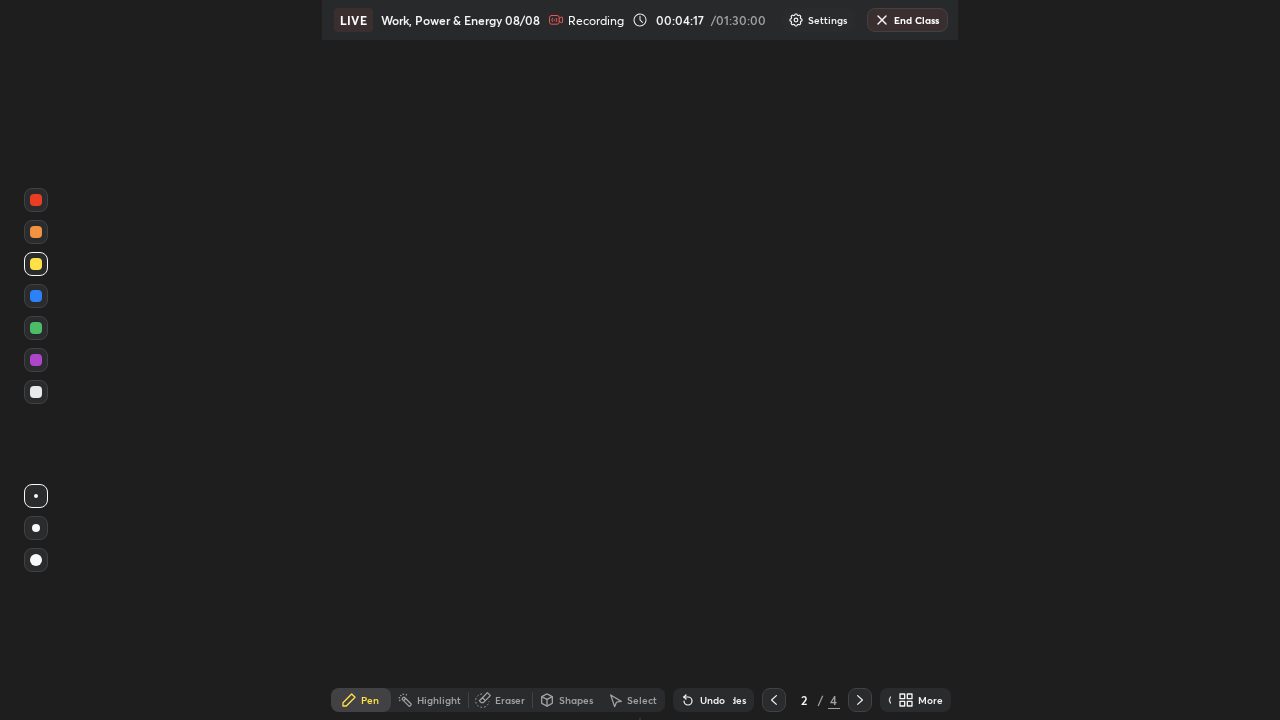 click on "Eraser" at bounding box center [510, 700] 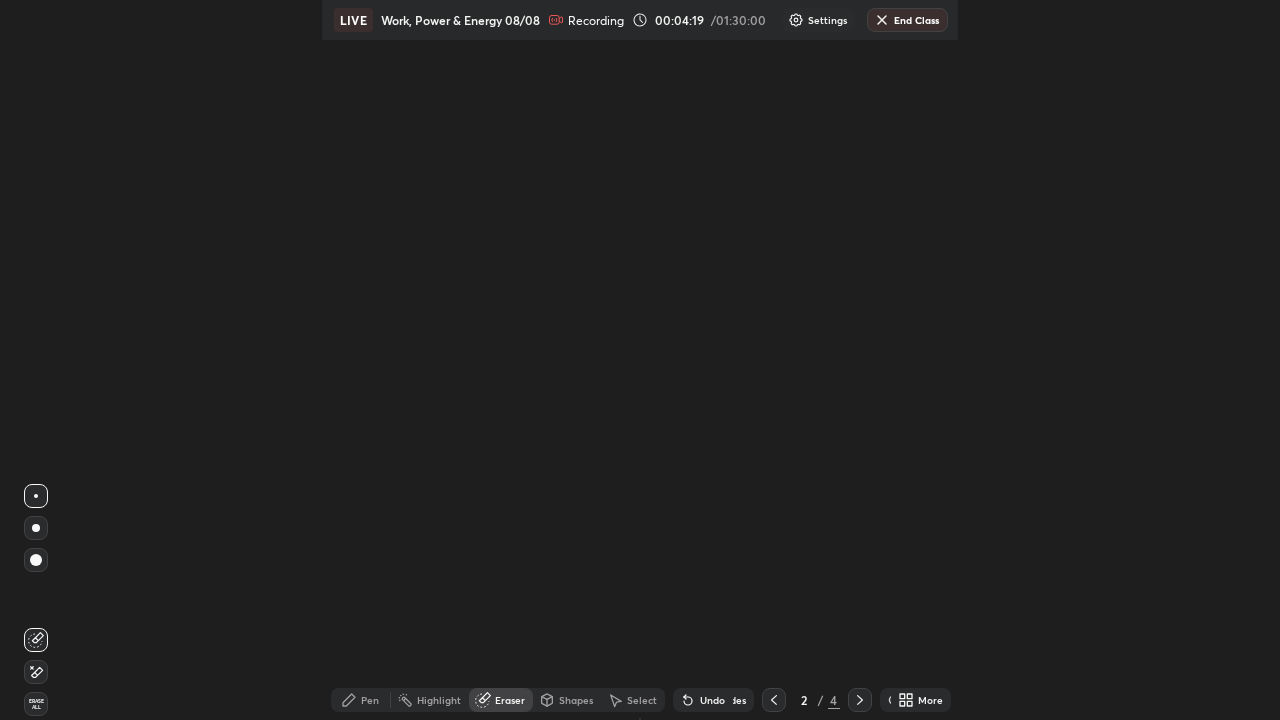 click on "Erase all" at bounding box center (36, 704) 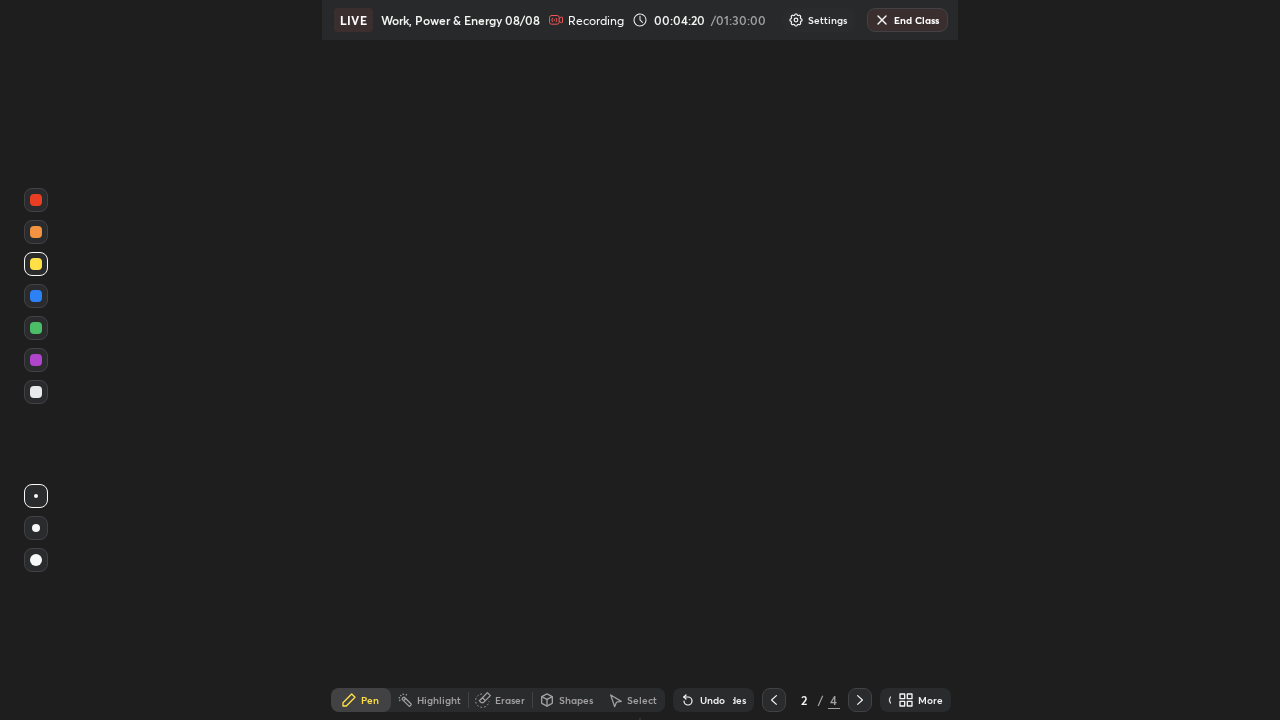 click at bounding box center (36, 392) 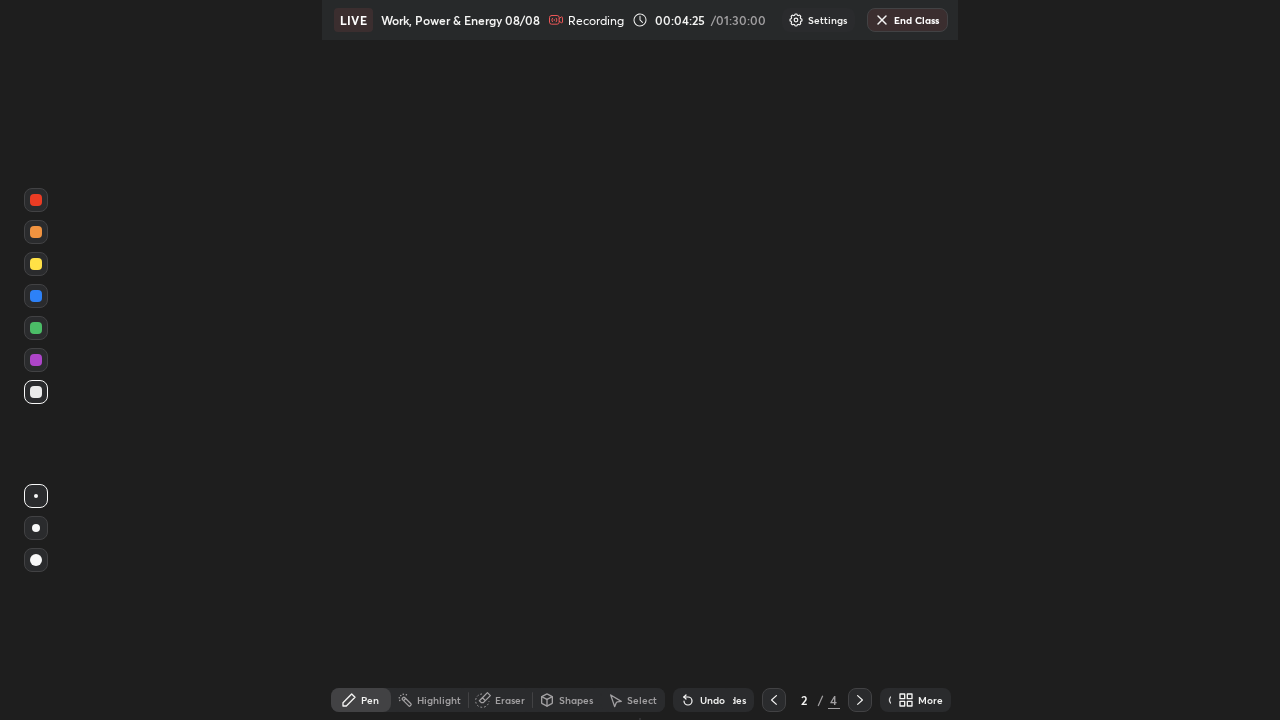 click 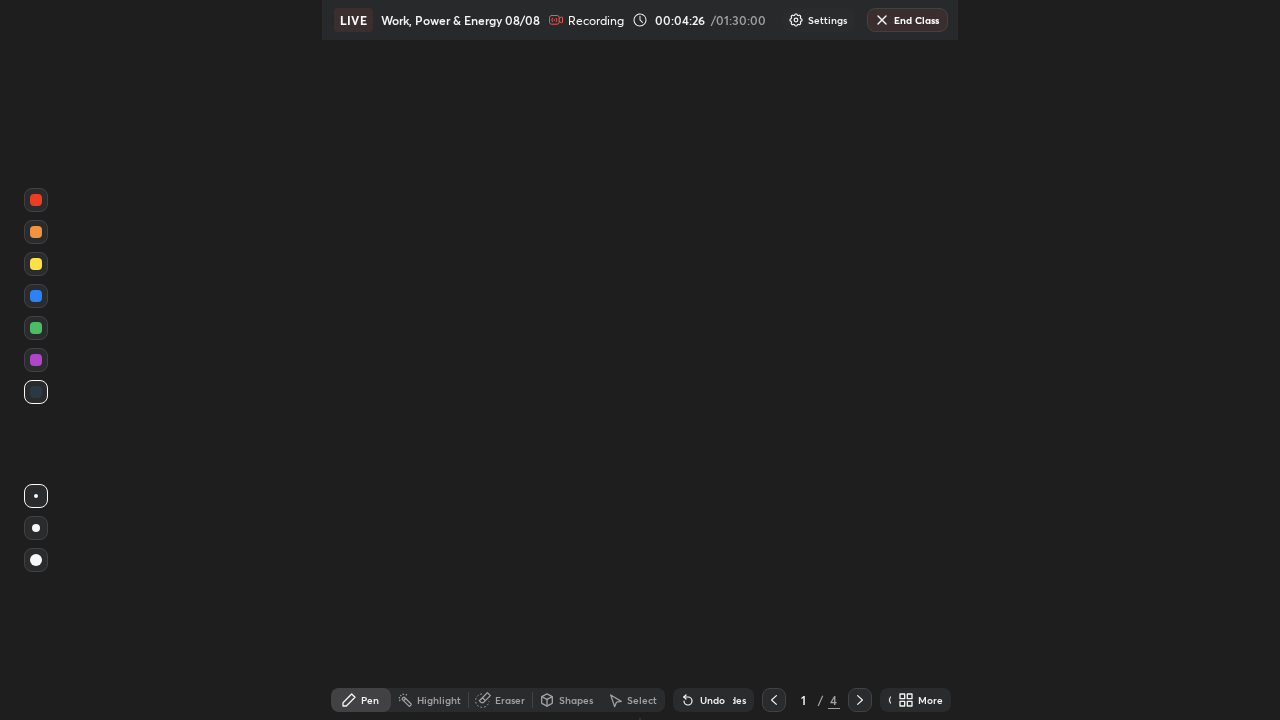 click 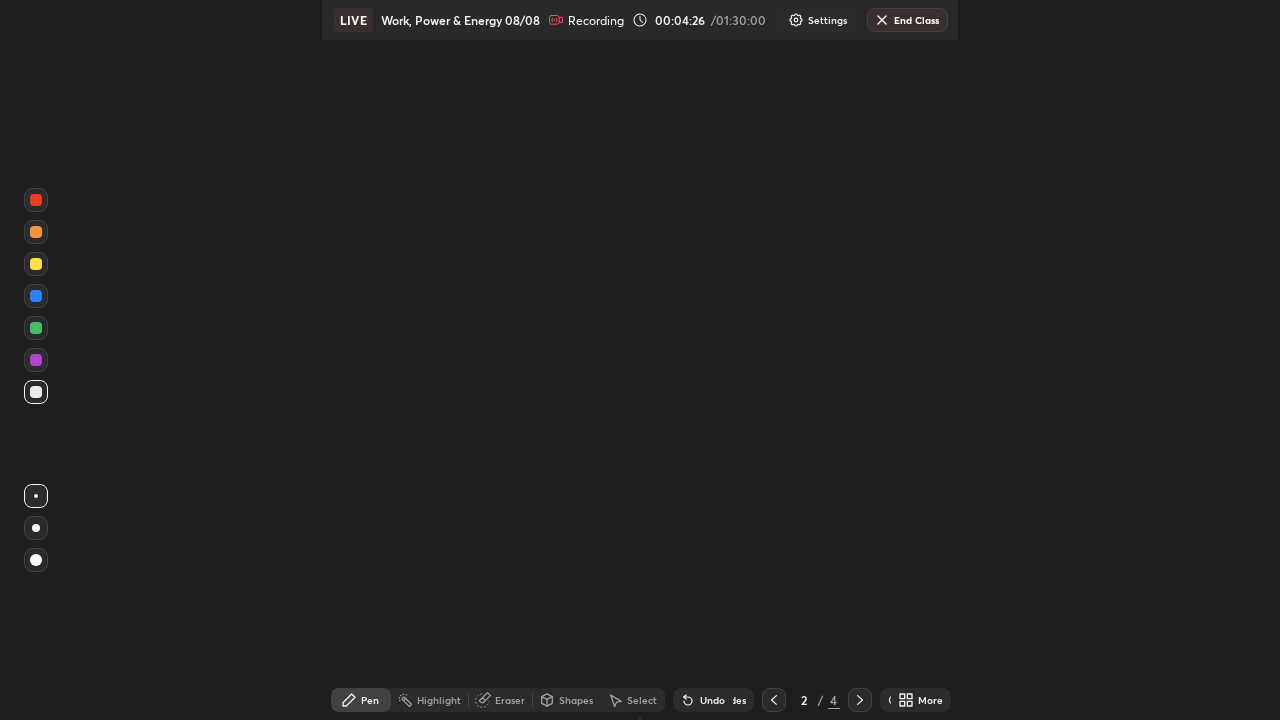 click 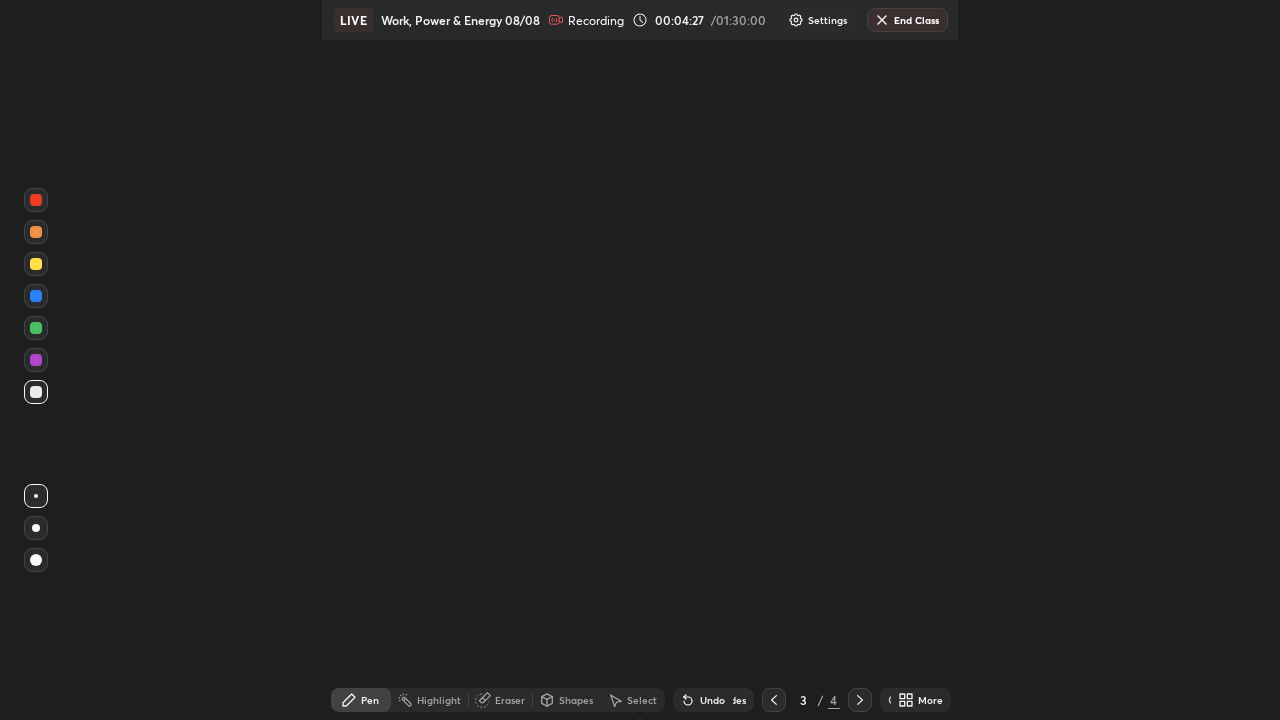 click 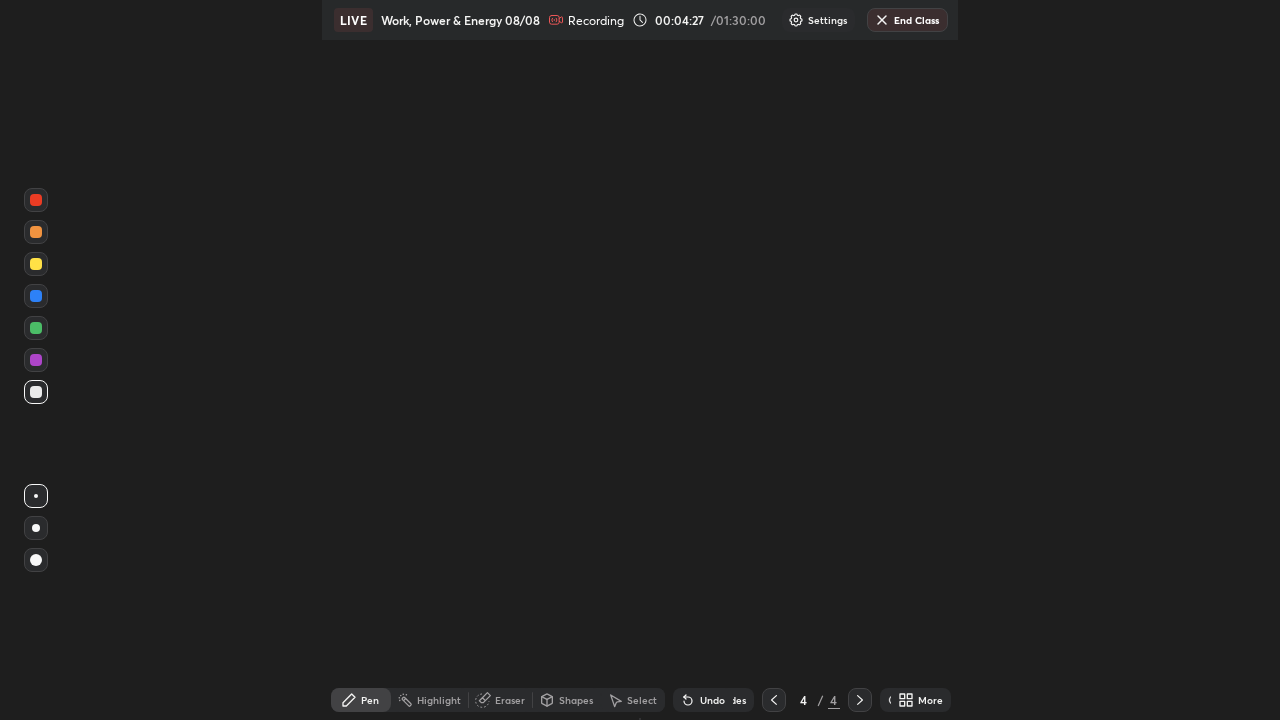 click 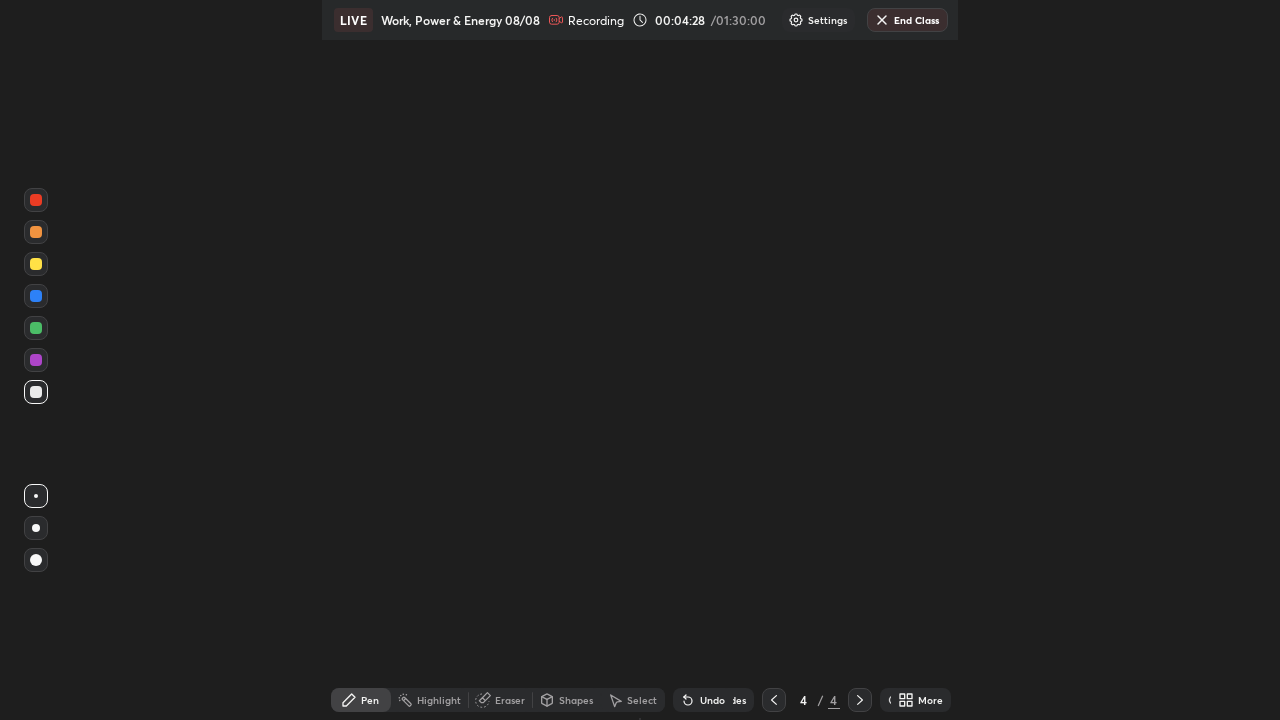 click 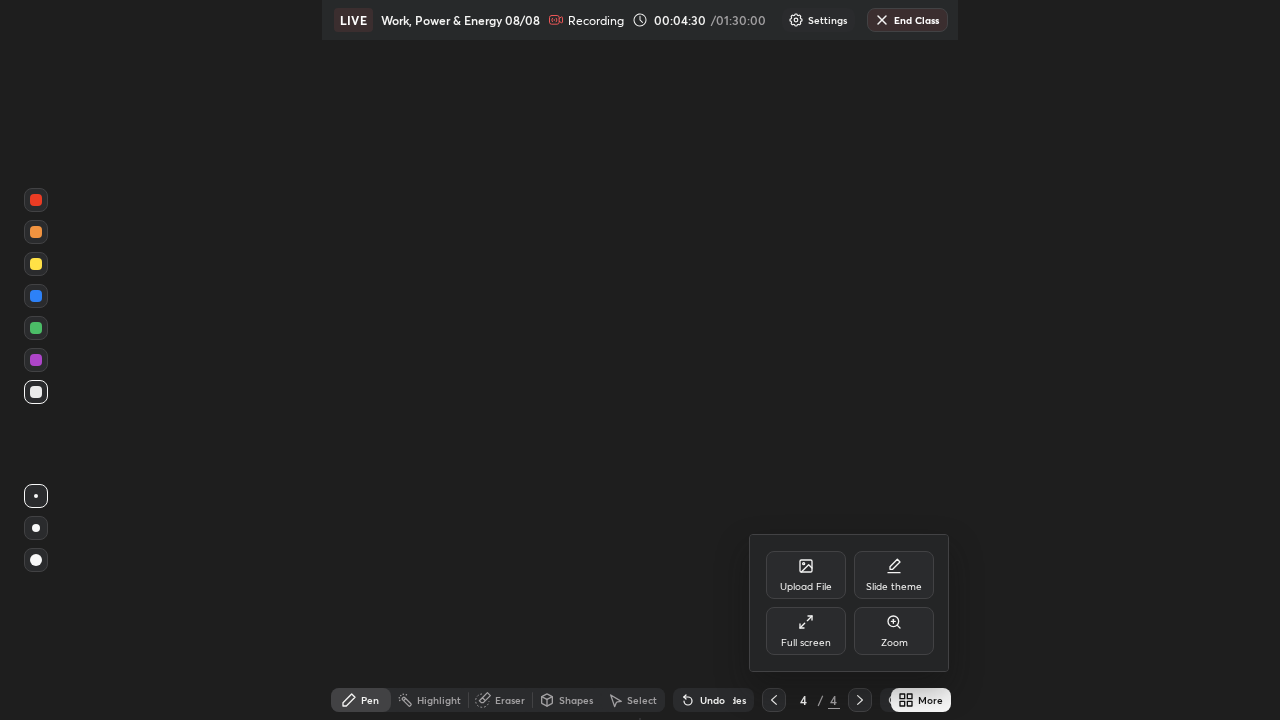 click 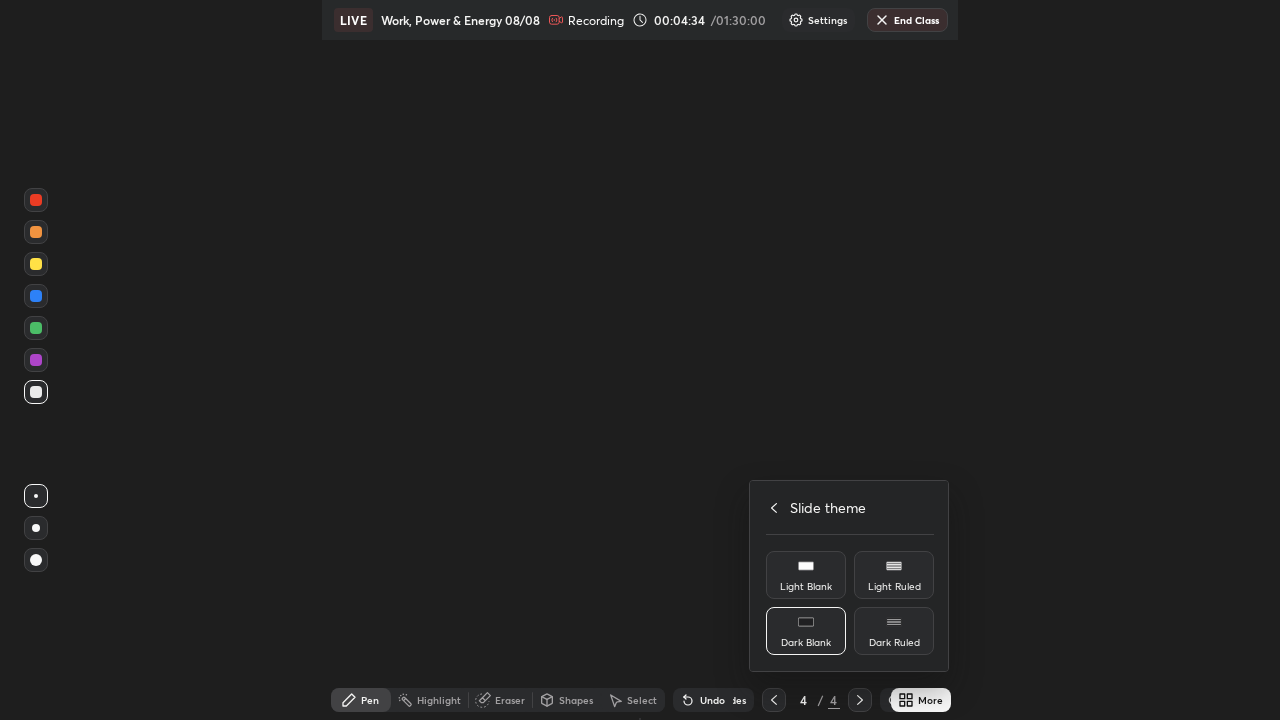 click 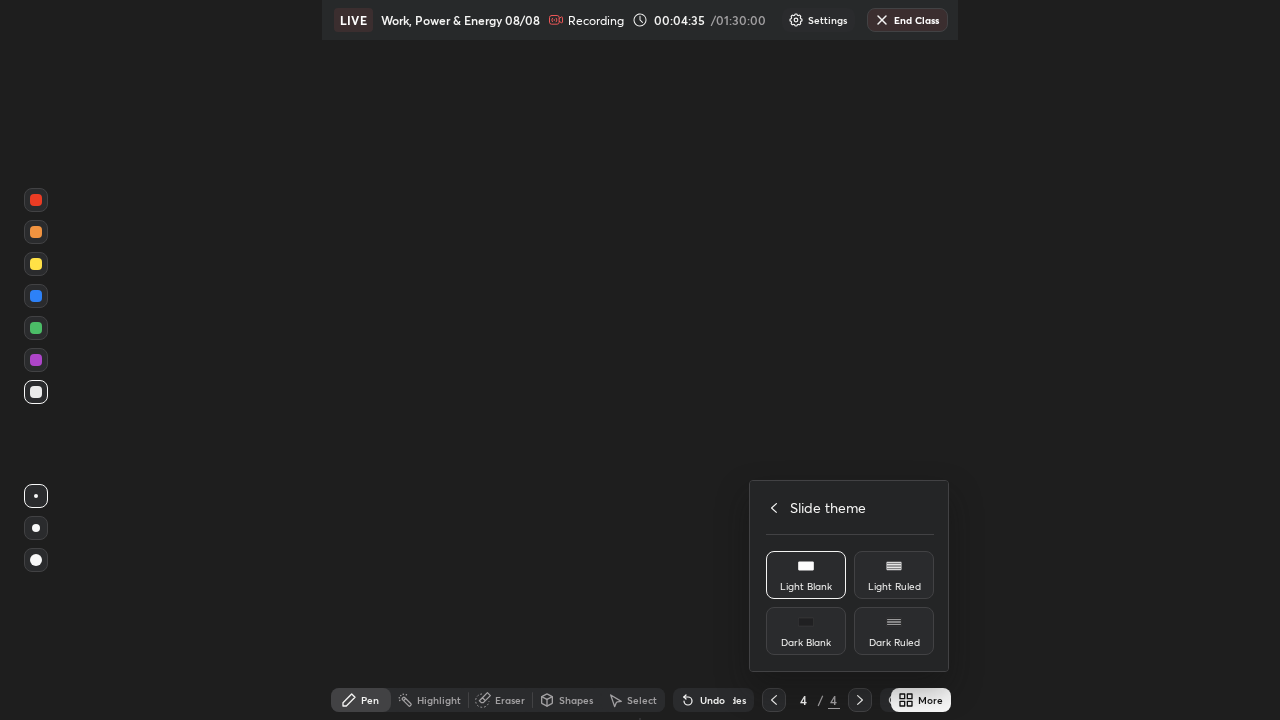 click on "Light Blank" at bounding box center [806, 575] 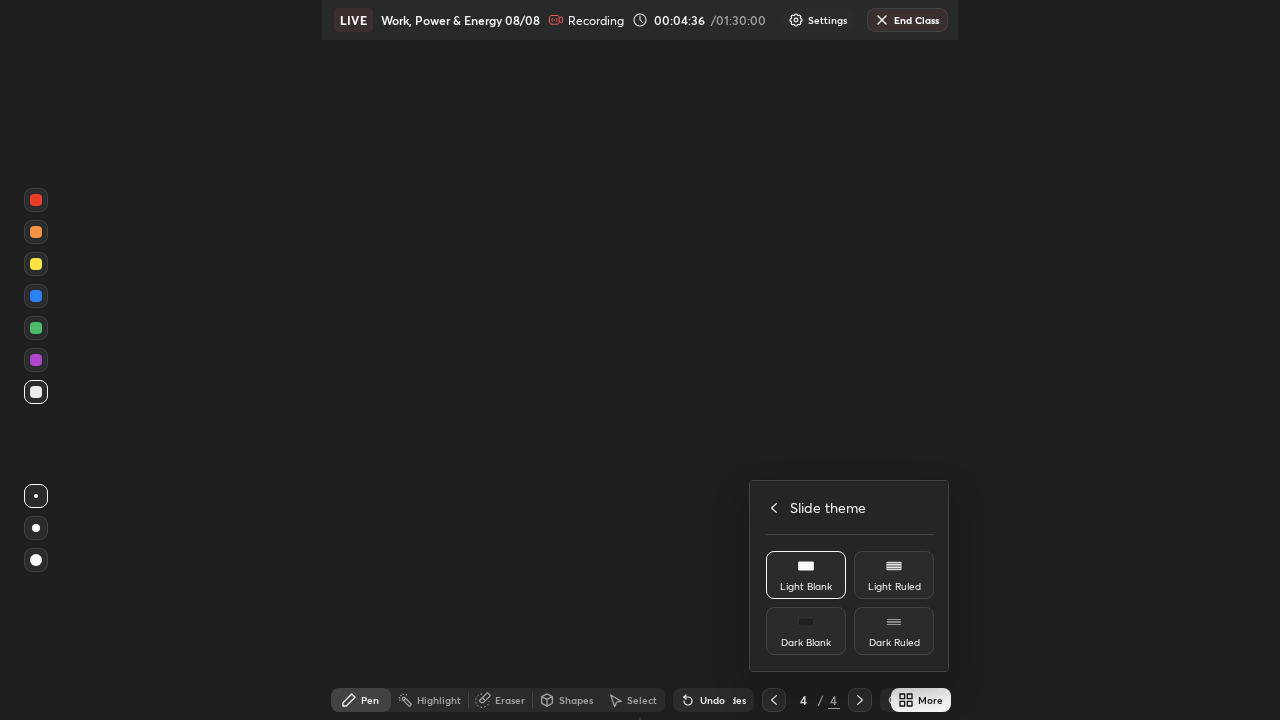 click on "Light Blank" at bounding box center (806, 575) 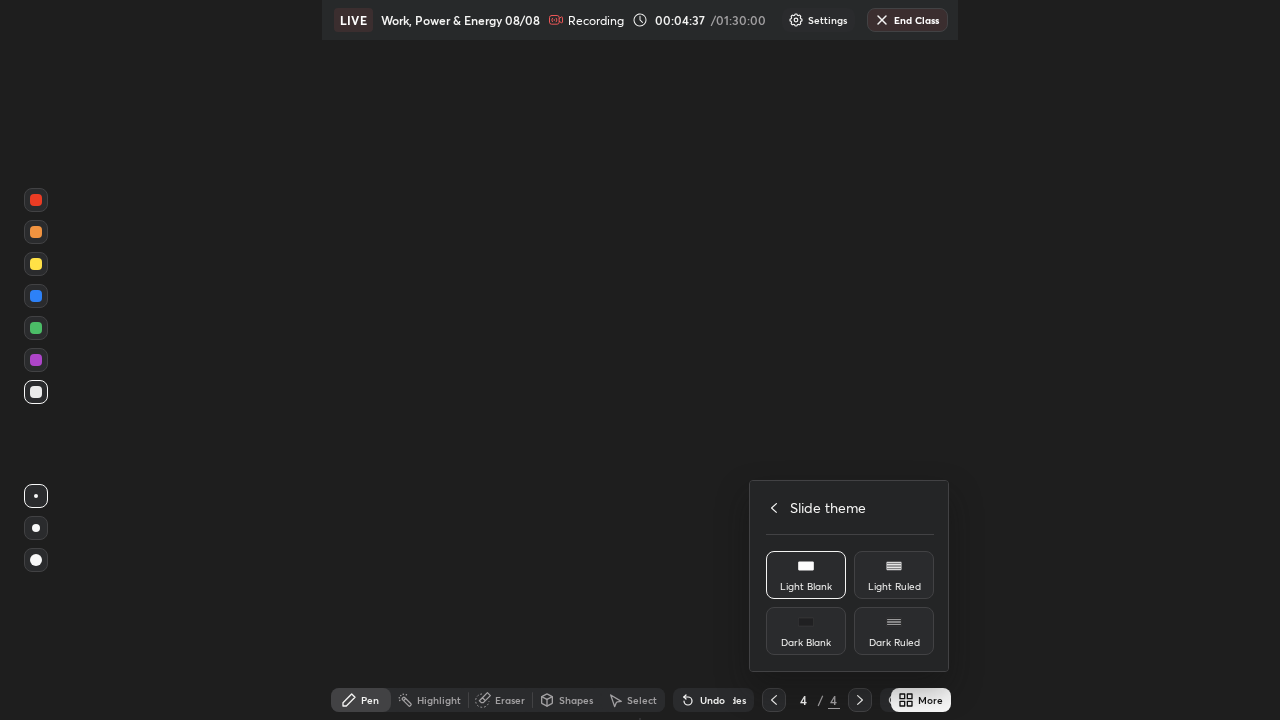 click 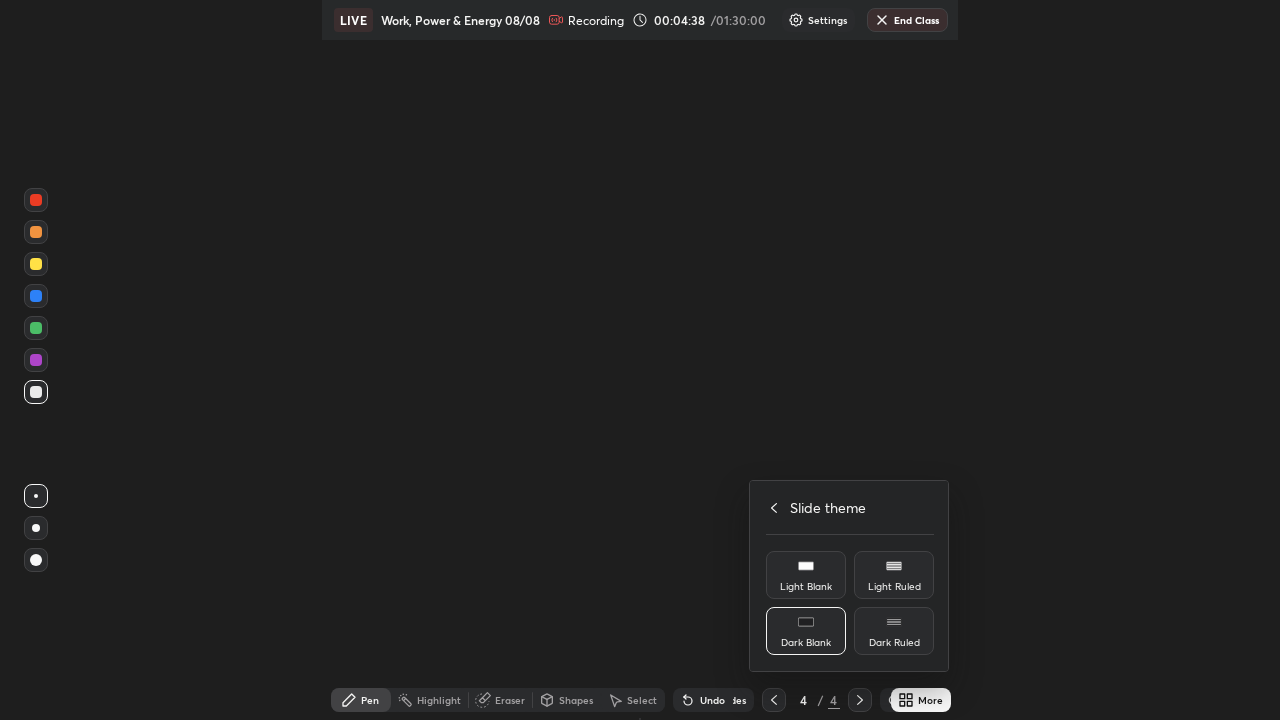 click at bounding box center [640, 360] 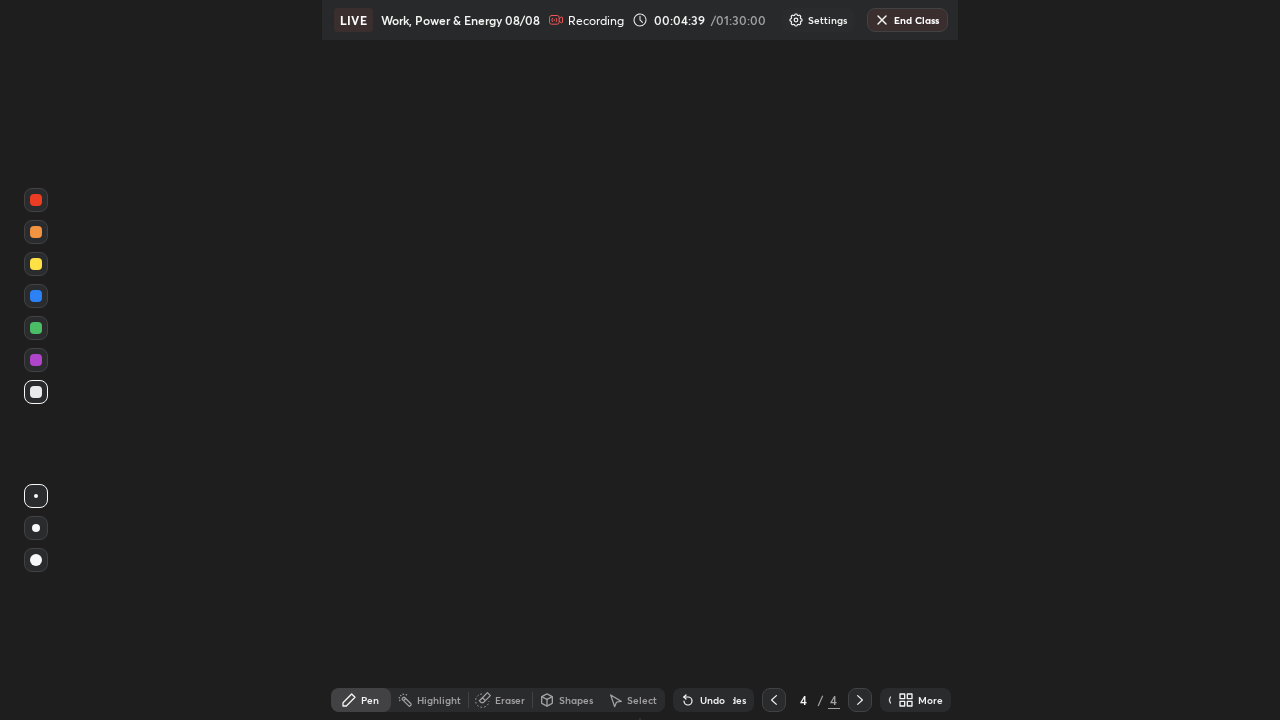 click on "More" at bounding box center [930, 700] 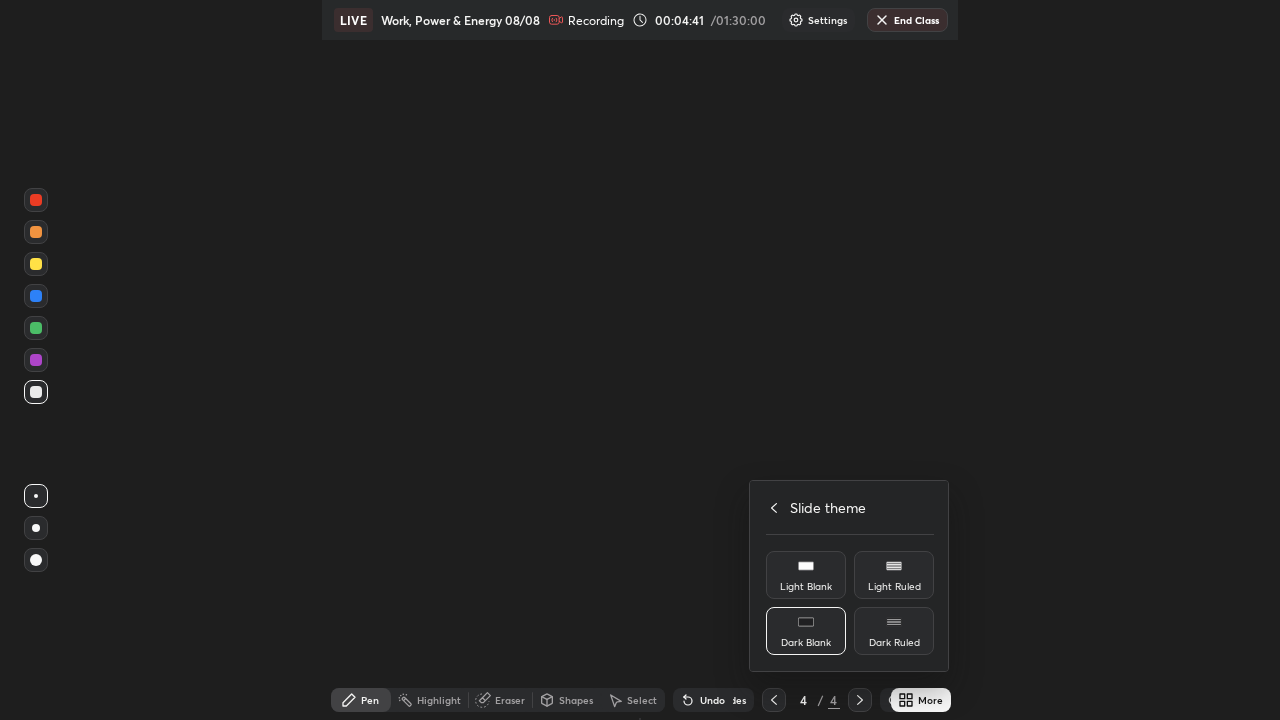 click 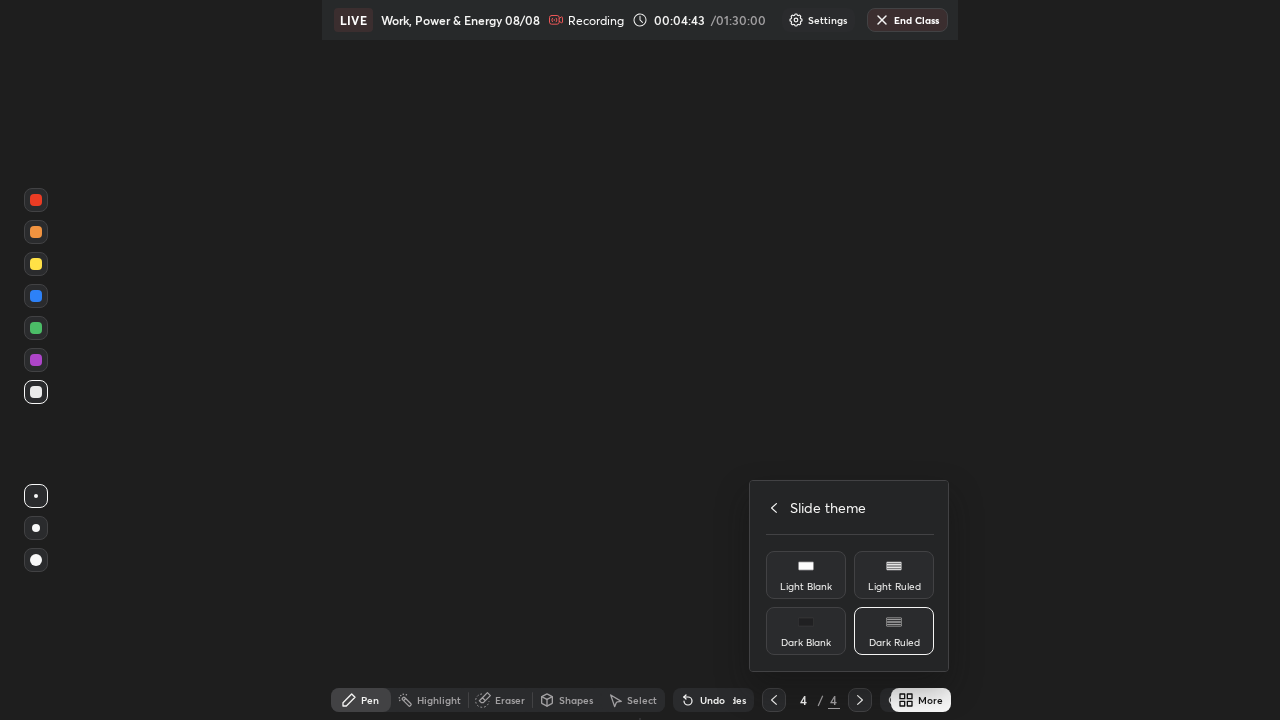 click on "Dark Ruled" at bounding box center [894, 631] 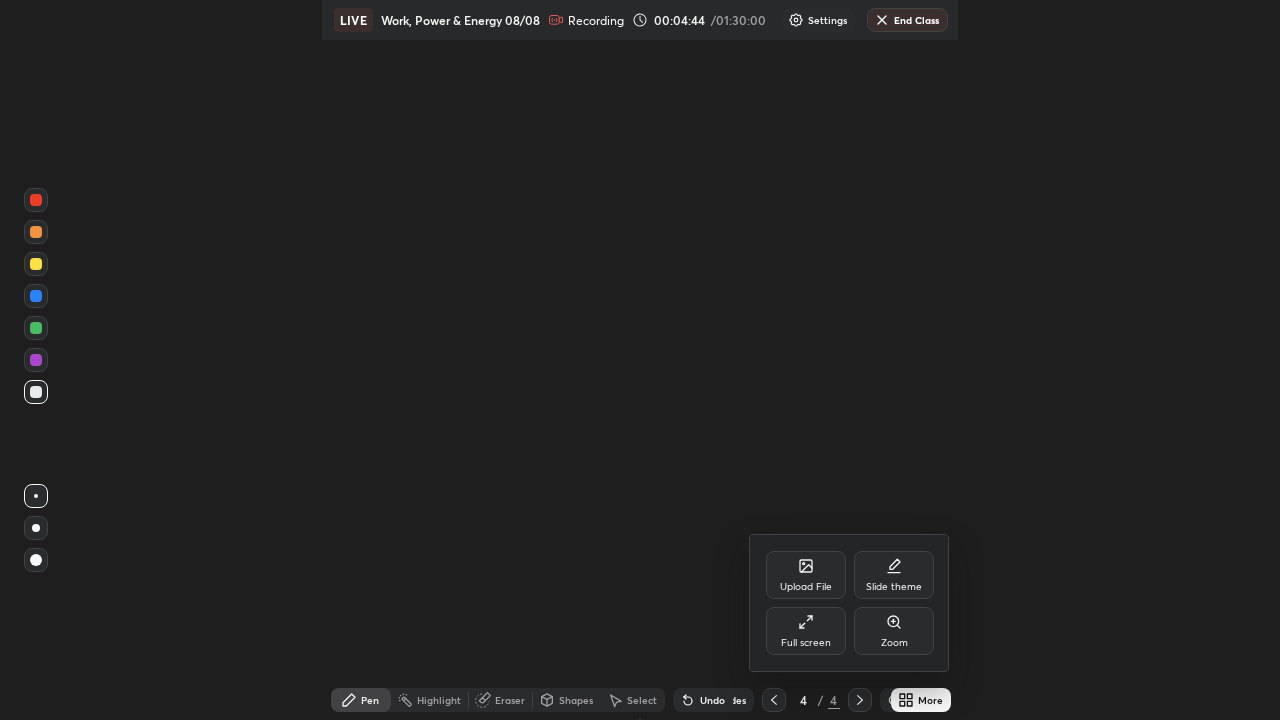click at bounding box center (640, 360) 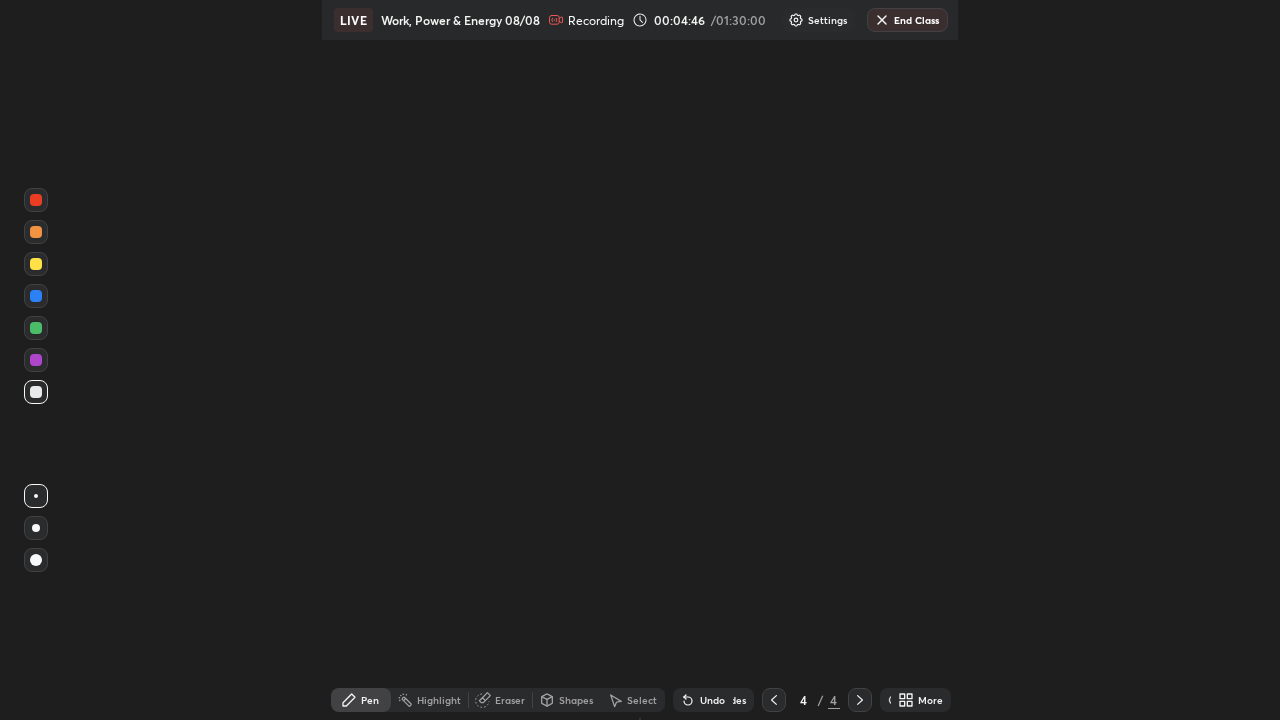 click 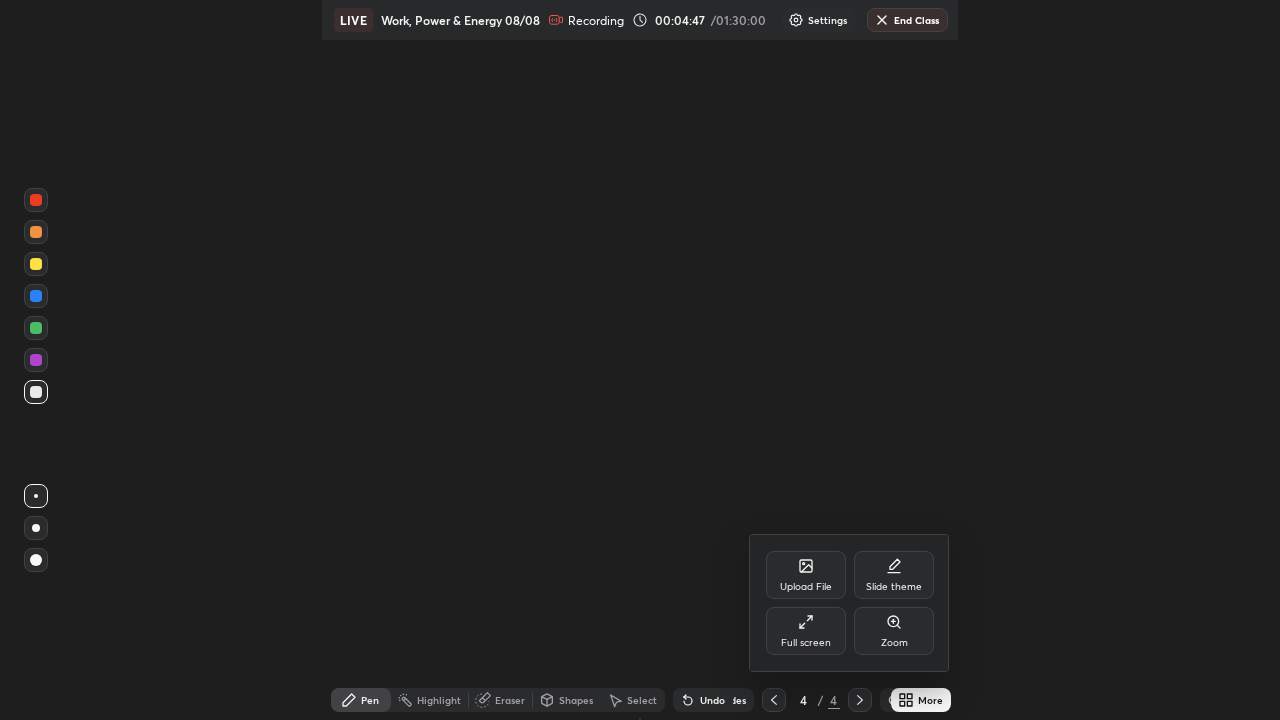 click on "Slide theme" at bounding box center (894, 575) 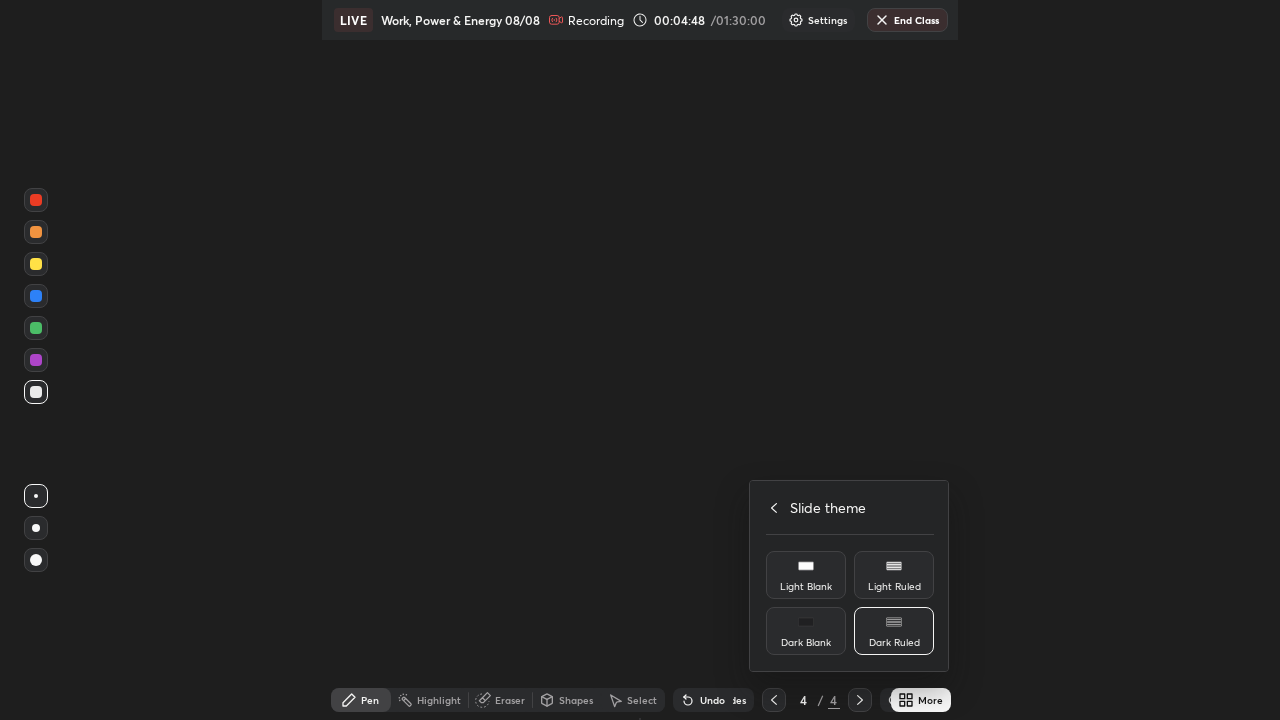 click 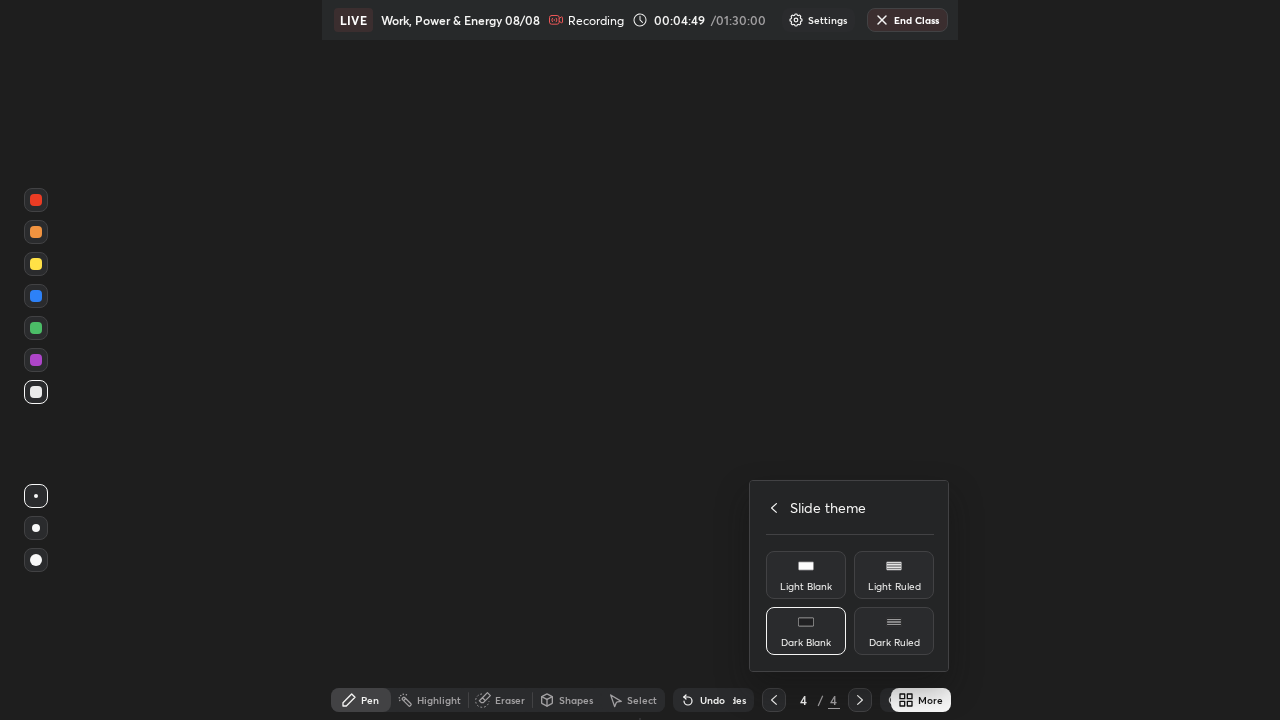 click 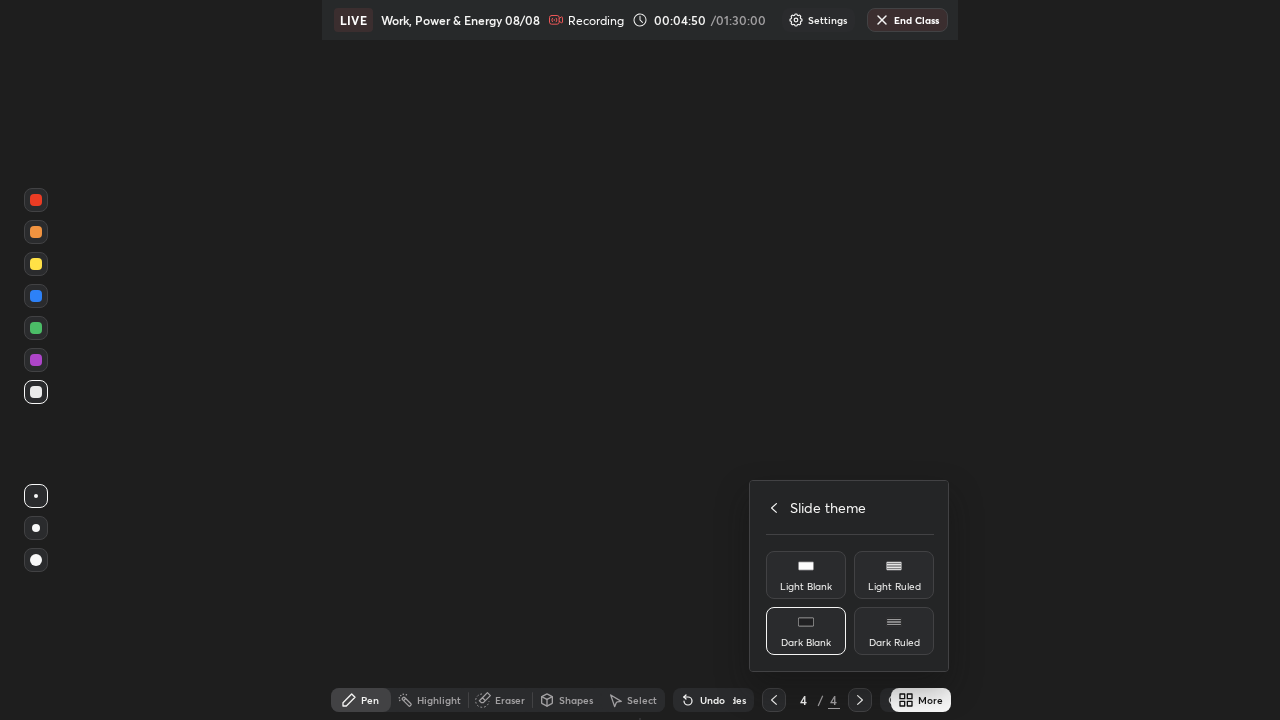 click on "Dark Blank" at bounding box center (806, 631) 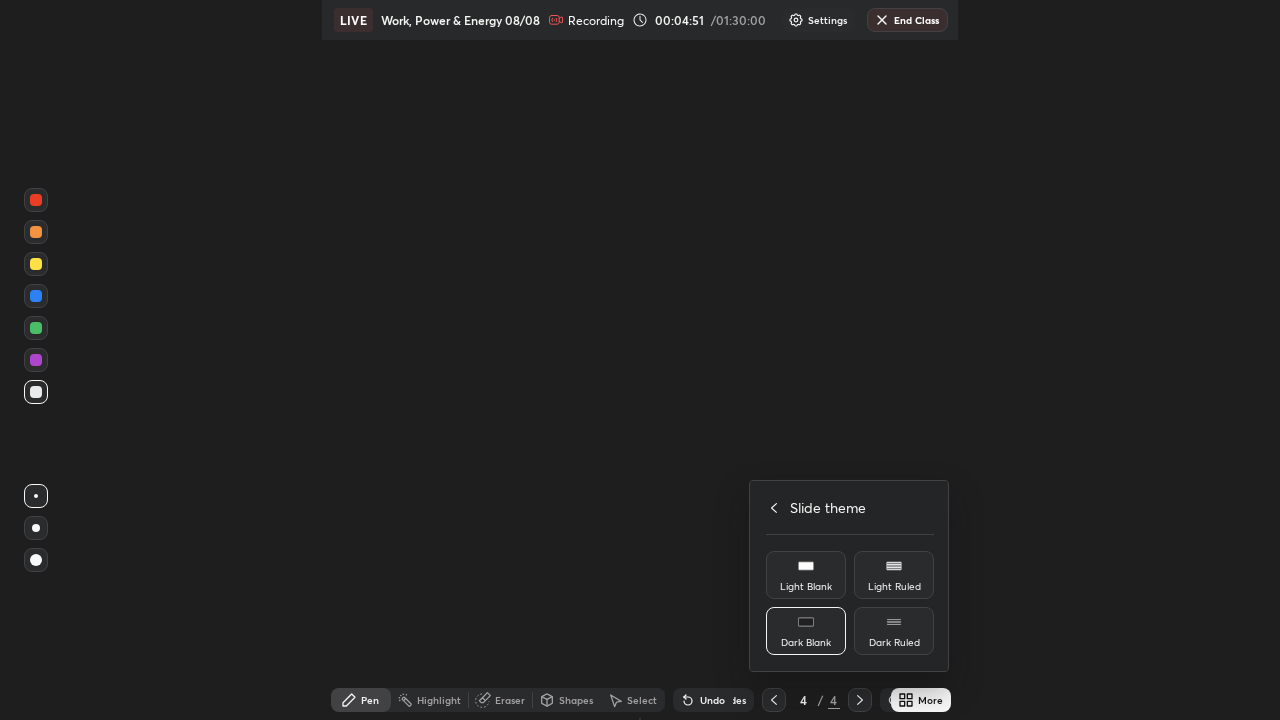 click at bounding box center [640, 360] 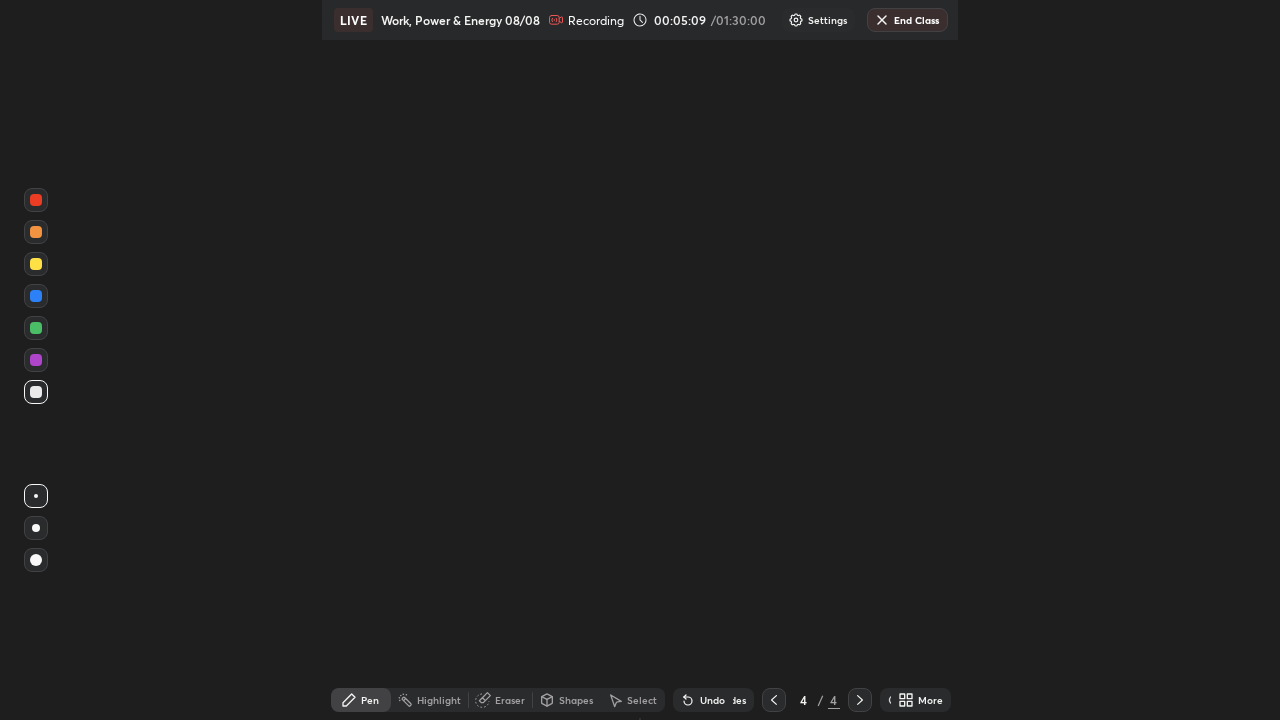 click on "End Class" at bounding box center (907, 20) 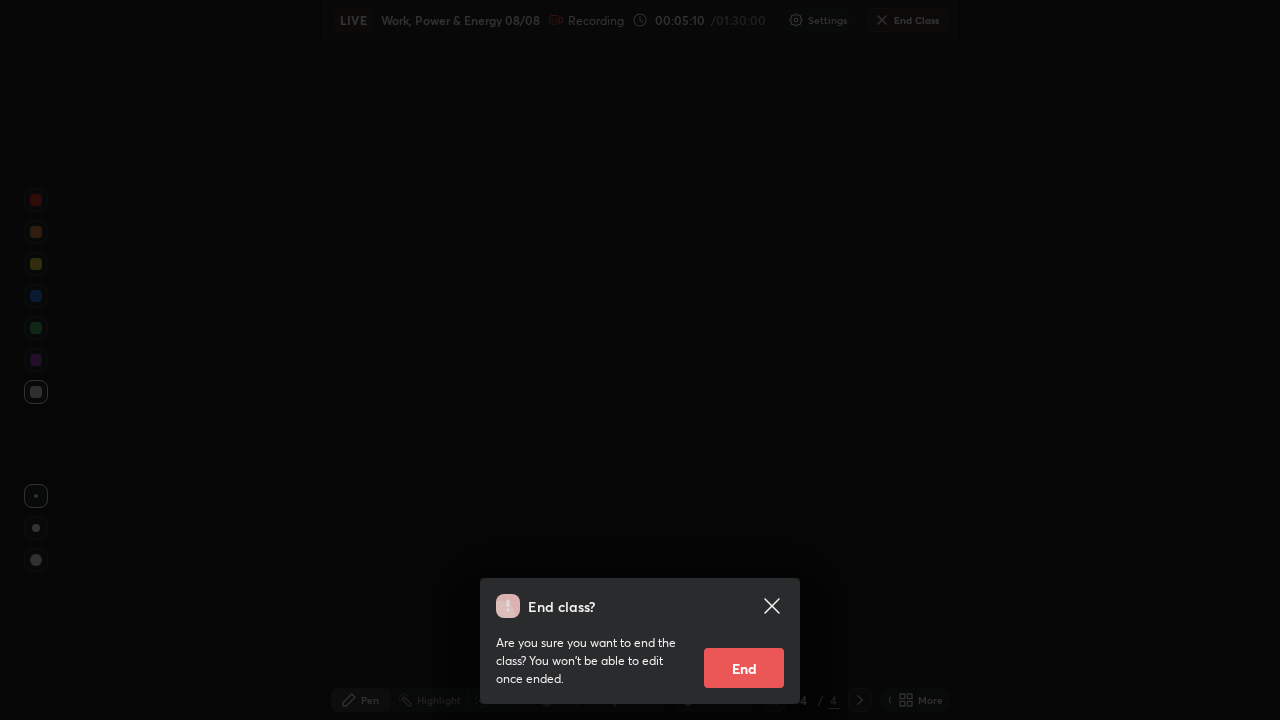 click 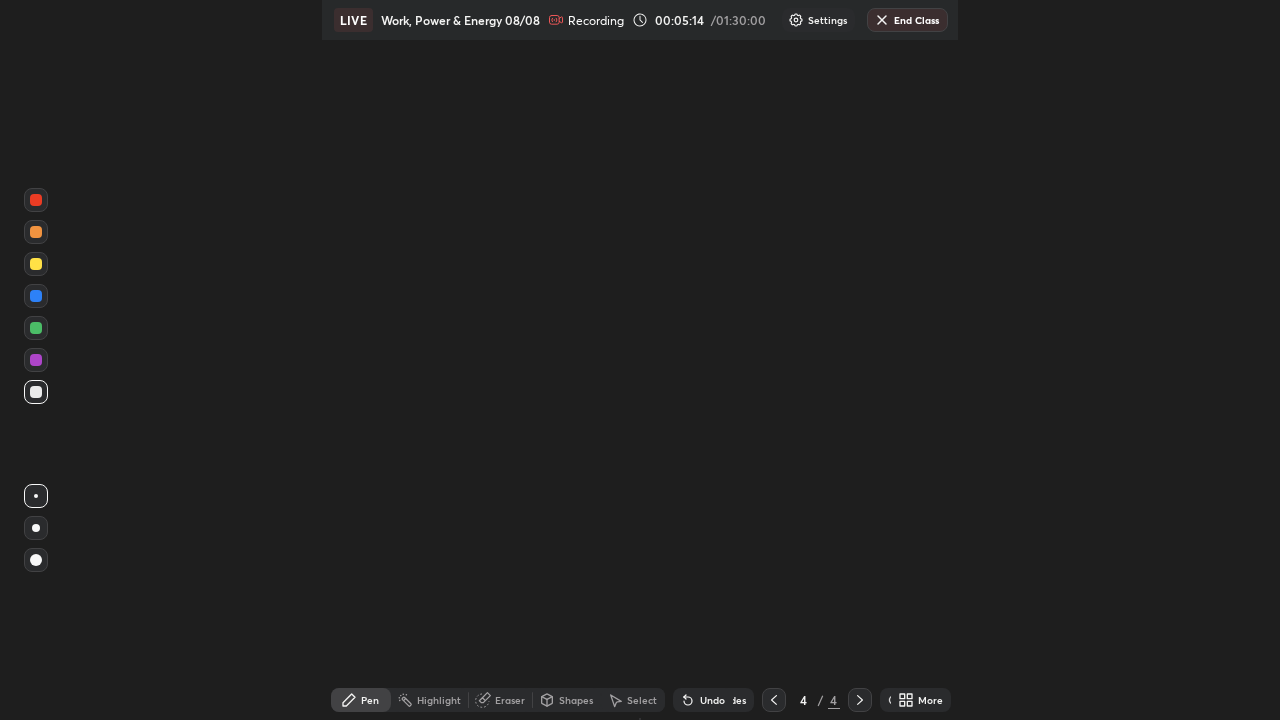 click on "Settings" at bounding box center [827, 20] 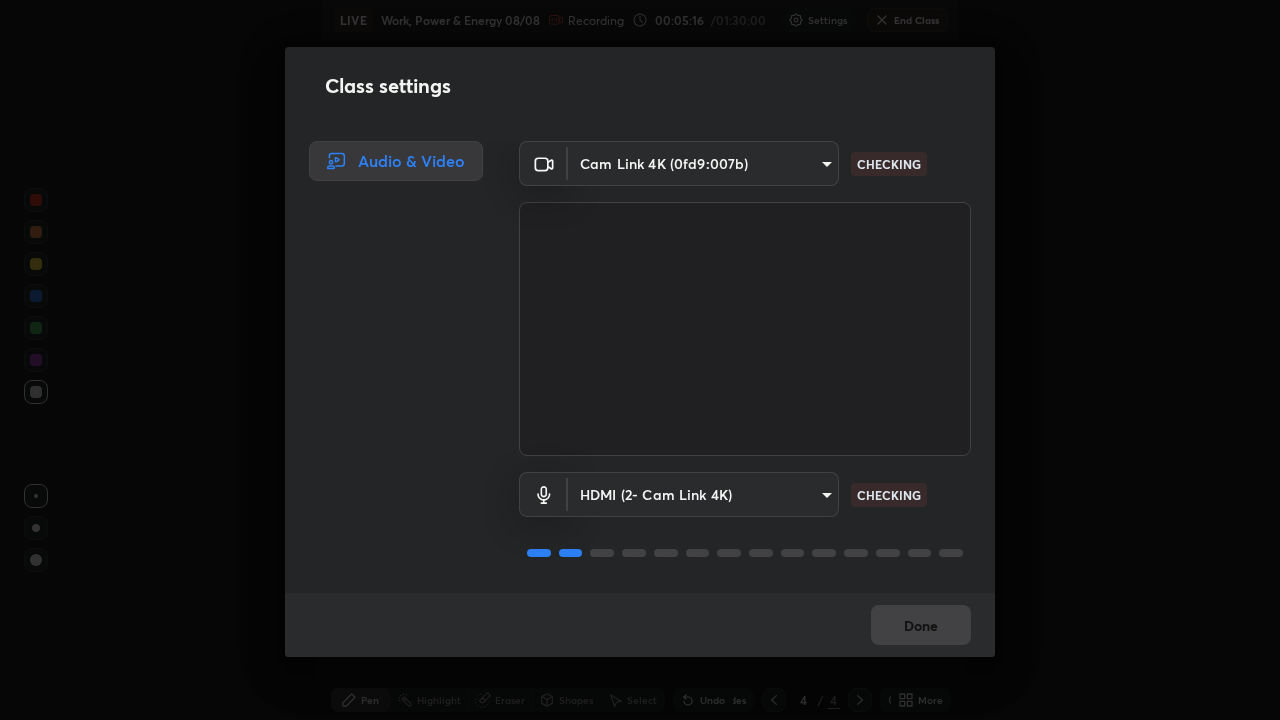 click on "Erase all LIVE Work, Power & Energy 08/08 Recording 00:05:16 /  01:30:00 Settings End Class Setting up your live class Work, Power & Energy 08/08 • L71 of Physics for IIT JEE- GROWTH-1 2027 [FIRST] [LAST] Pen Highlight Eraser Shapes Select Undo Slides 4 / 4 Add More No doubts shared Encourage your learners to ask a doubt for better clarity Report an issue Reason for reporting Buffering Chat not working Audio - Video sync issue Educator video quality low ​ Attach an image Report Class settings Audio & Video Cam Link 4K (0fd9:007b) [HASH] CHECKING HDMI (2- Cam Link 4K) [HASH] CHECKING Done" at bounding box center [640, 360] 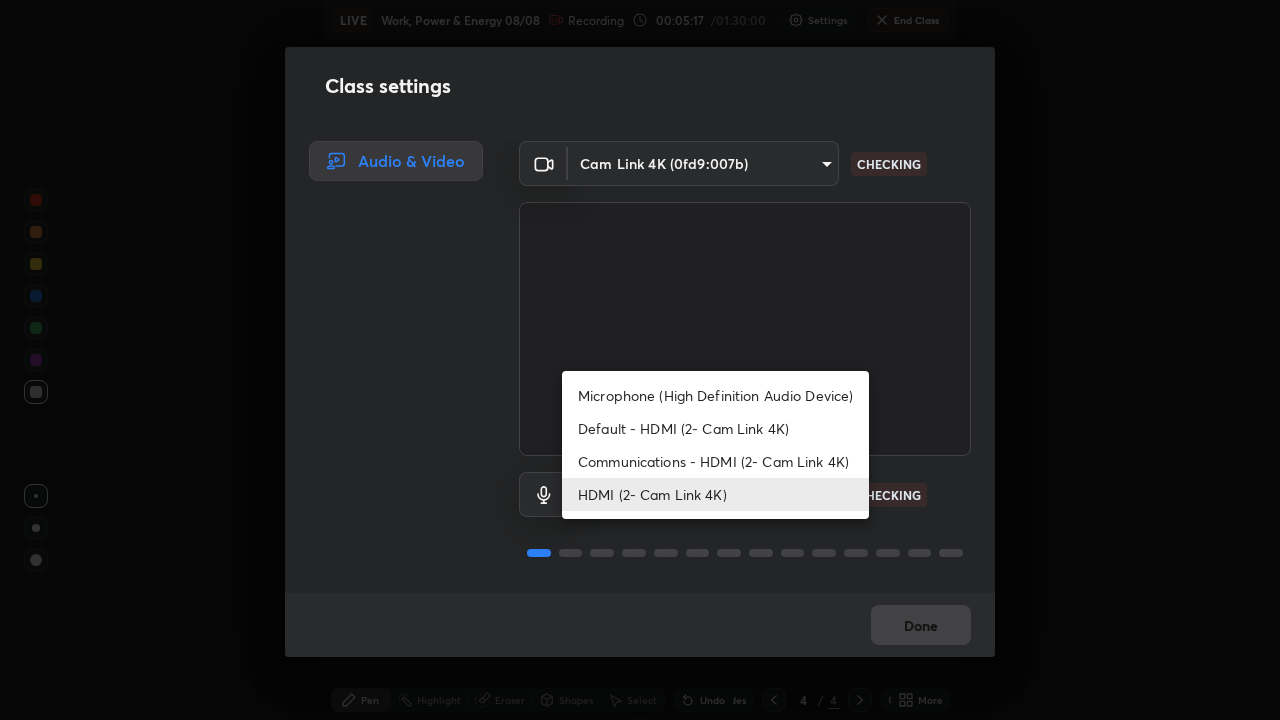 click on "Communications - HDMI (2- Cam Link 4K)" at bounding box center (715, 461) 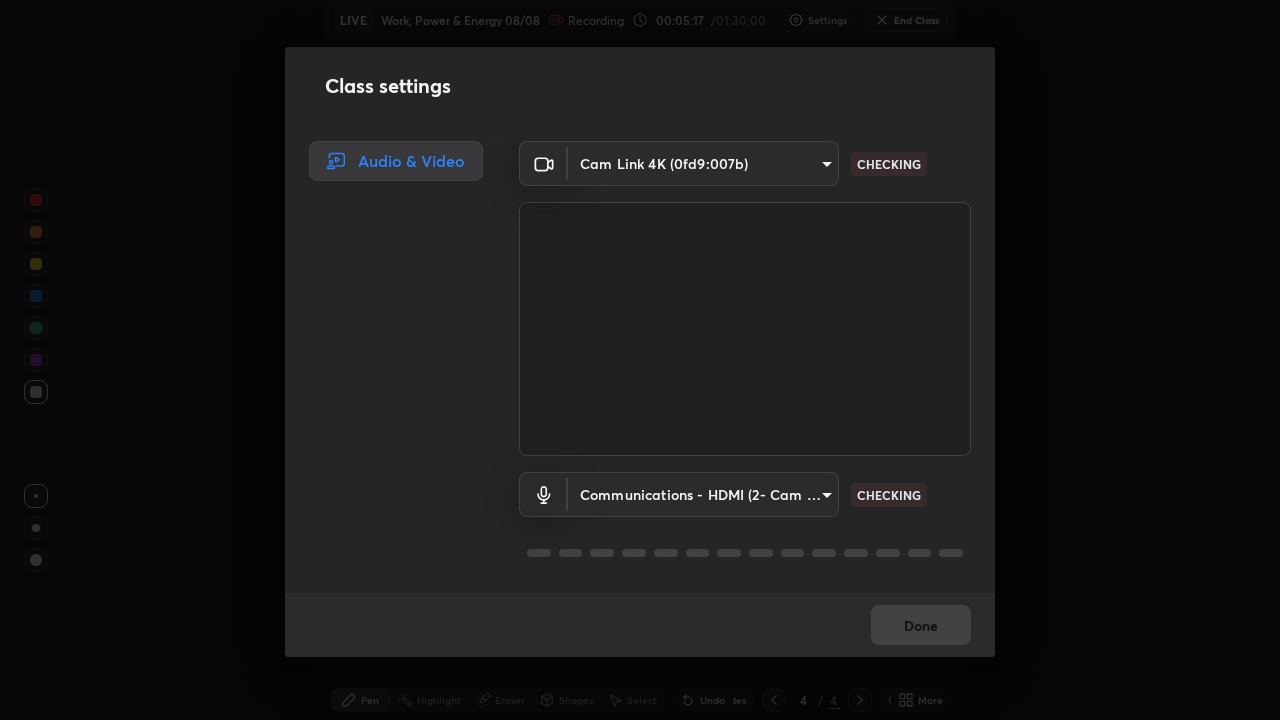 click on "Erase all LIVE Work, Power & Energy 08/08 Recording 00:05:17 /  01:30:00 Settings End Class Setting up your live class Work, Power & Energy 08/08 • L71 of Physics for IIT JEE- GROWTH-1 2027 [FIRST] [LAST] Pen Highlight Eraser Shapes Select Undo Slides 4 / 4 Add More No doubts shared Encourage your learners to ask a doubt for better clarity Report an issue Reason for reporting Buffering Chat not working Audio - Video sync issue Educator video quality low ​ Attach an image Report Class settings Audio & Video Cam Link 4K (0fd9:007b) [HASH] CHECKING Communications - HDMI (2- Cam Link 4K) communications CHECKING Done Microphone (High Definition Audio Device) Default - HDMI (2- Cam Link 4K) Communications - HDMI (2- Cam Link 4K) HDMI (2- Cam Link 4K)" at bounding box center (640, 360) 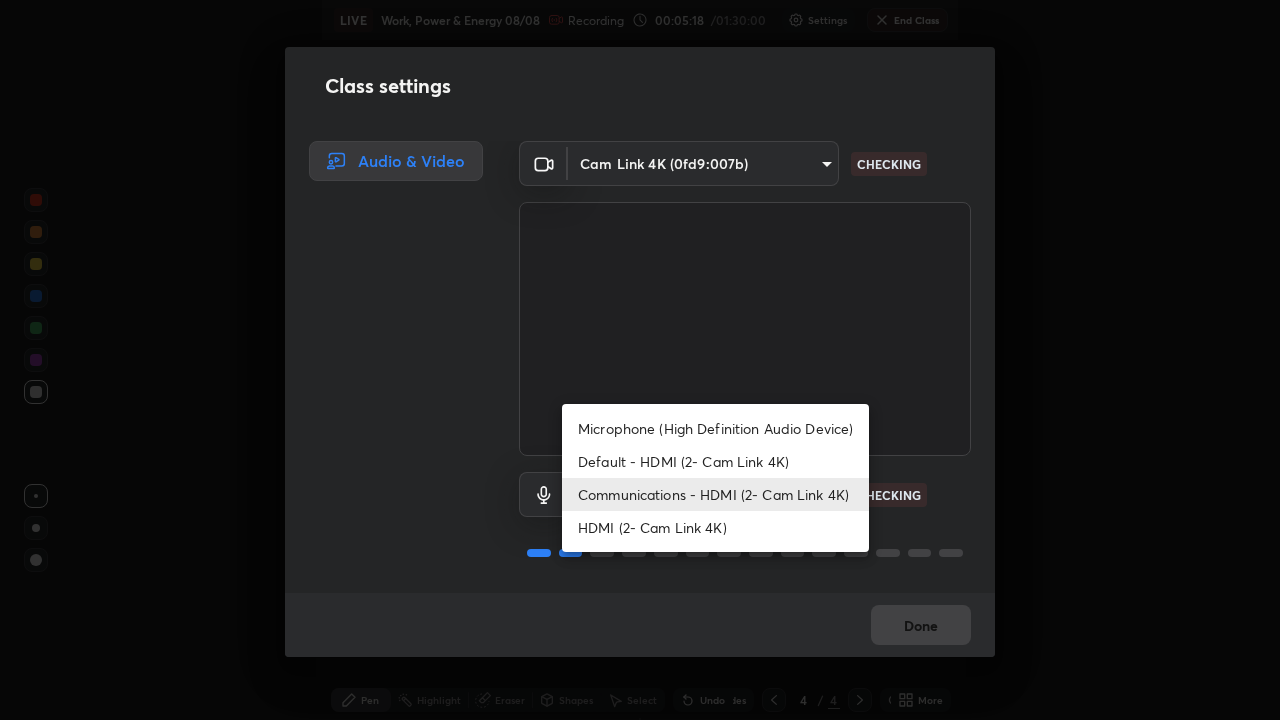 click on "HDMI (2- Cam Link 4K)" at bounding box center [715, 527] 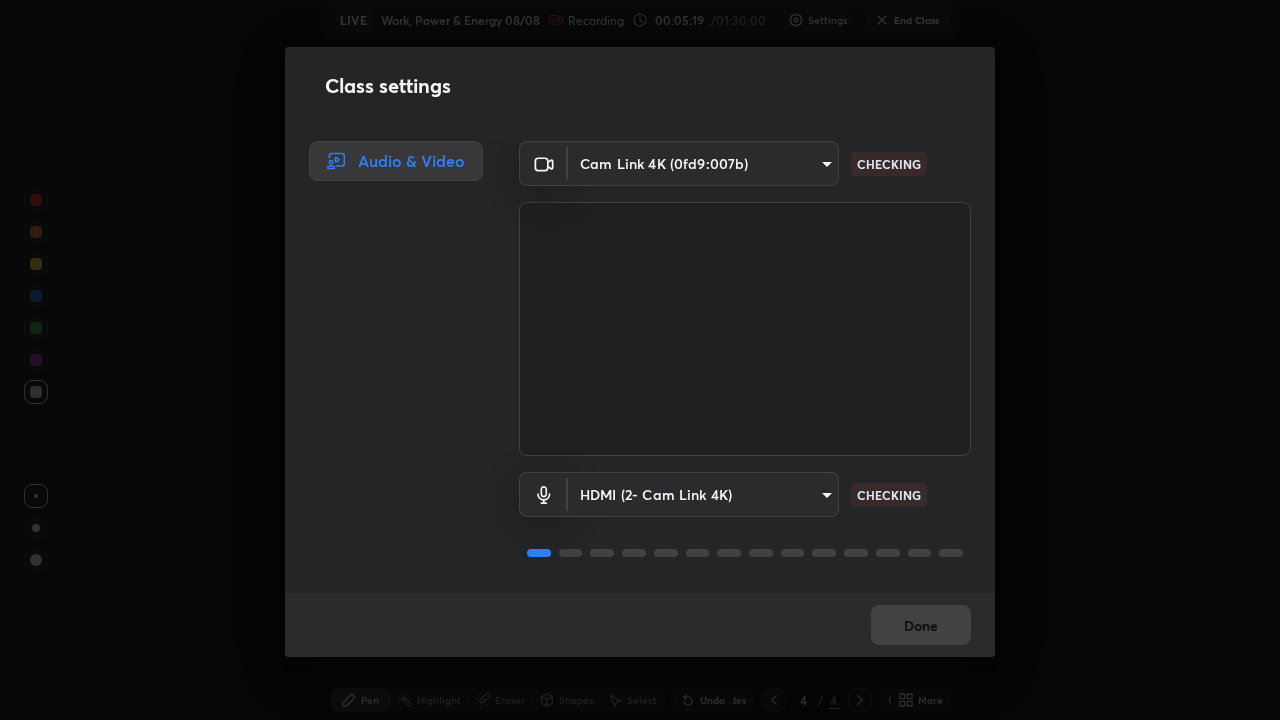 click on "Erase all LIVE Work, Power & Energy 08/08 Recording 00:05:19 /  01:30:00 Settings End Class Setting up your live class Work, Power & Energy 08/08 • L71 of Physics for IIT JEE- GROWTH-1 2027 [FIRST] [LAST] Pen Highlight Eraser Shapes Select Undo Slides 4 / 4 Add More No doubts shared Encourage your learners to ask a doubt for better clarity Report an issue Reason for reporting Buffering Chat not working Audio - Video sync issue Educator video quality low ​ Attach an image Report Class settings Audio & Video Cam Link 4K (0fd9:007b) [HASH] CHECKING HDMI (2- Cam Link 4K) [HASH] CHECKING Done" at bounding box center (640, 360) 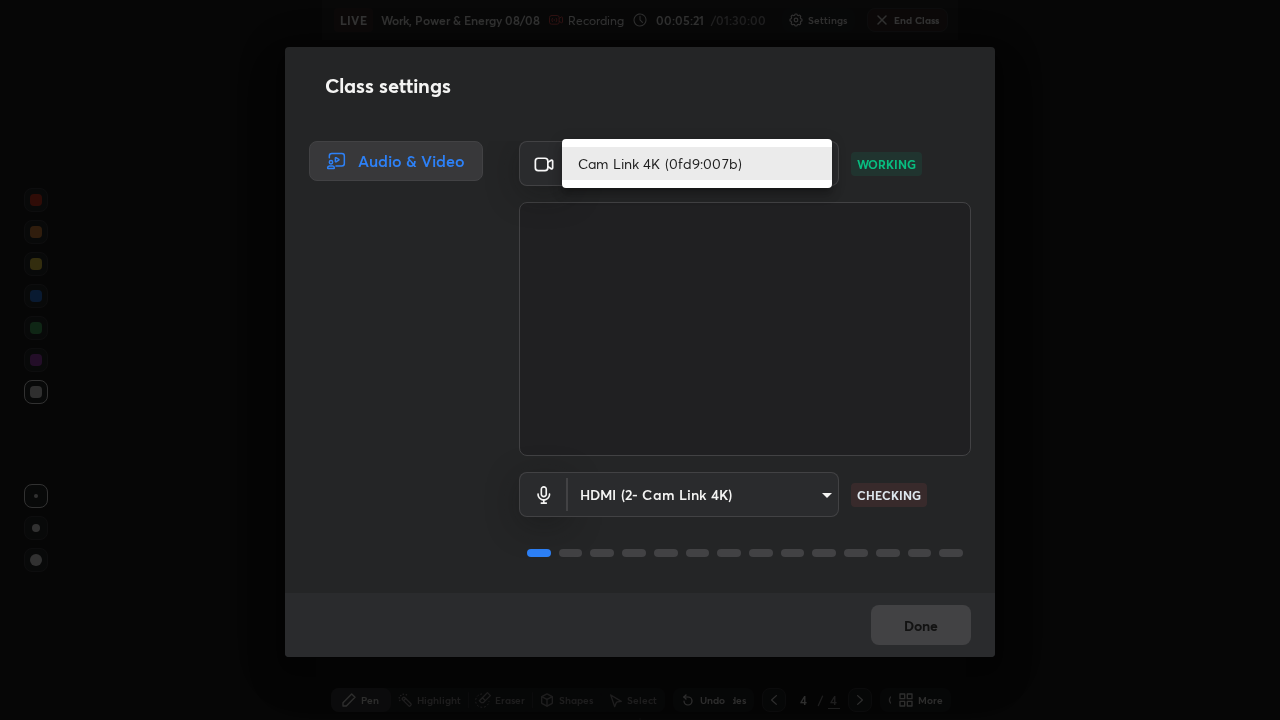 click at bounding box center [640, 360] 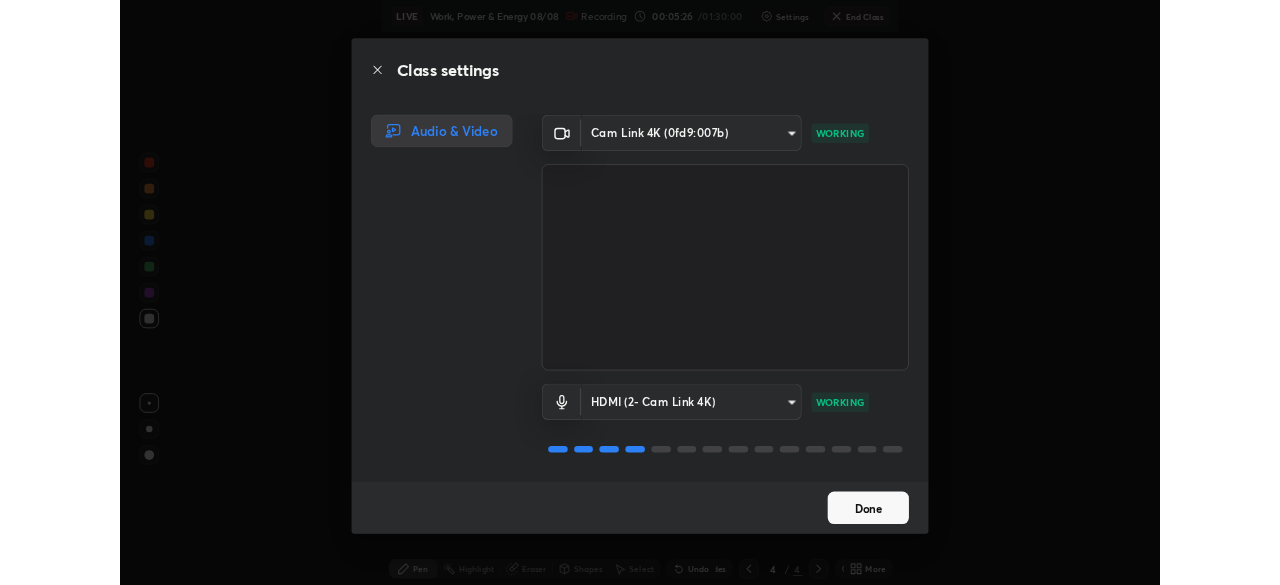 scroll, scrollTop: 0, scrollLeft: 0, axis: both 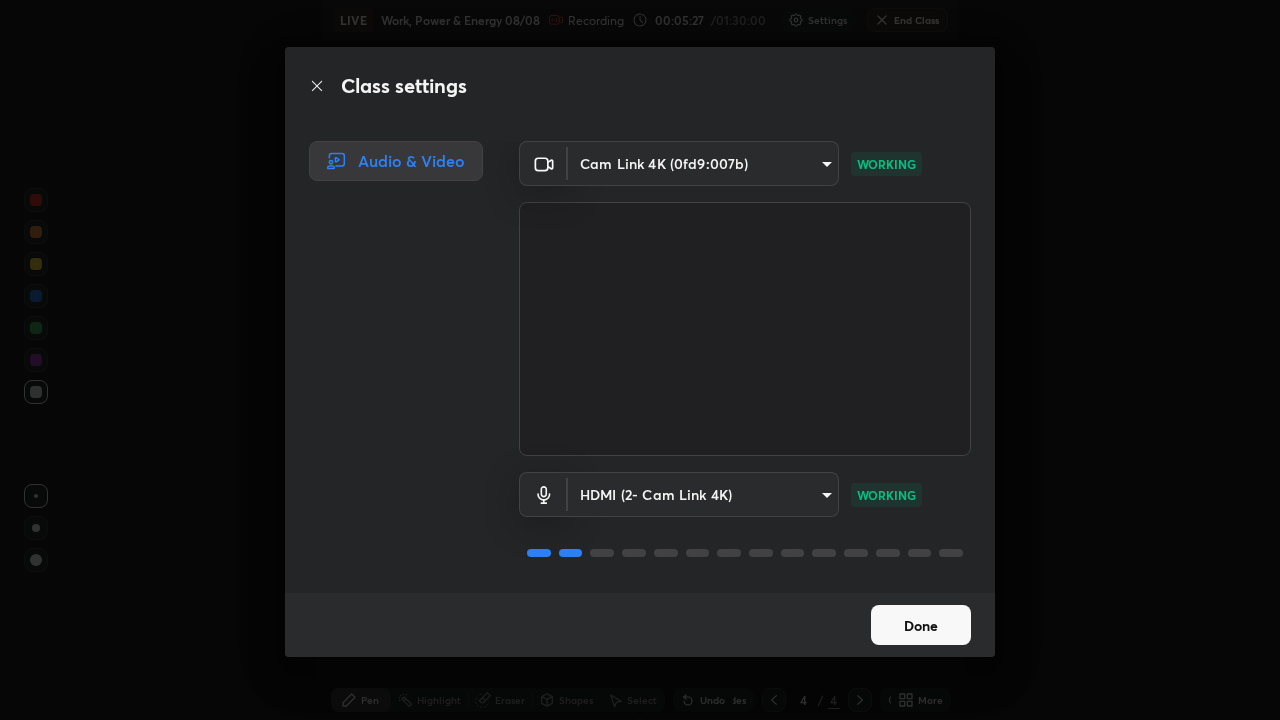 click on "Done" at bounding box center [921, 625] 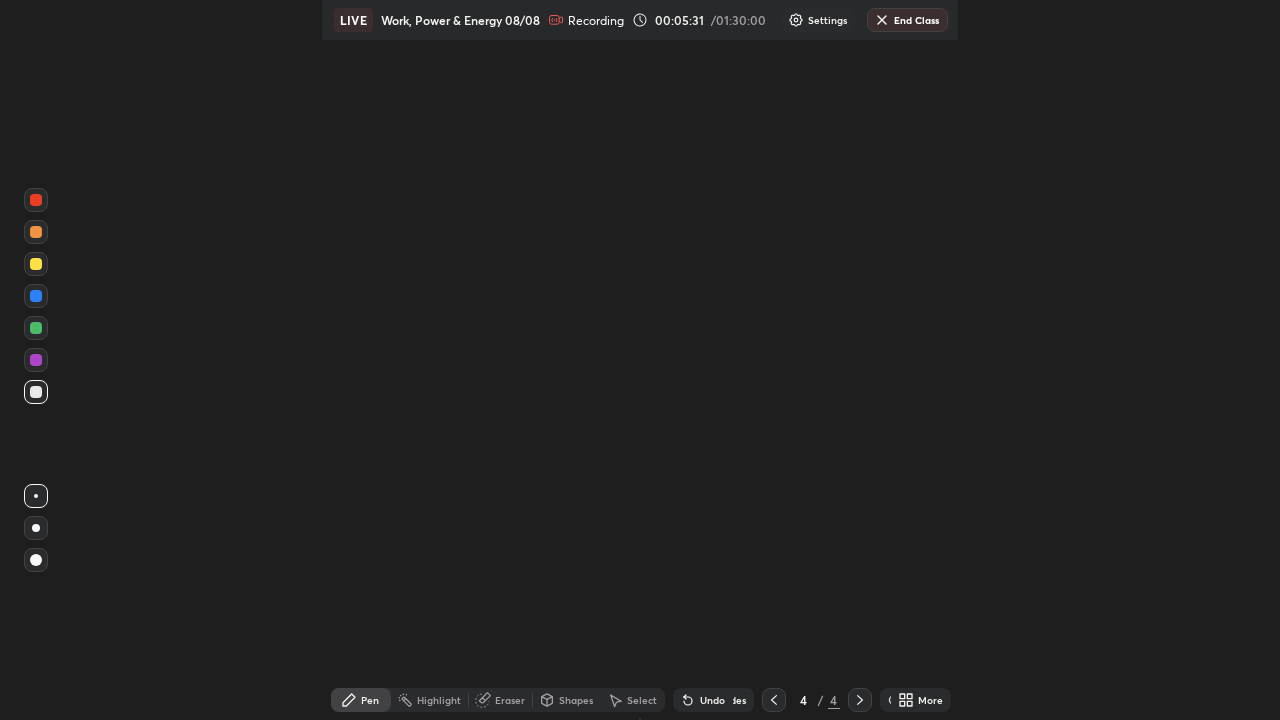 click at bounding box center [36, 264] 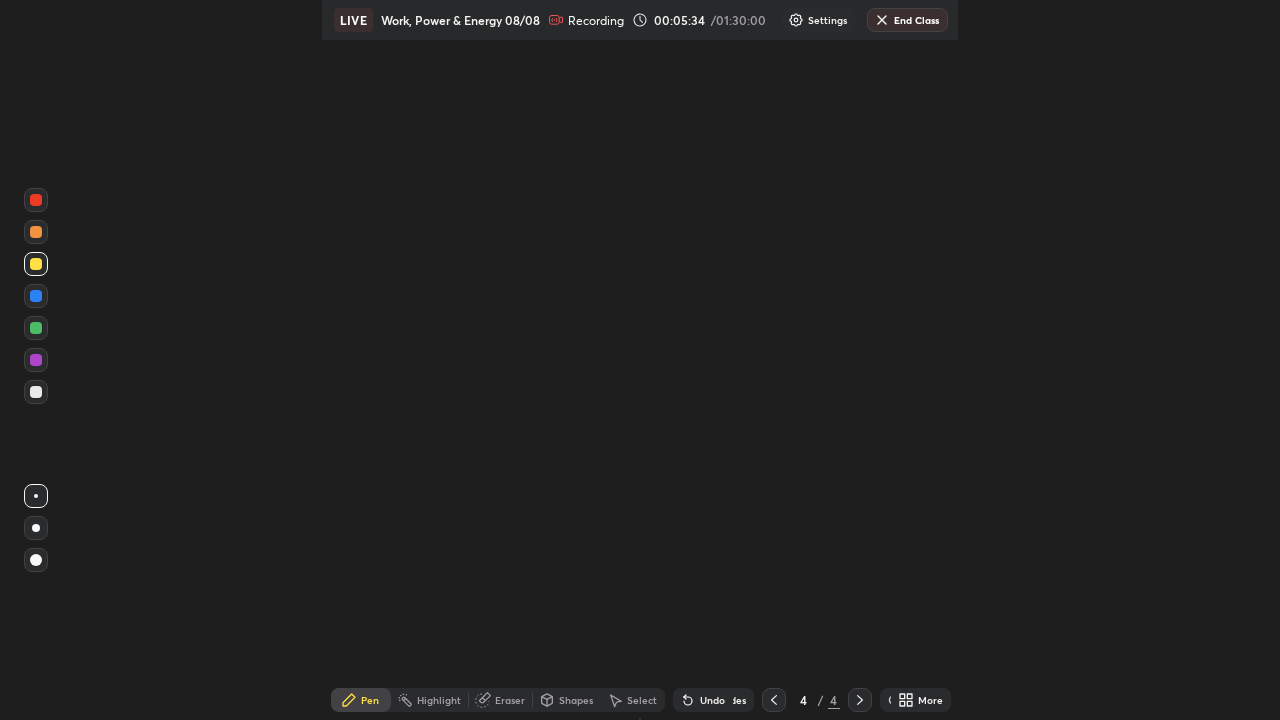 click on "More" at bounding box center (930, 700) 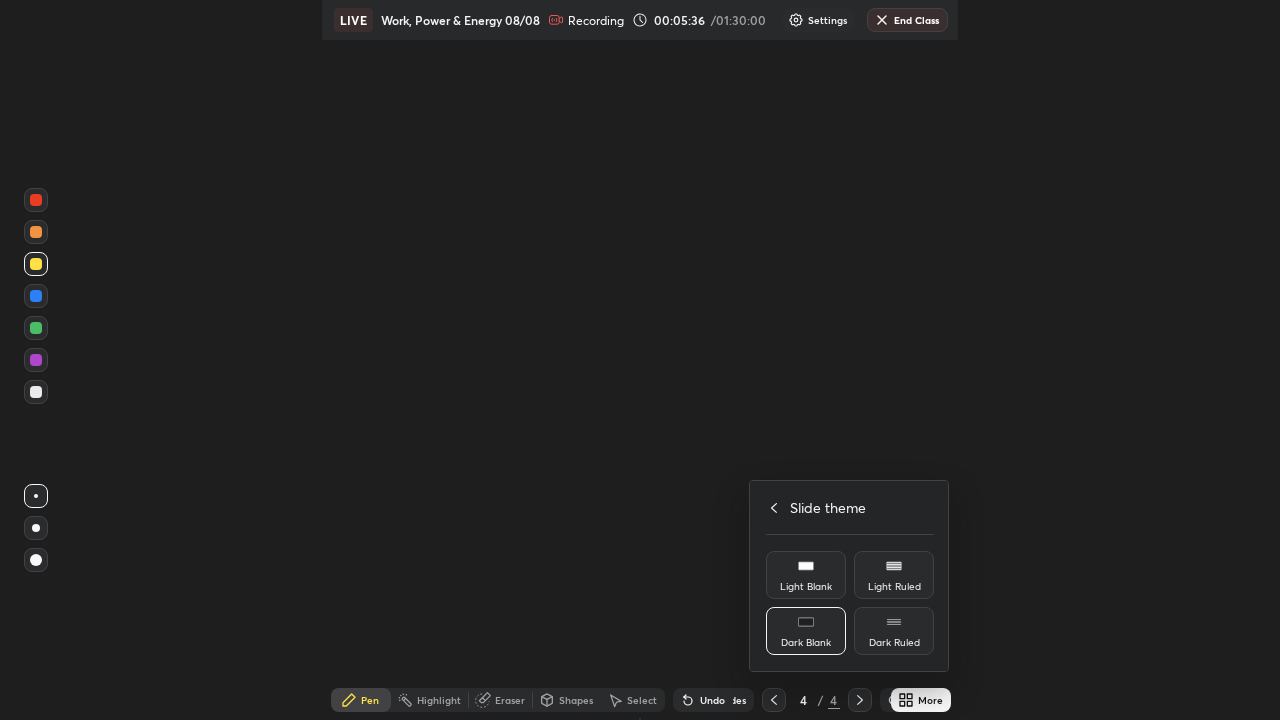 click 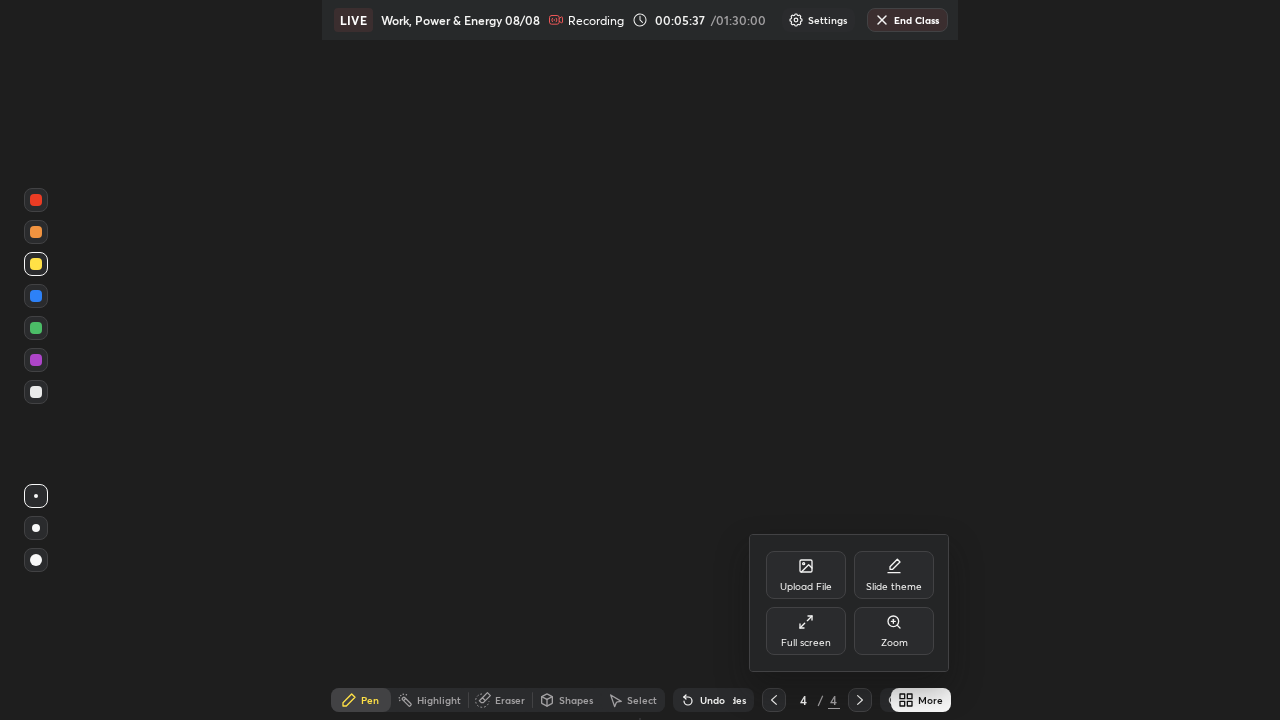click 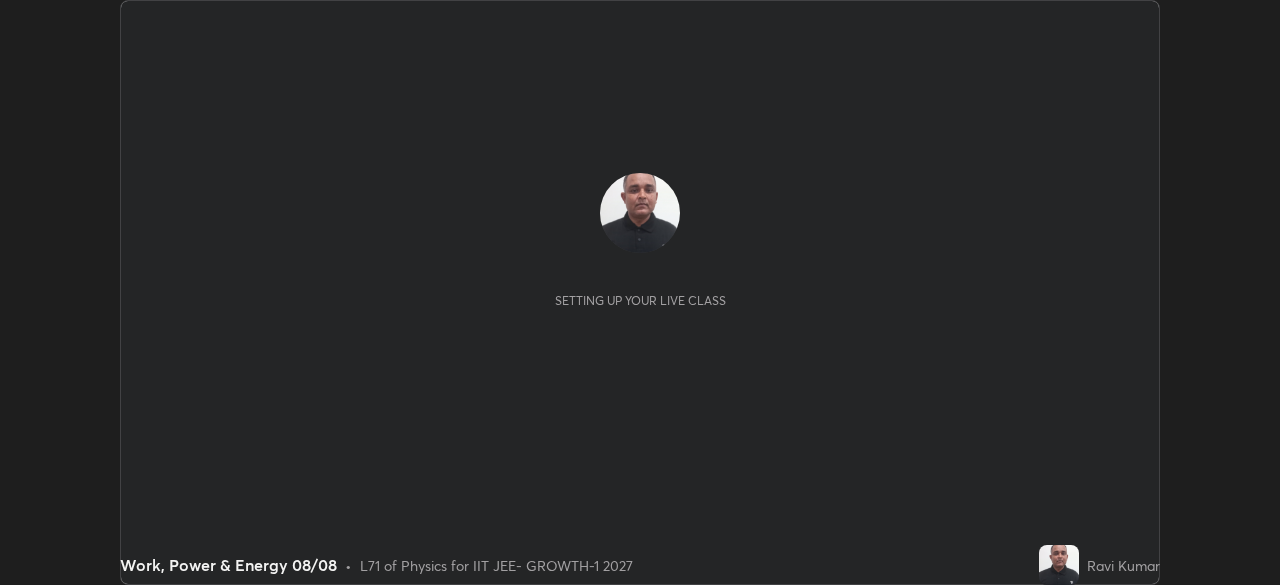 scroll, scrollTop: 0, scrollLeft: 0, axis: both 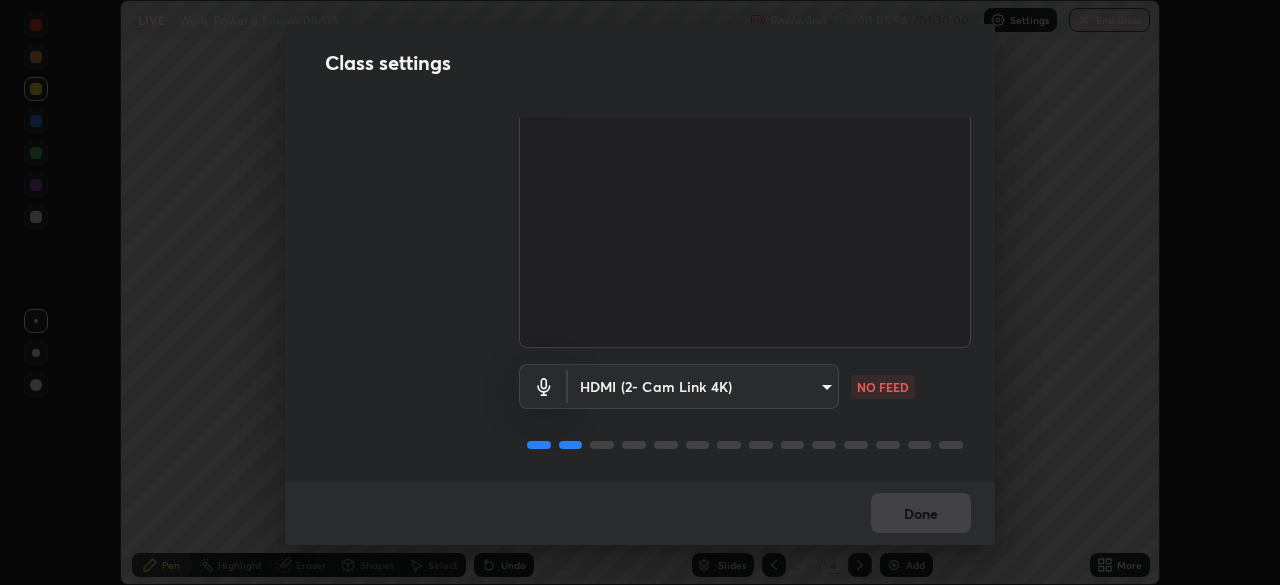 click on "Erase all LIVE Work, Power & Energy 08/08 Recording 00:05:58 /  01:30:00 Settings End Class Setting up your live class Work, Power & Energy 08/08 • L71 of Physics for IIT JEE- GROWTH-1 2027 [FIRST] [LAST] Pen Highlight Eraser Shapes Select Undo Slides 4 / 4 Add More No doubts shared Encourage your learners to ask a doubt for better clarity Report an issue Reason for reporting Buffering Chat not working Audio - Video sync issue Educator video quality low ​ Attach an image Report Class settings Audio & Video Cam Link 4K (0fd9:007b) 4d63cd10dcc1379e9927399513255d12d620b7bbb39ca773e0f9116a90128a71 WORKING HDMI (2- Cam Link 4K) ed5987138a9bb15854cc089a729ebf5075ca484623d57be65d6472a84cd6432b NO FEED Done" at bounding box center [640, 292] 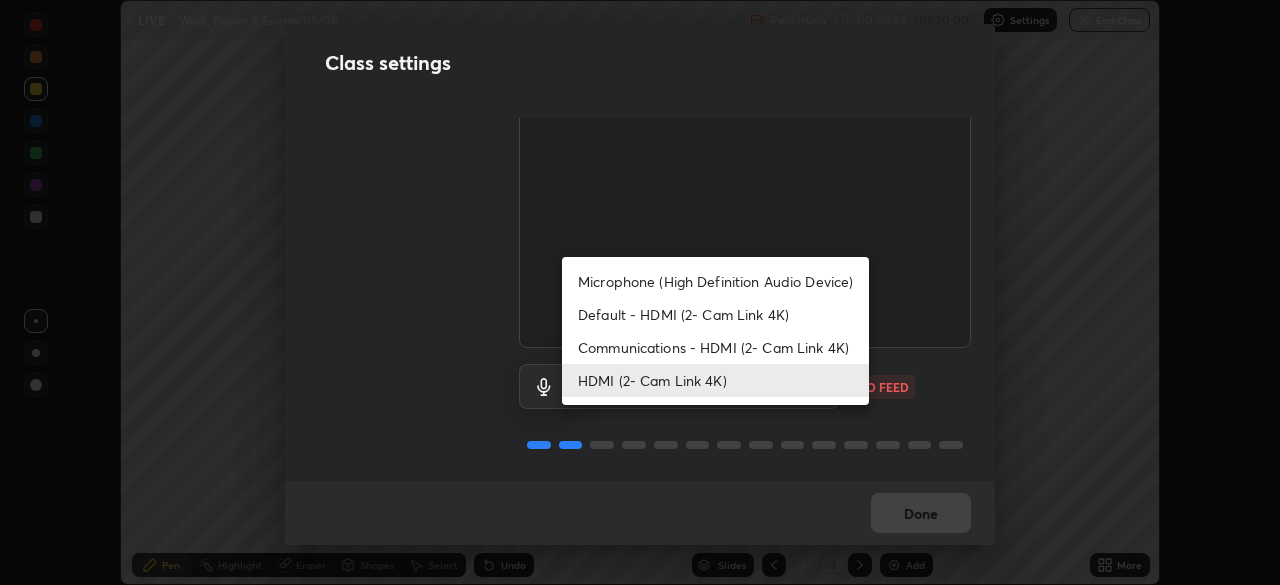 click on "Communications - HDMI (2- Cam Link 4K)" at bounding box center [715, 347] 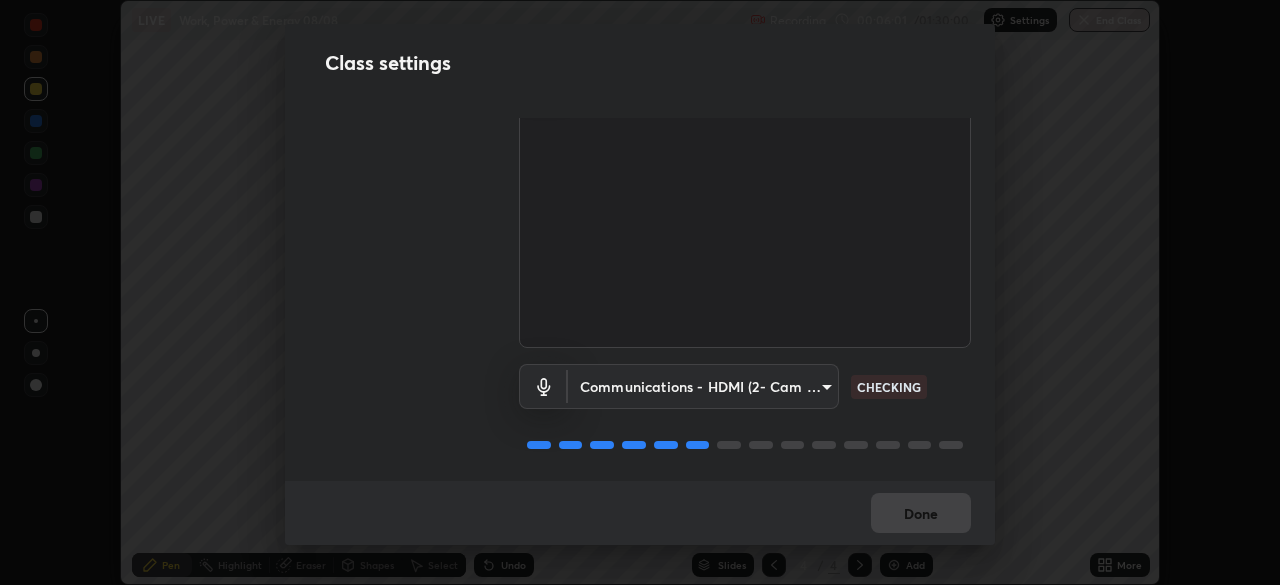 click on "Erase all LIVE Work, Power & Energy 08/08 Recording 00:06:01 /  01:30:00 Settings End Class Setting up your live class Work, Power & Energy 08/08 • L71 of Physics for IIT JEE- GROWTH-1 2027 [FIRST] [LAST] Pen Highlight Eraser Shapes Select Undo Slides 4 / 4 Add More No doubts shared Encourage your learners to ask a doubt for better clarity Report an issue Reason for reporting Buffering Chat not working Audio - Video sync issue Educator video quality low ​ Attach an image Report Class settings Audio & Video Cam Link 4K (0fd9:007b) 4d63cd10dcc1379e9927399513255d12d620b7bbb39ca773e0f9116a90128a71 WORKING Communications - HDMI (2- Cam Link 4K) communications CHECKING Done" at bounding box center (640, 292) 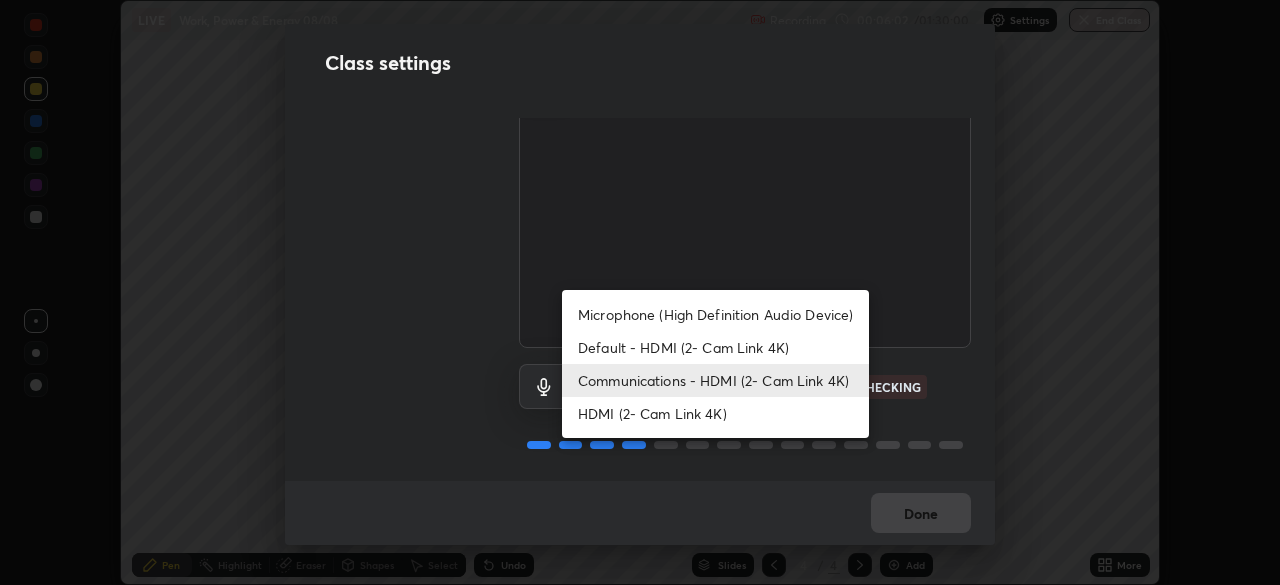 click on "HDMI (2- Cam Link 4K)" at bounding box center [715, 413] 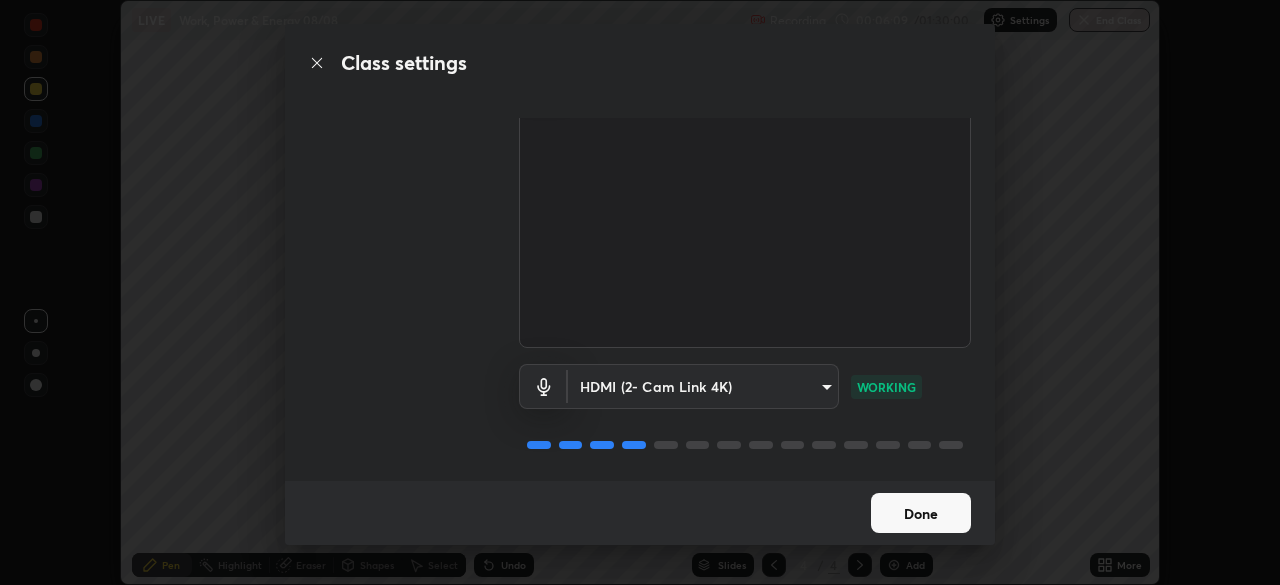 click on "Done" at bounding box center (921, 513) 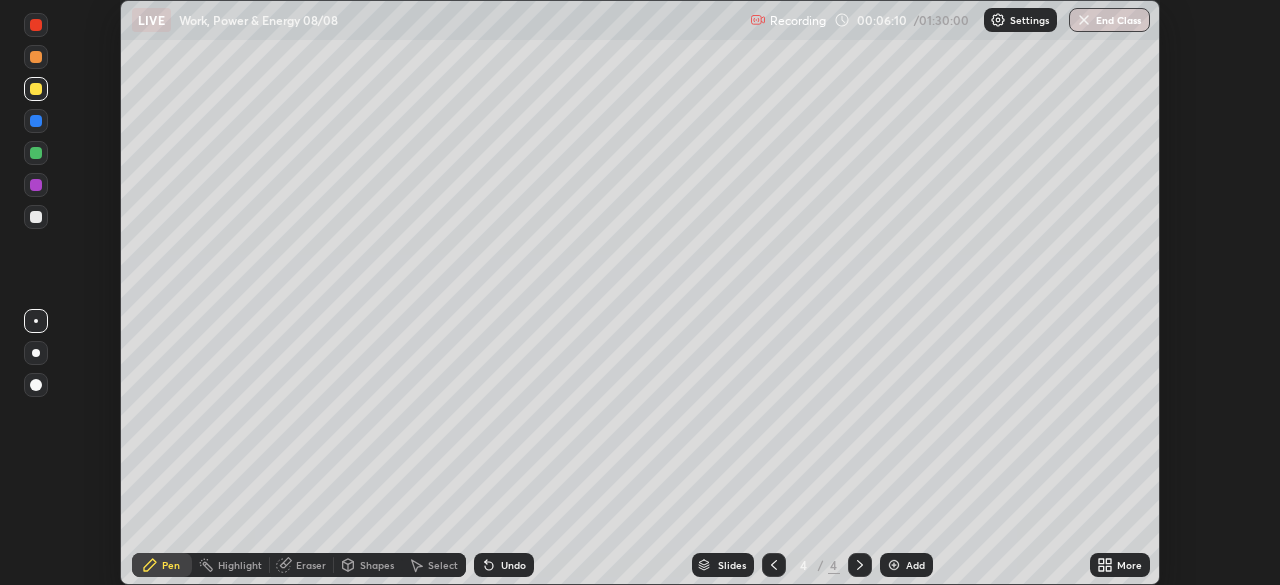 click on "More" at bounding box center (1120, 565) 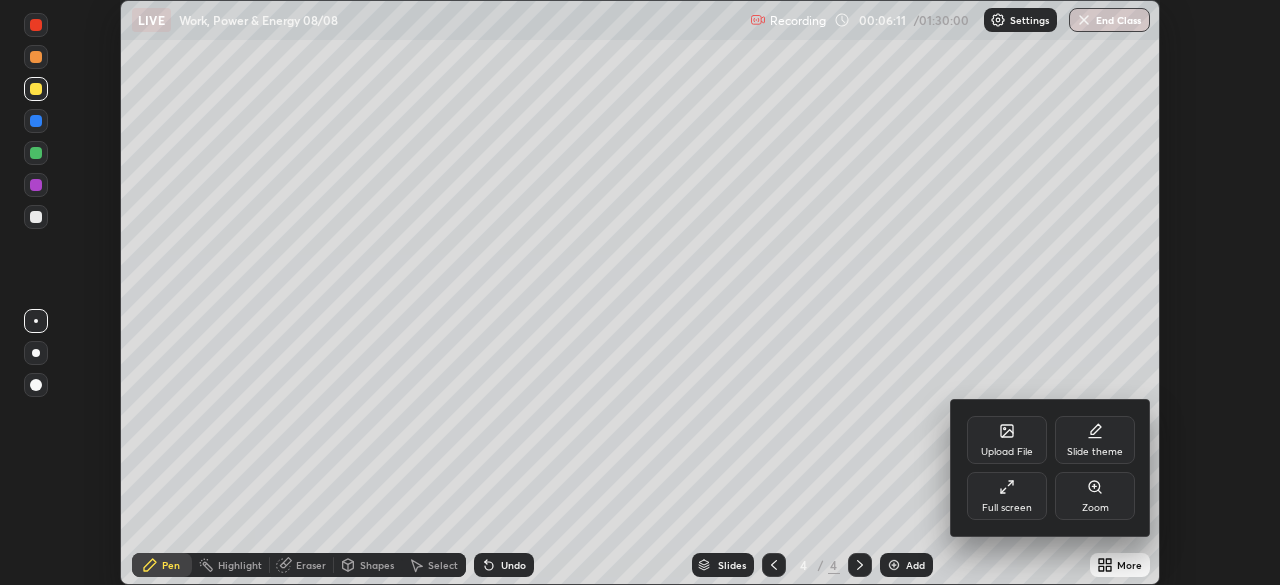 click on "Full screen" at bounding box center [1007, 496] 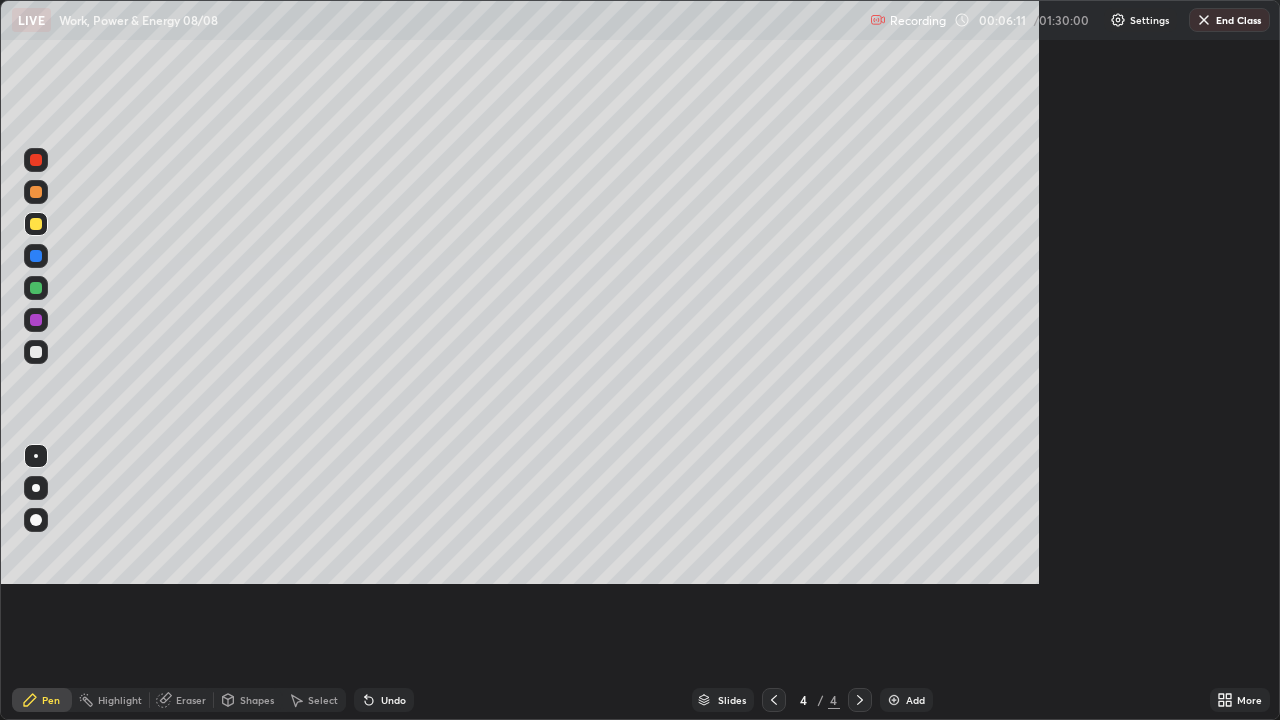 scroll, scrollTop: 99280, scrollLeft: 98720, axis: both 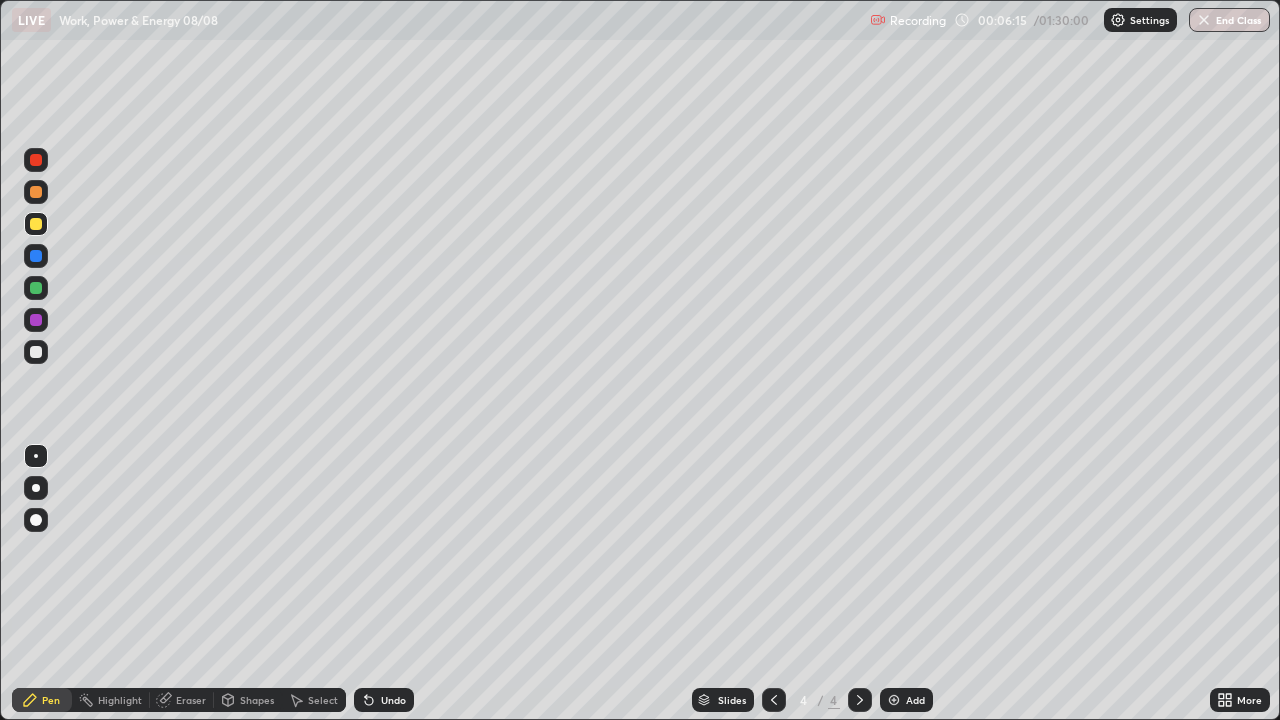 click on "Undo" at bounding box center (393, 700) 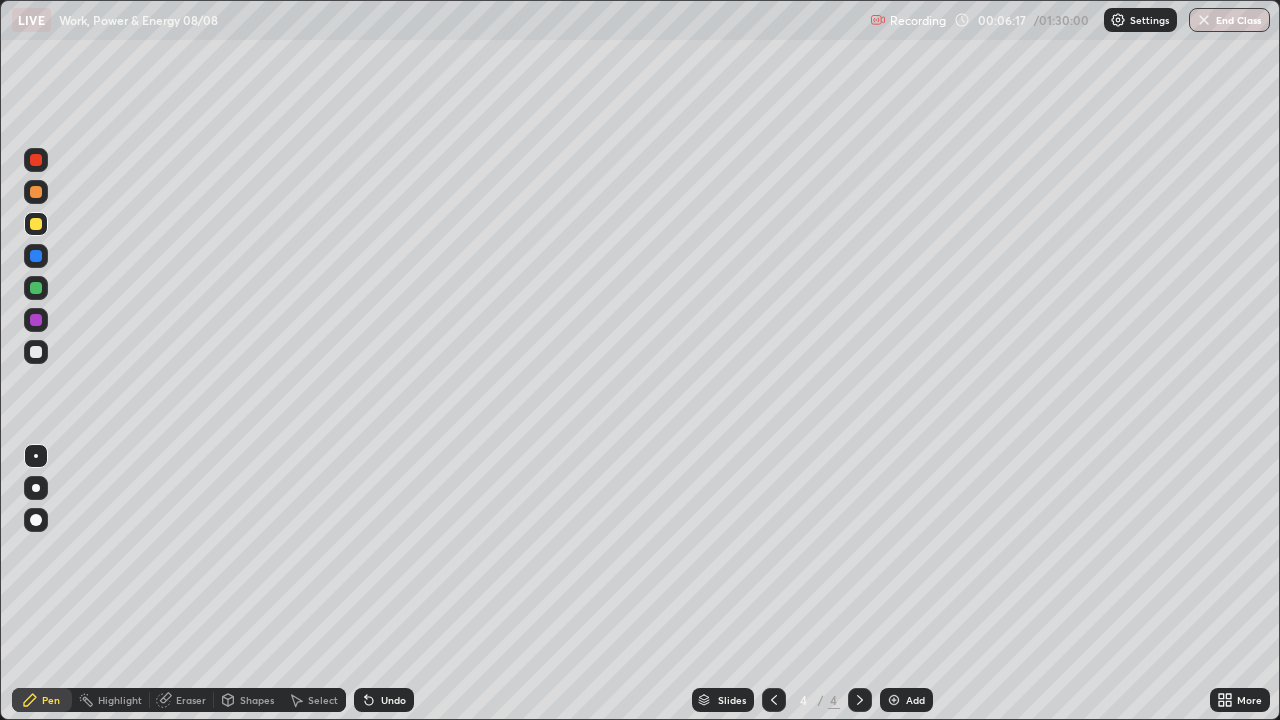 click 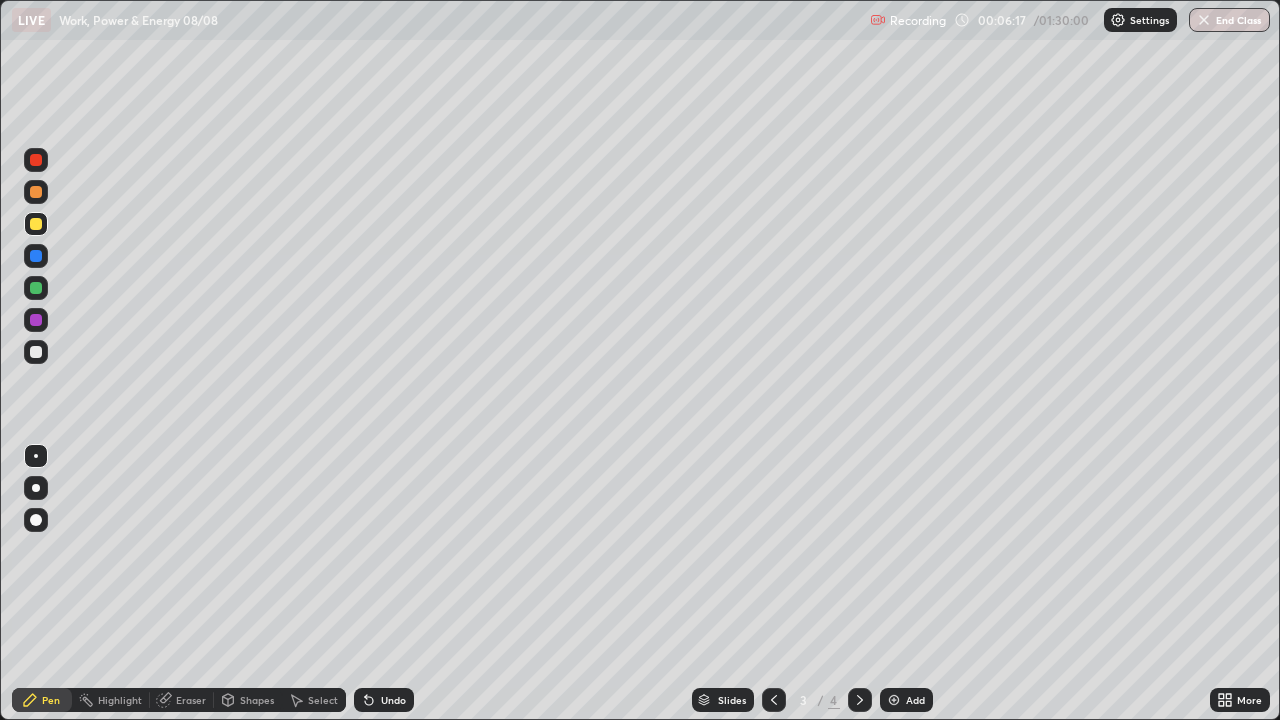 click 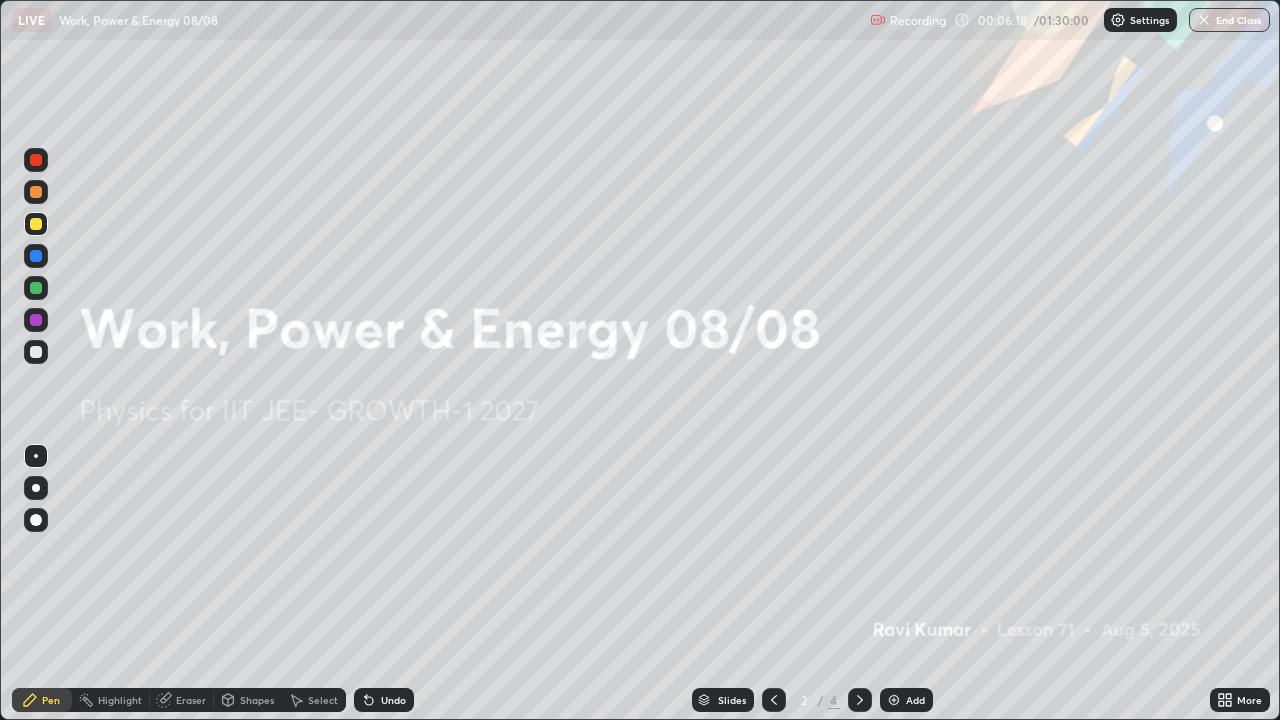 click 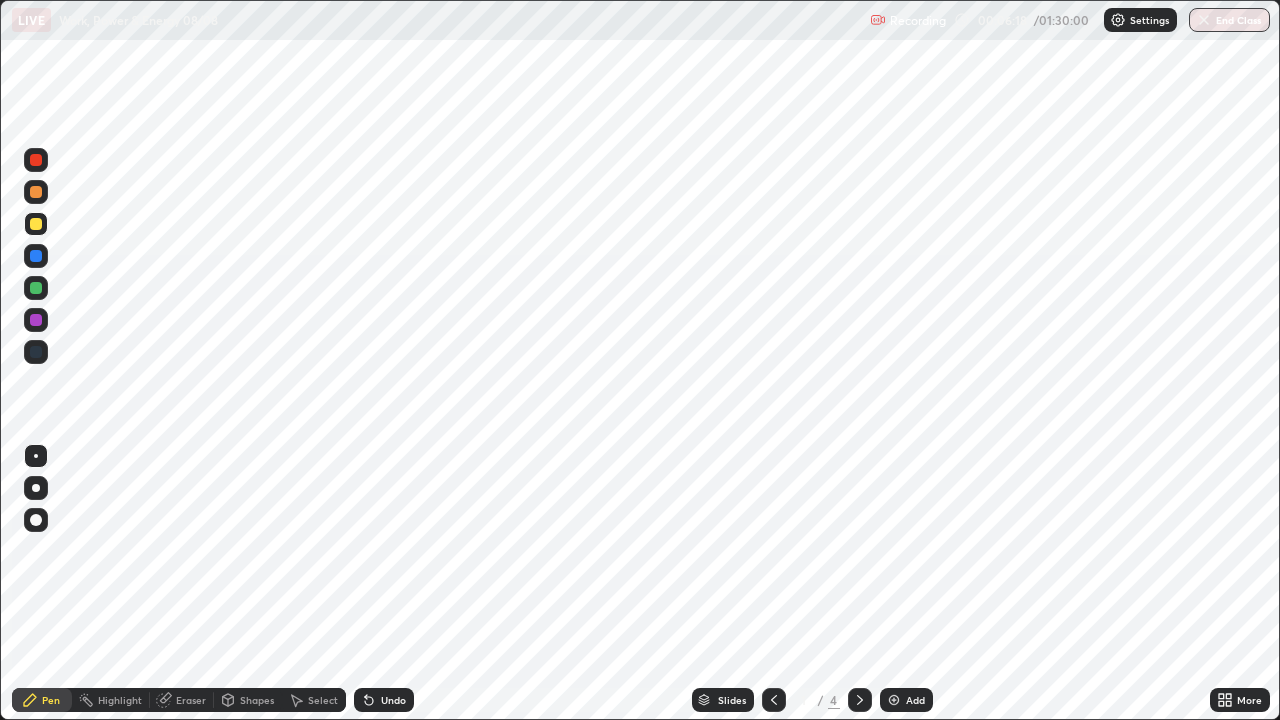 click 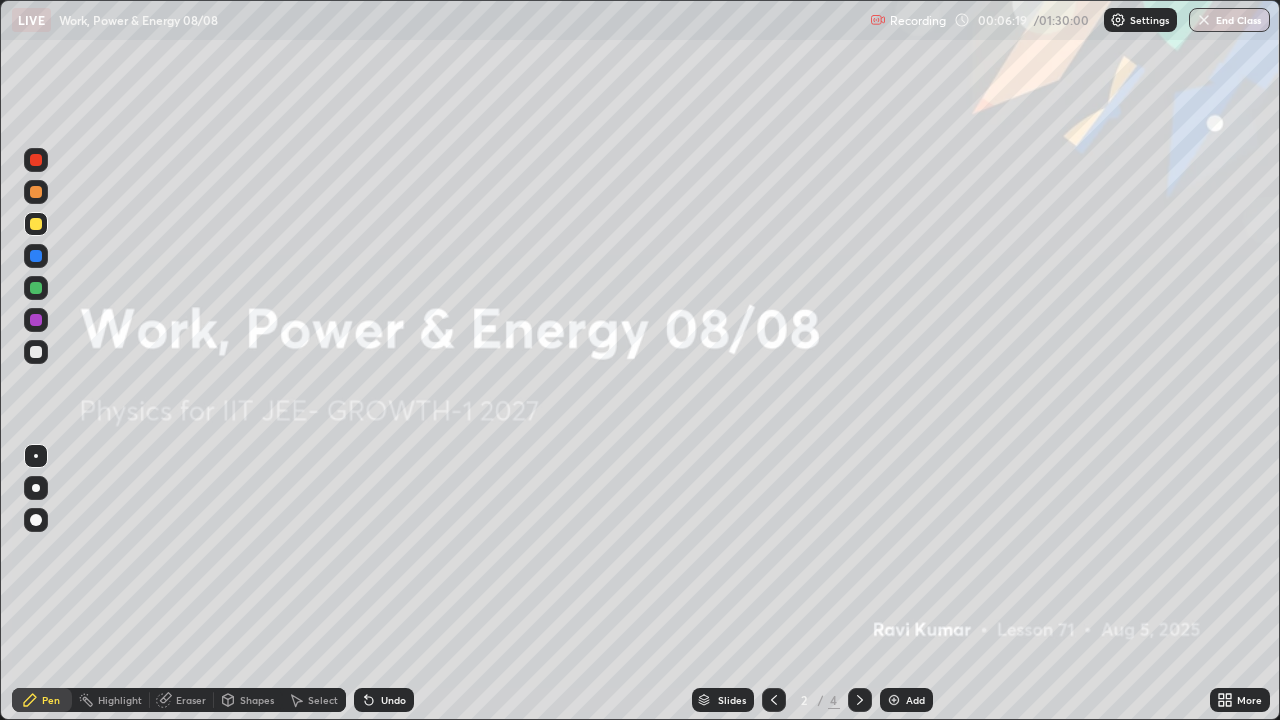 click 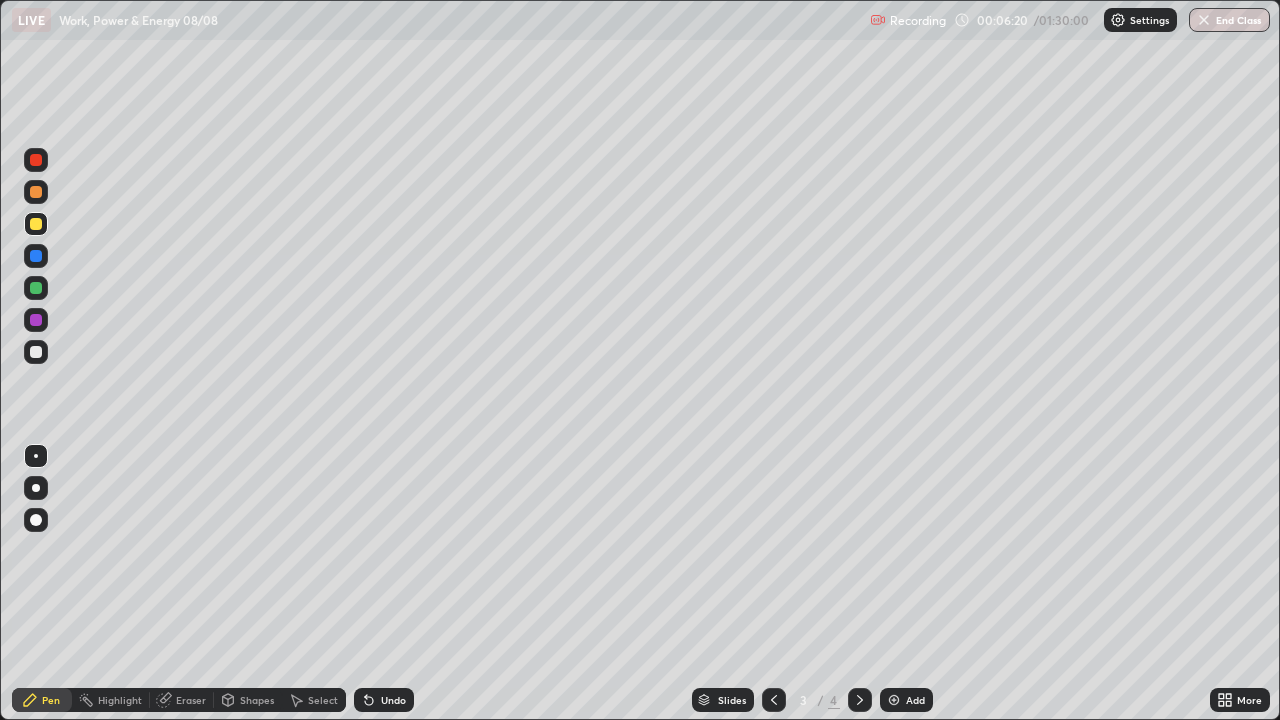 click 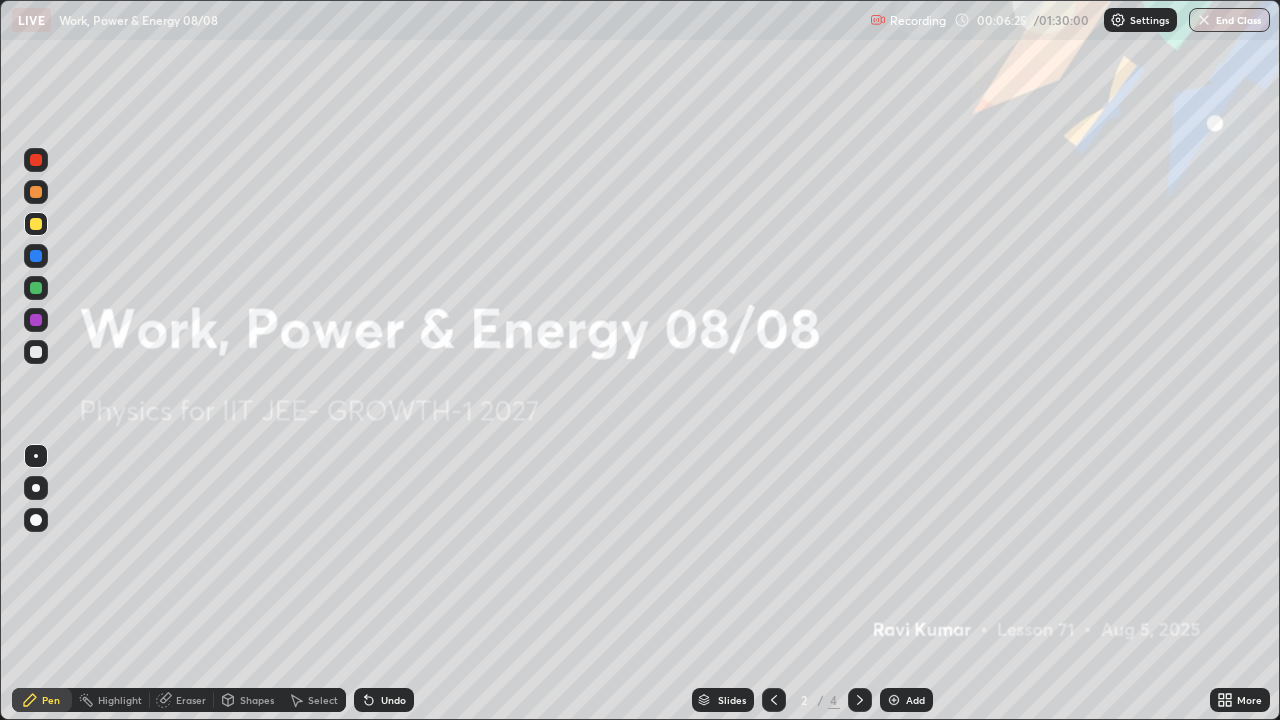 click 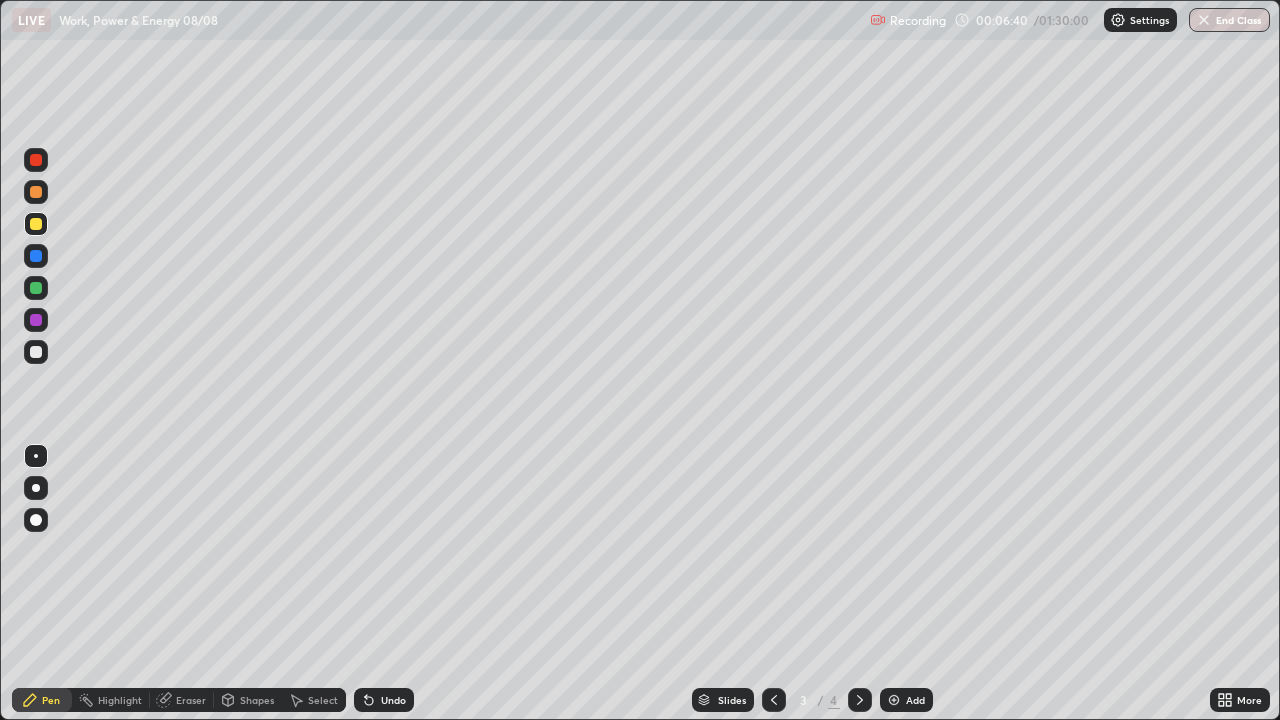 click at bounding box center [36, 160] 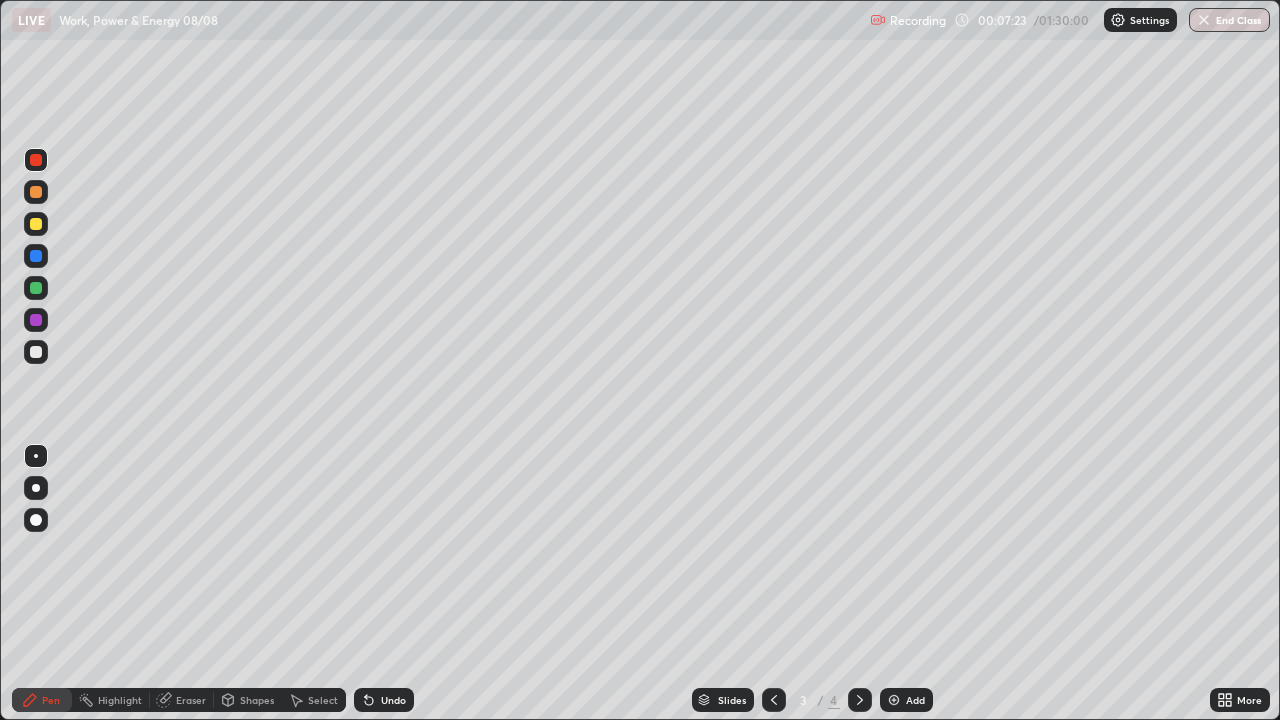 click at bounding box center [36, 224] 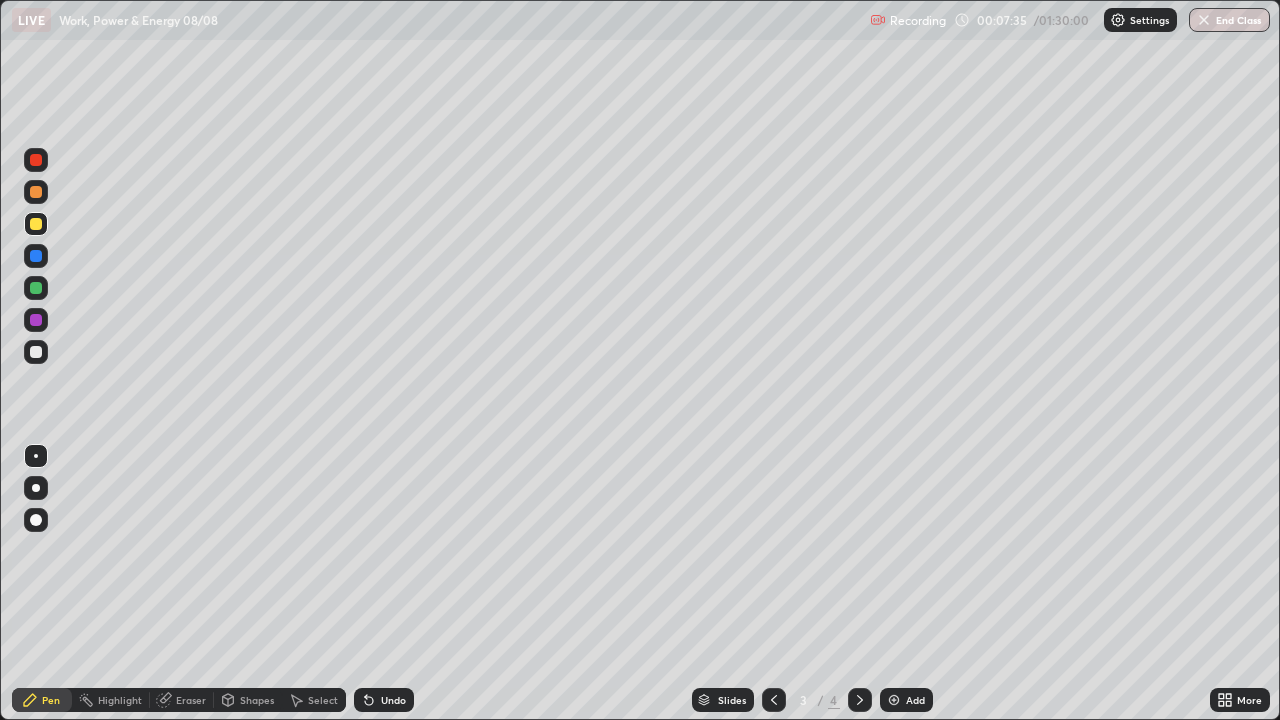 click on "Undo" at bounding box center (393, 700) 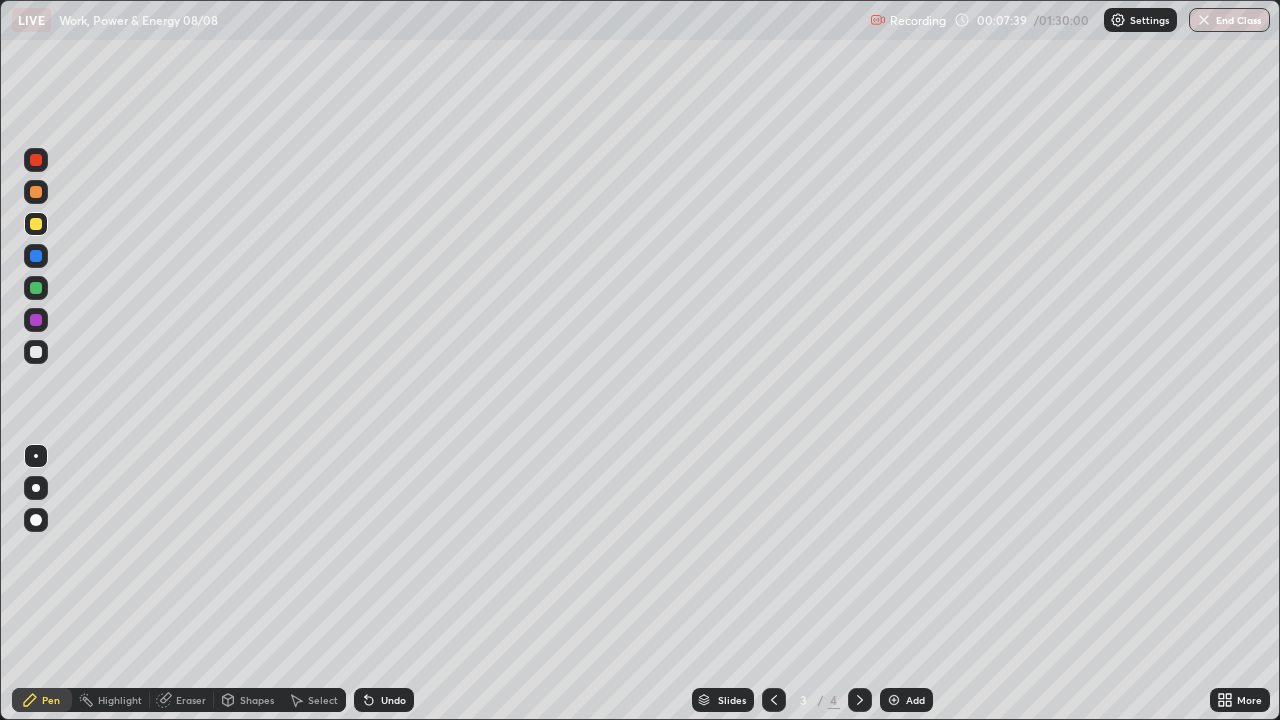 click at bounding box center [36, 352] 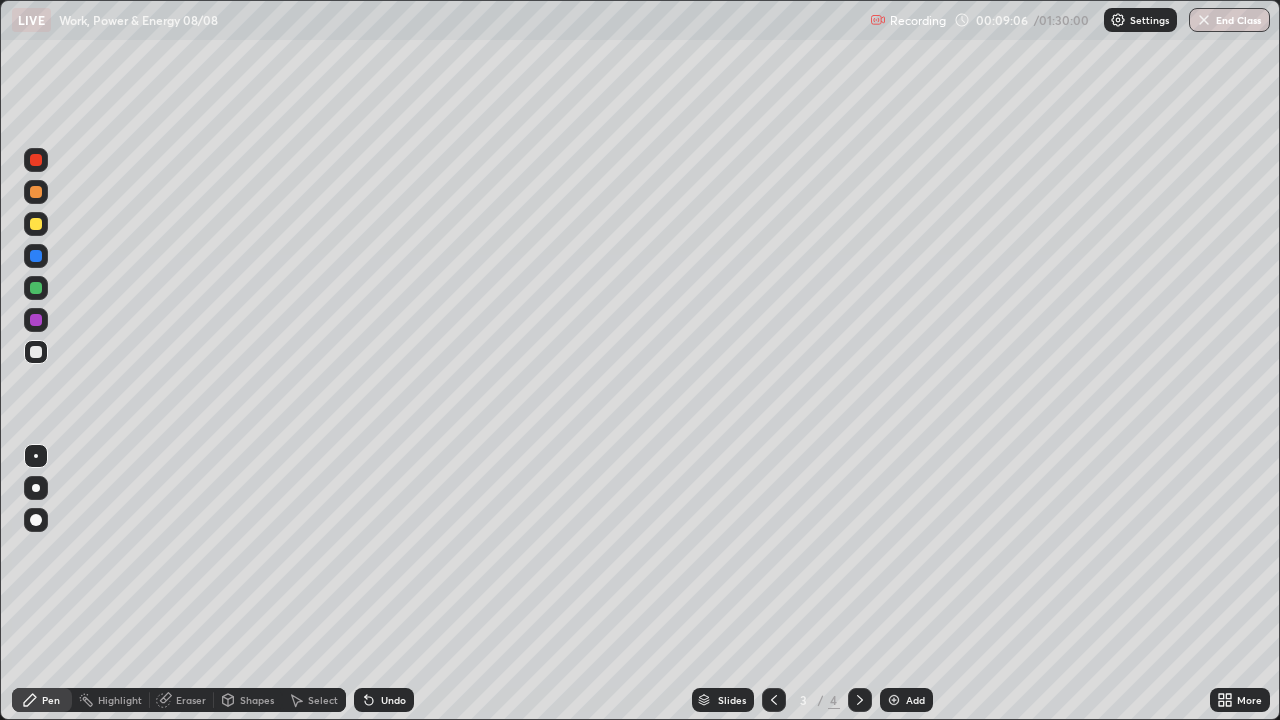 click at bounding box center [36, 224] 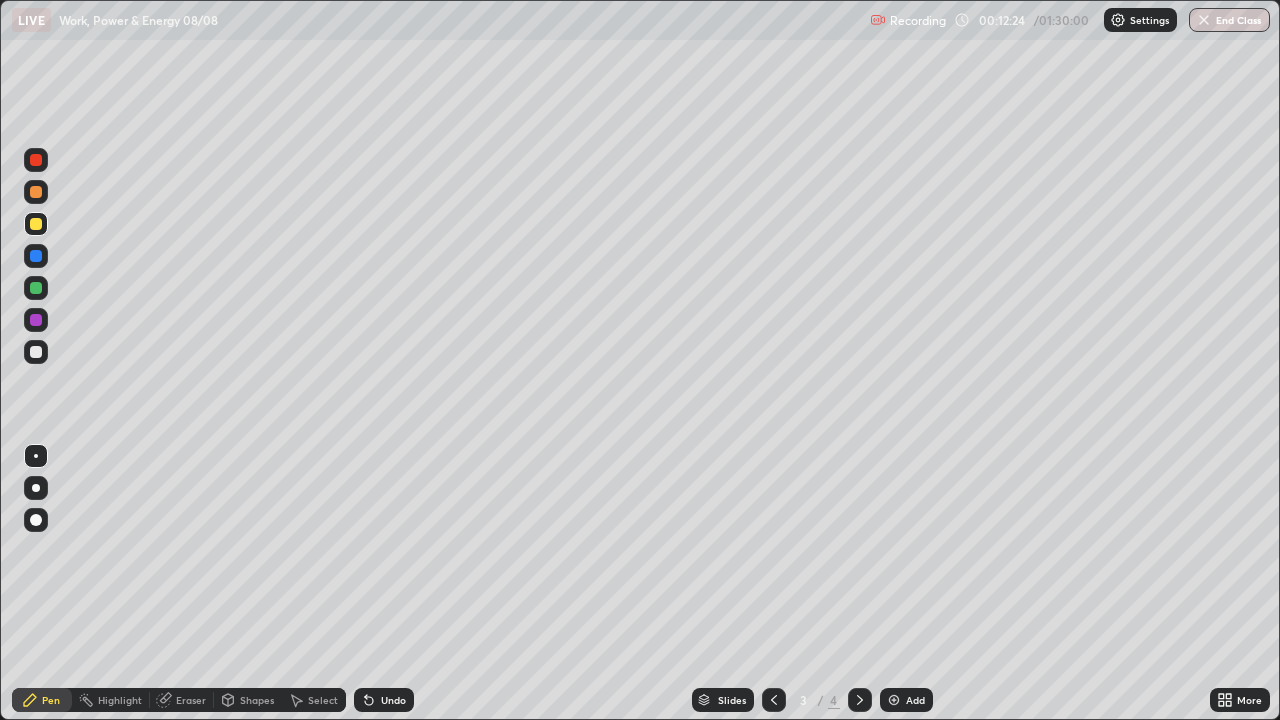 click on "Eraser" at bounding box center [191, 700] 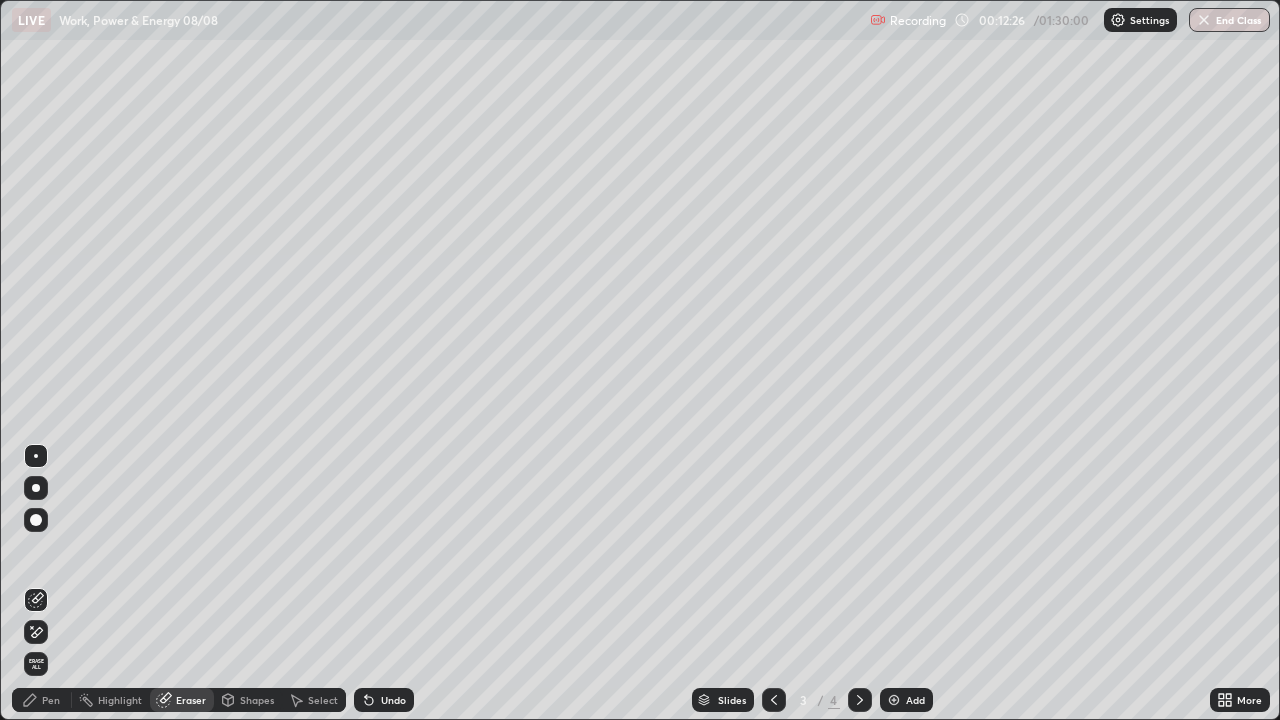 click on "Pen" at bounding box center [51, 700] 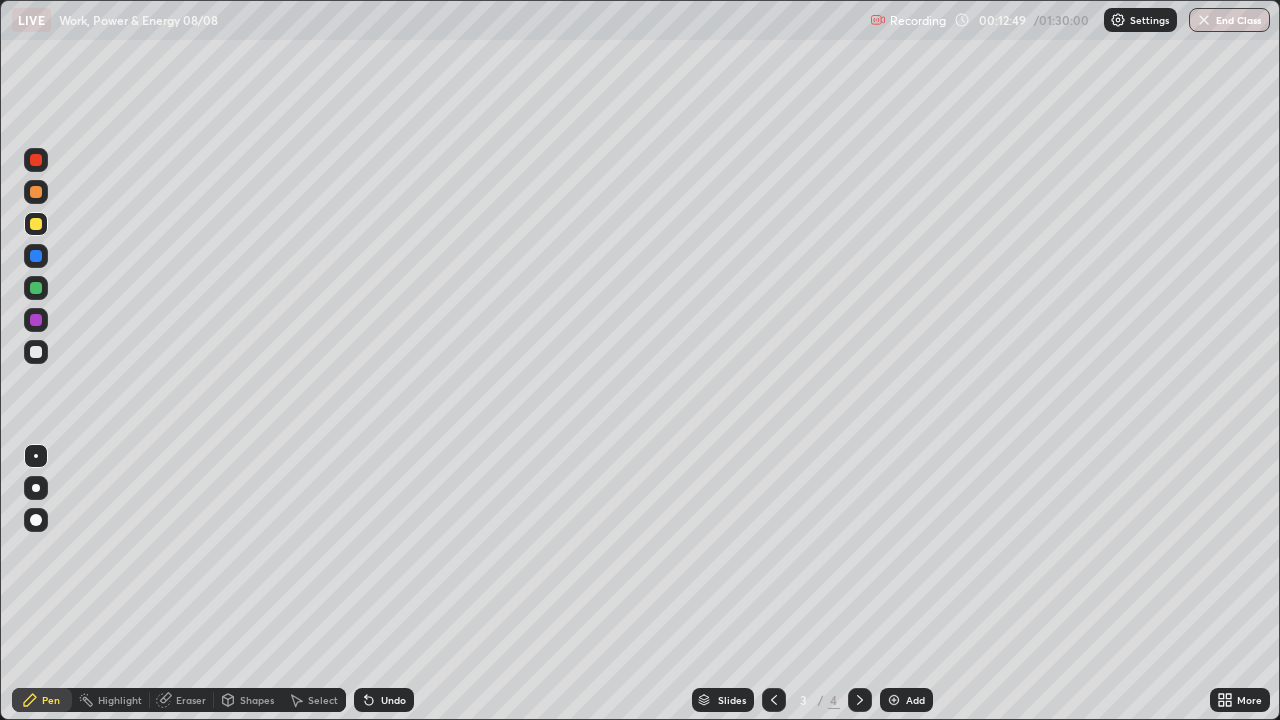 click on "Undo" at bounding box center (384, 700) 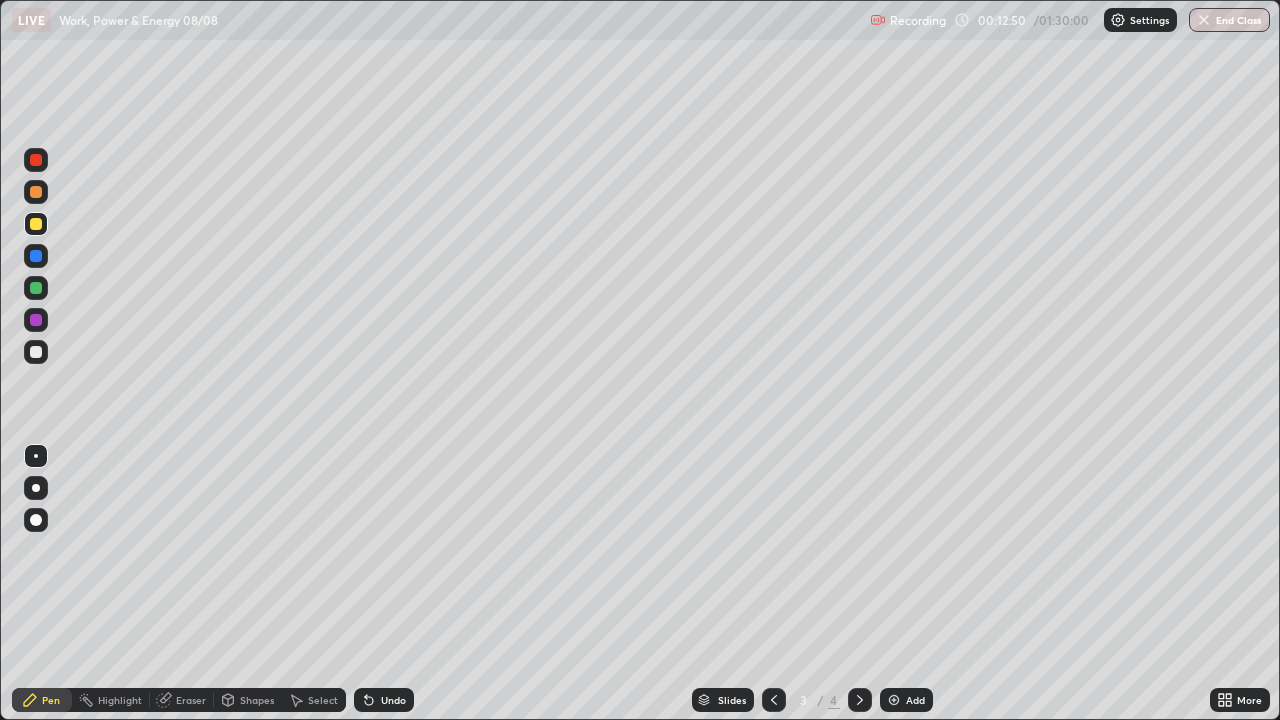 click on "Undo" at bounding box center [393, 700] 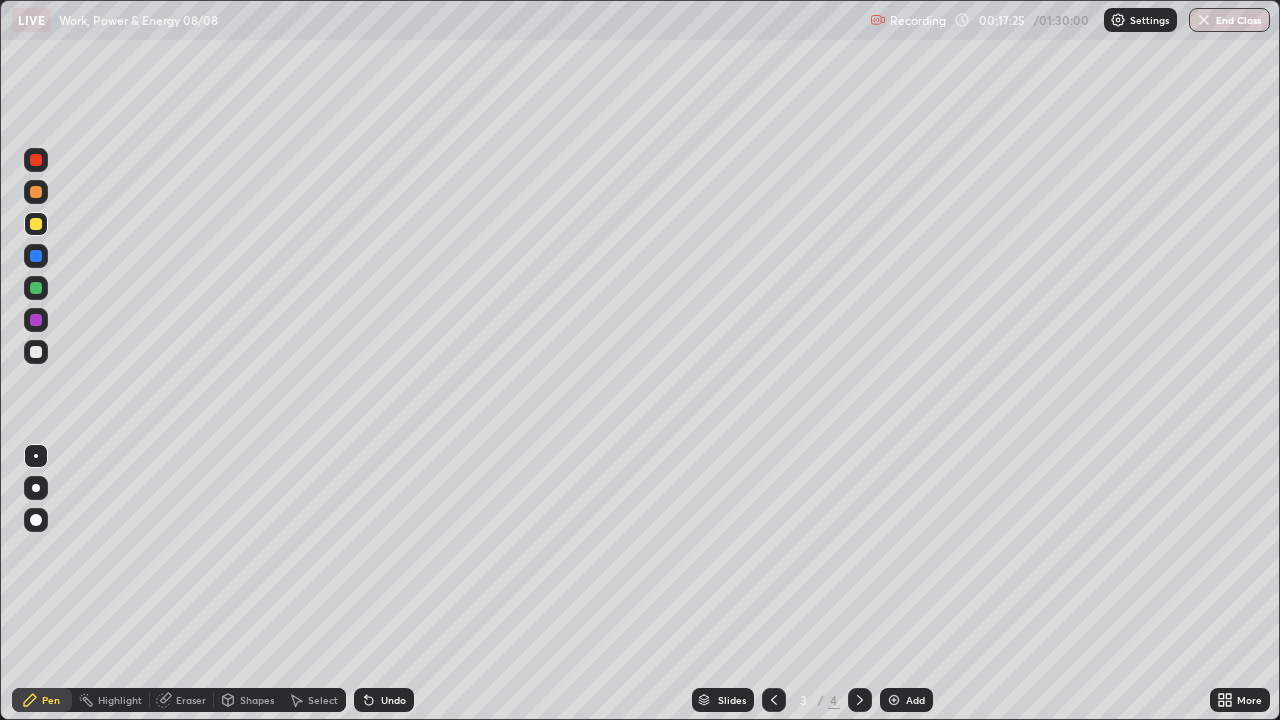 click on "Select" at bounding box center (314, 700) 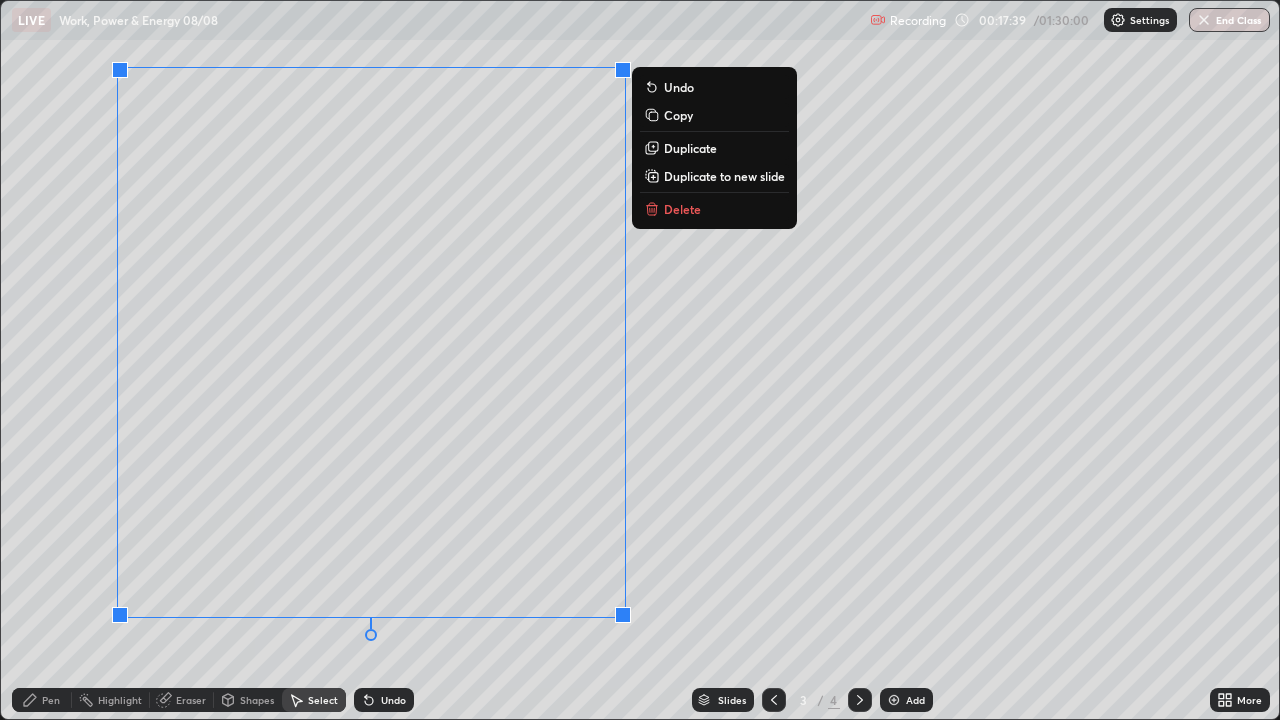 click on "Duplicate to new slide" at bounding box center [724, 176] 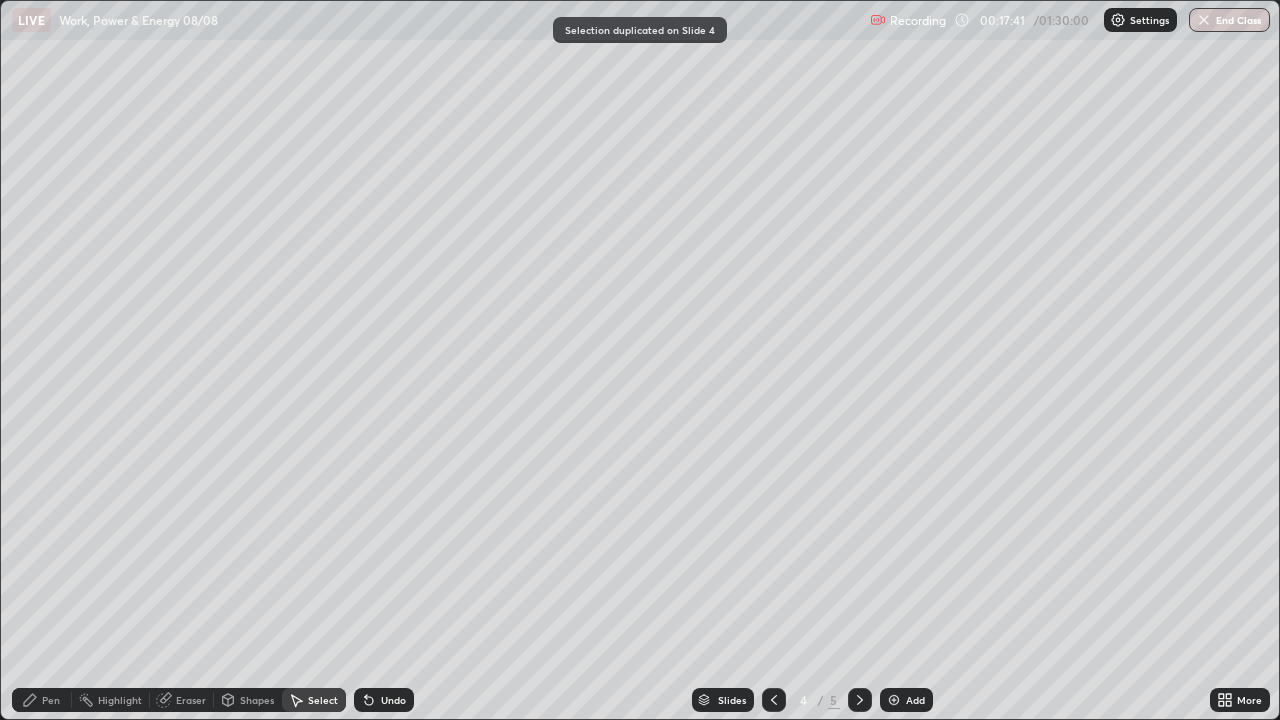 click on "Pen" at bounding box center [42, 700] 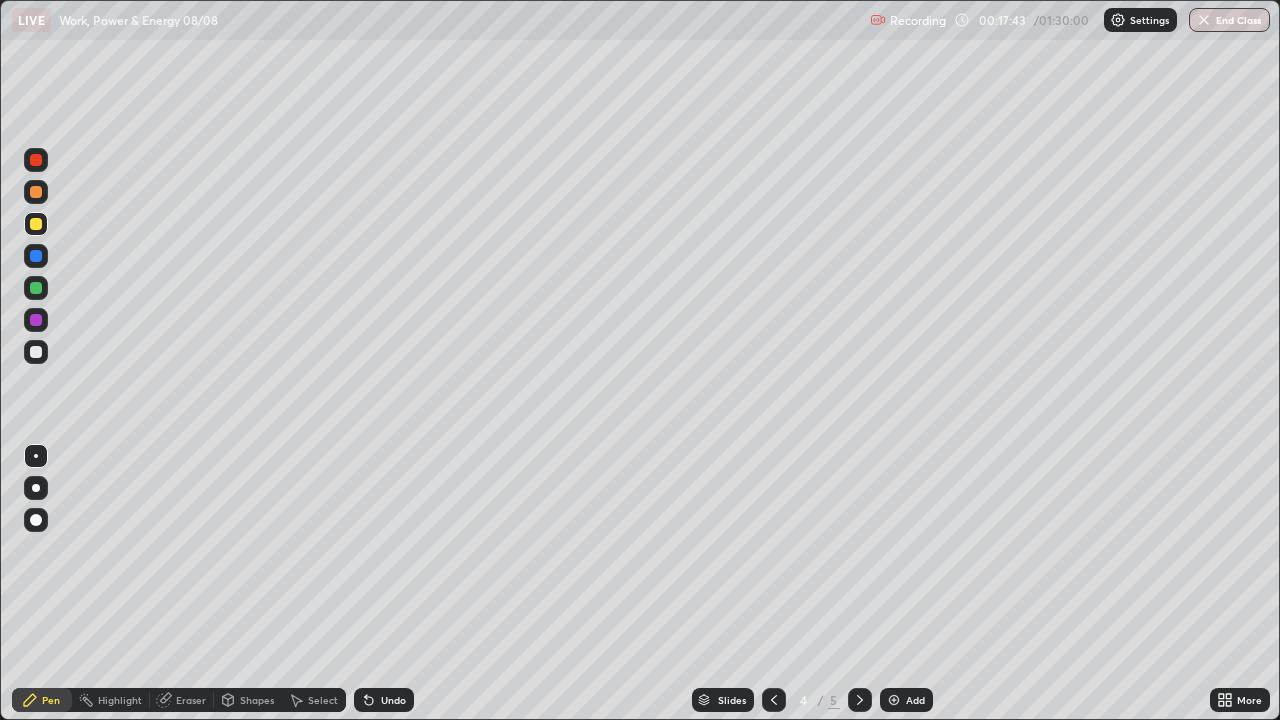 click on "Eraser" at bounding box center [191, 700] 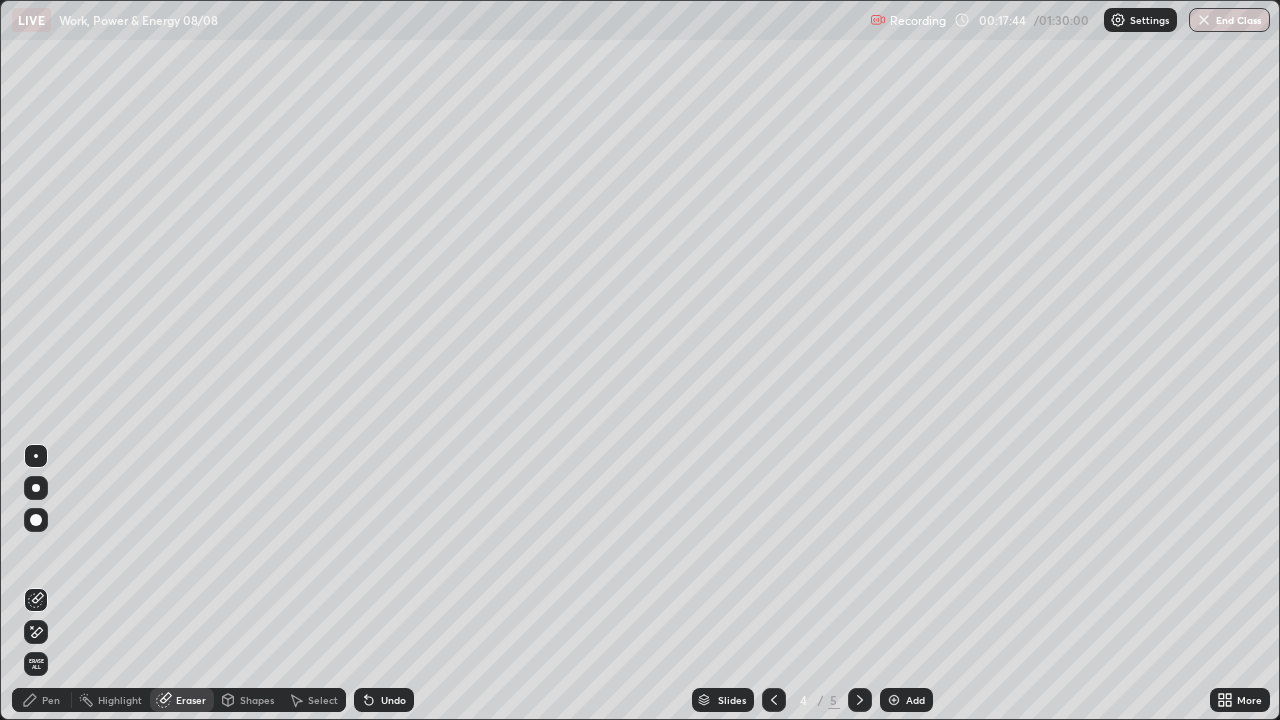 click 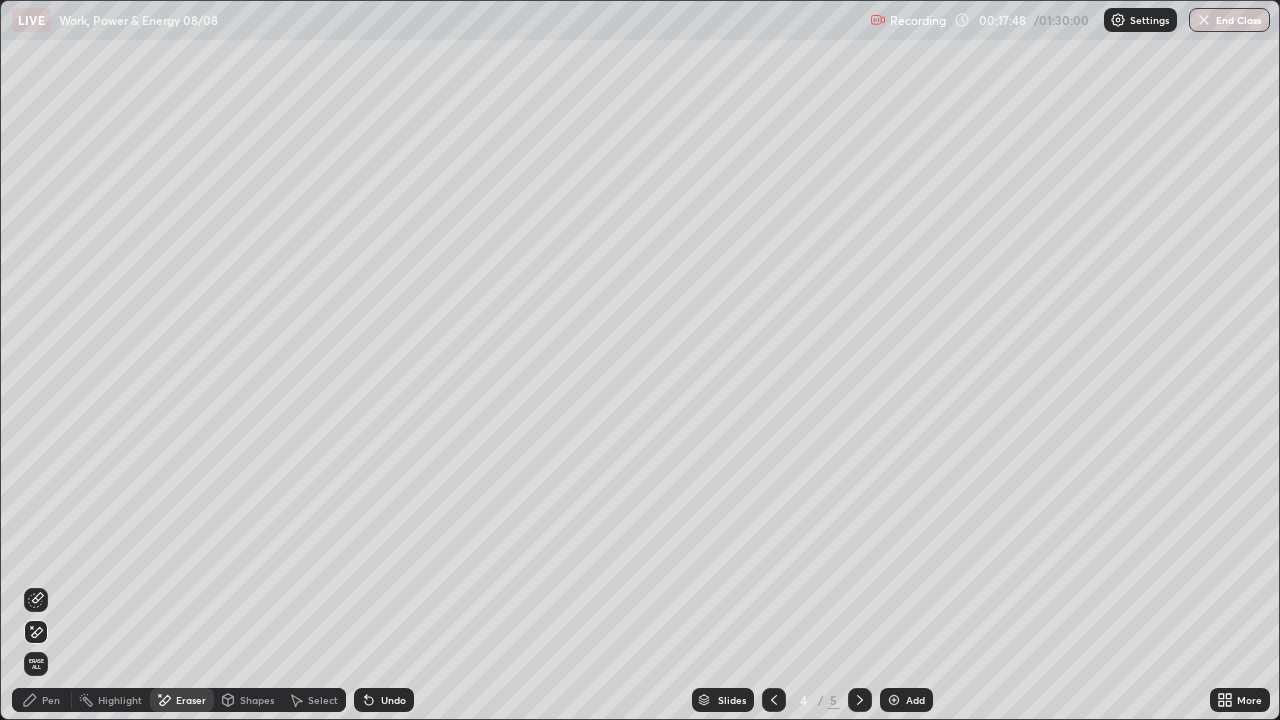 click on "Pen" at bounding box center (42, 700) 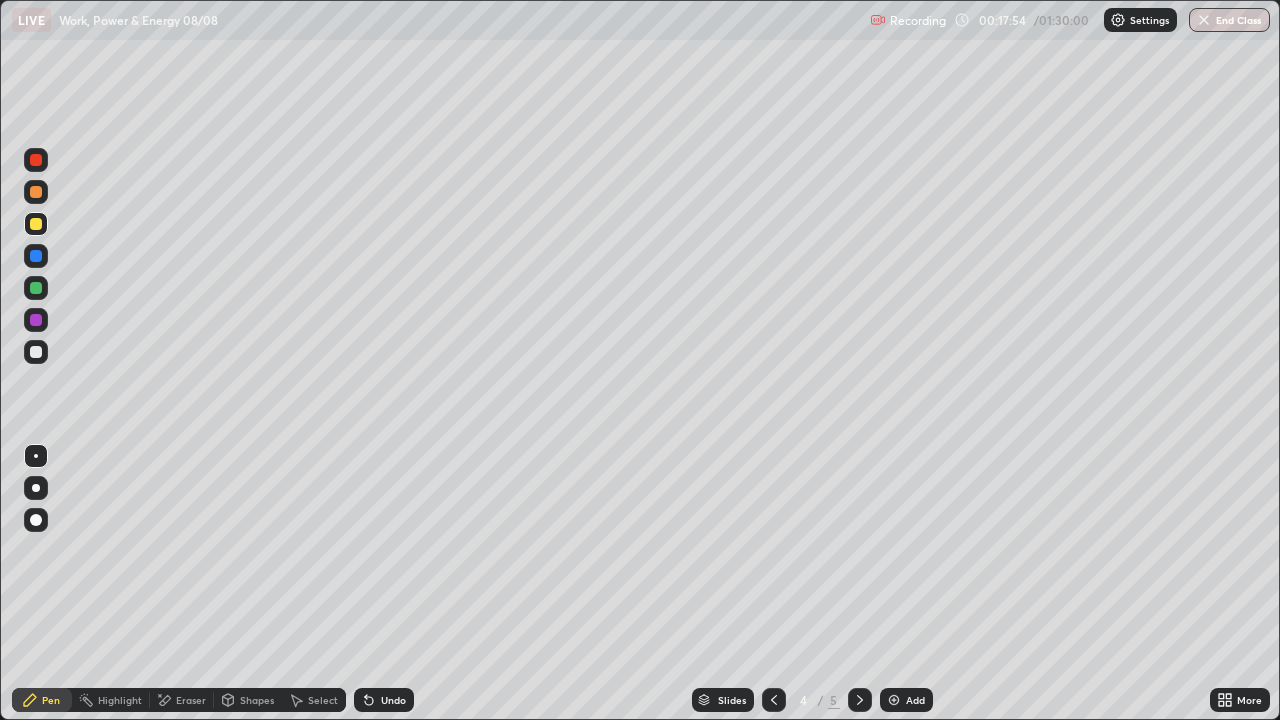 click on "Eraser" at bounding box center [191, 700] 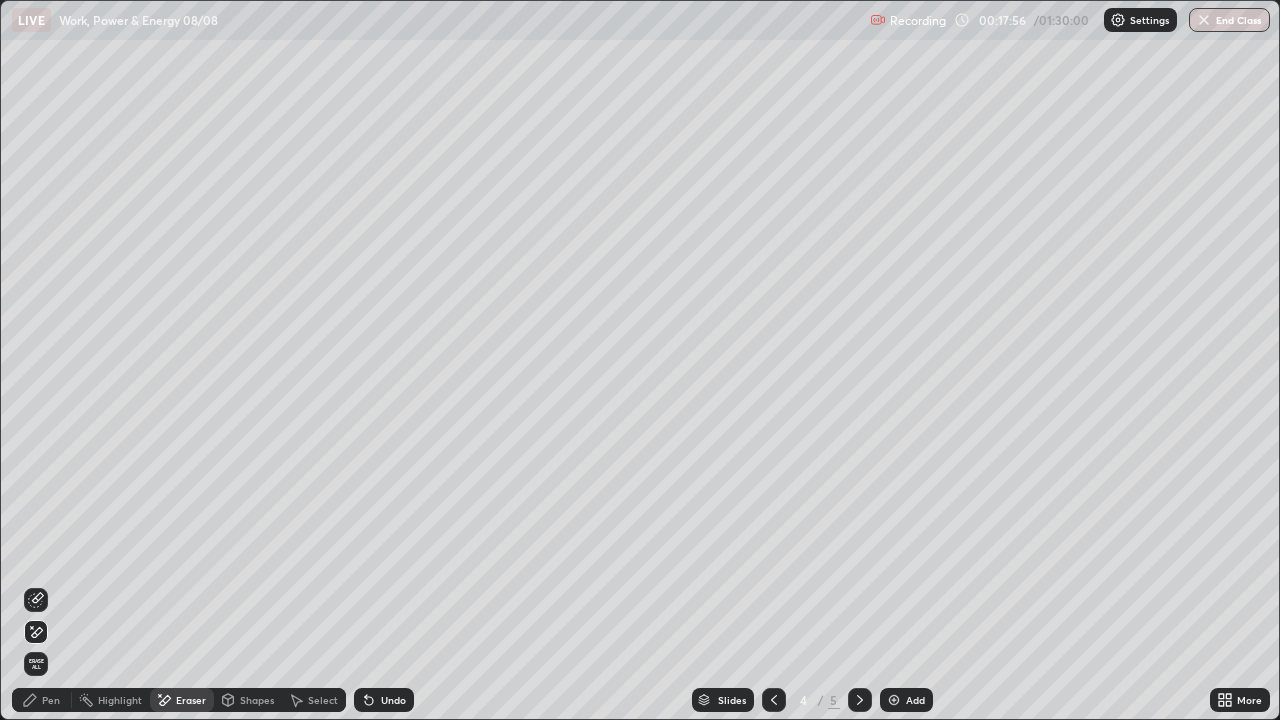 click 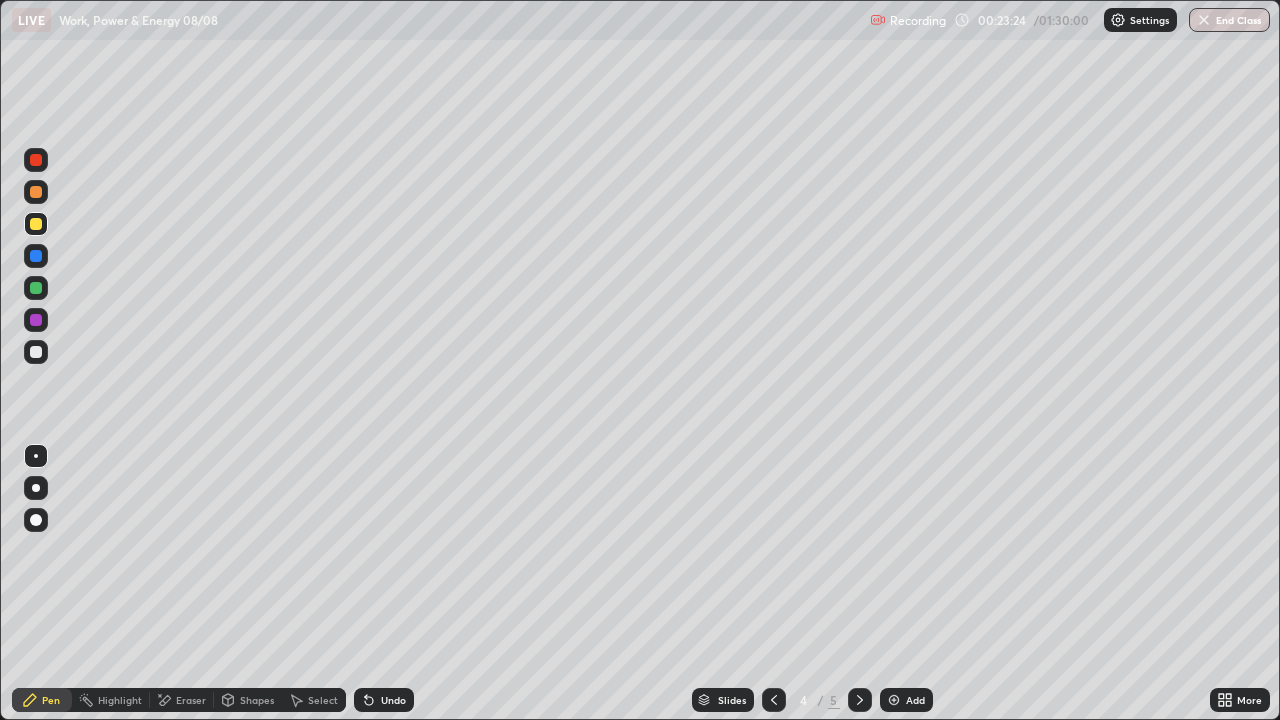 click 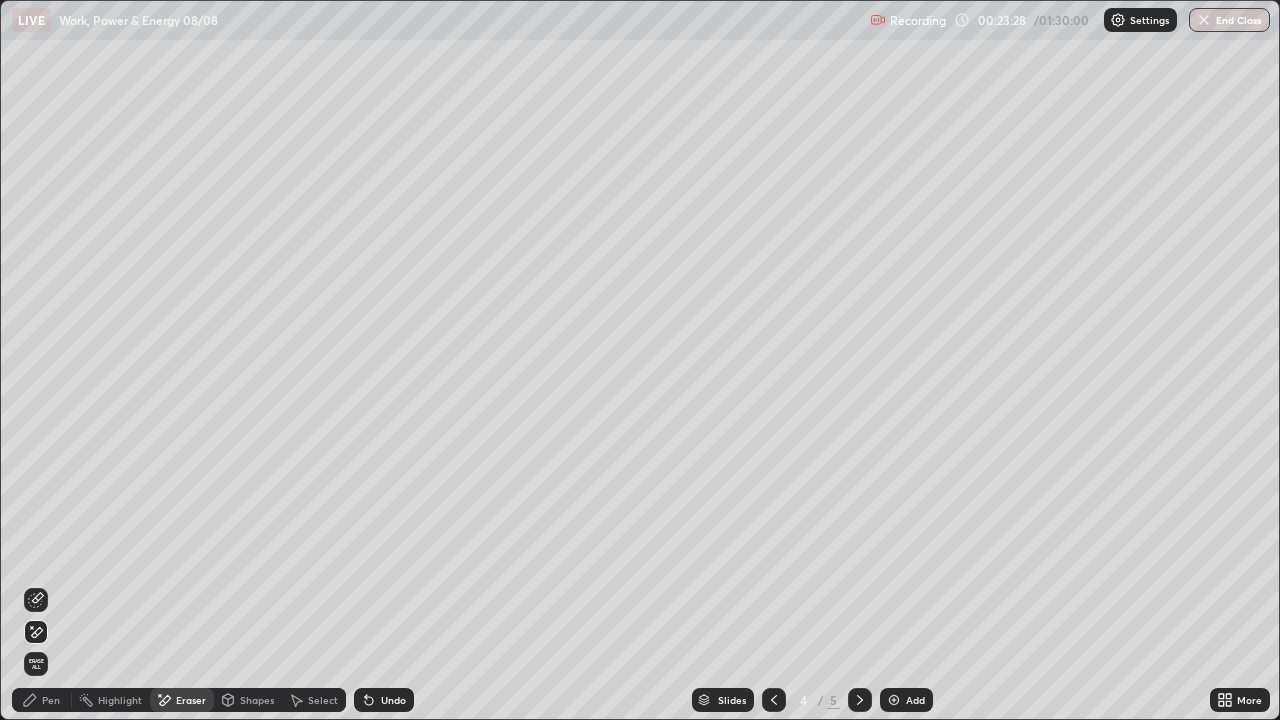 click on "Pen" at bounding box center [42, 700] 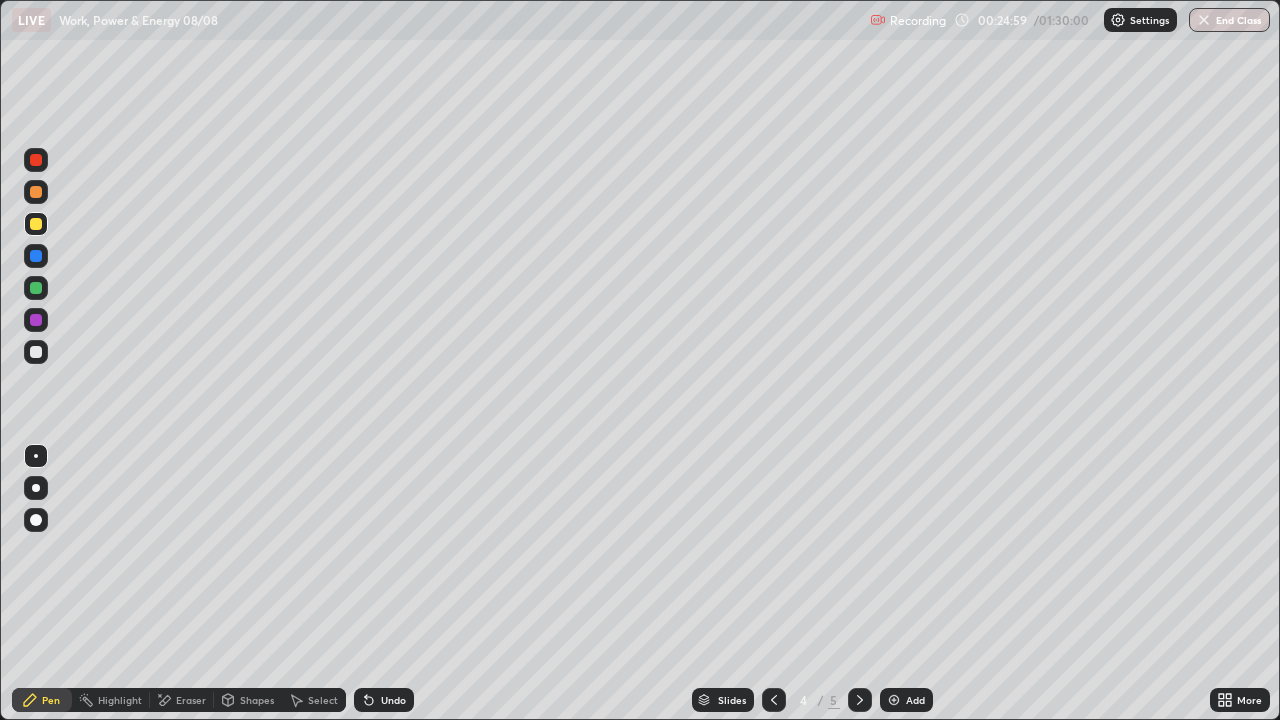 click on "Undo" at bounding box center (384, 700) 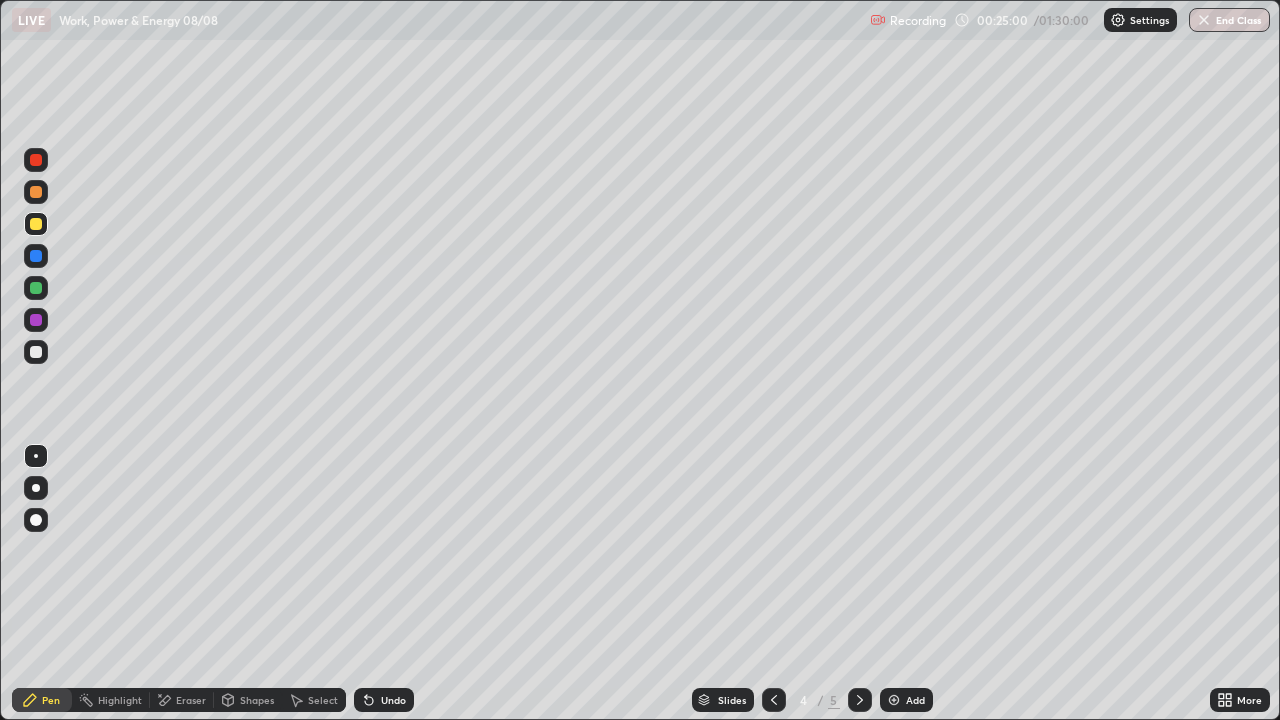 click on "Undo" at bounding box center (384, 700) 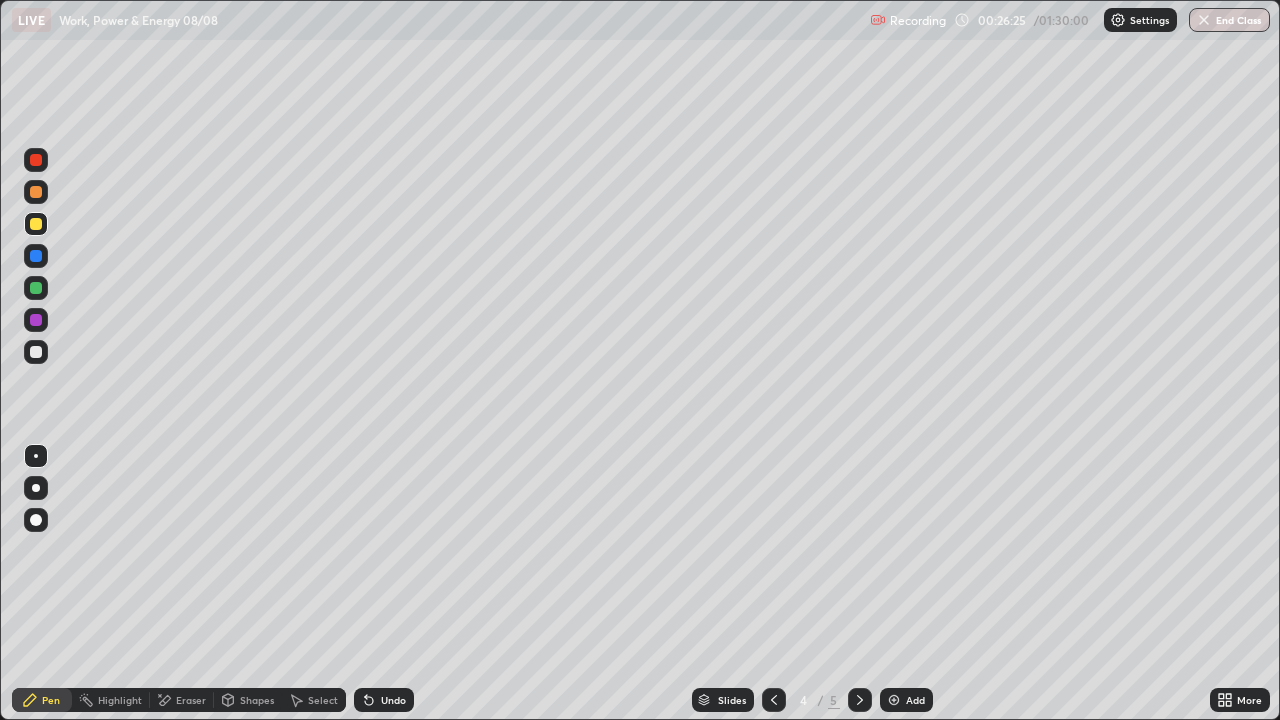 click at bounding box center (36, 288) 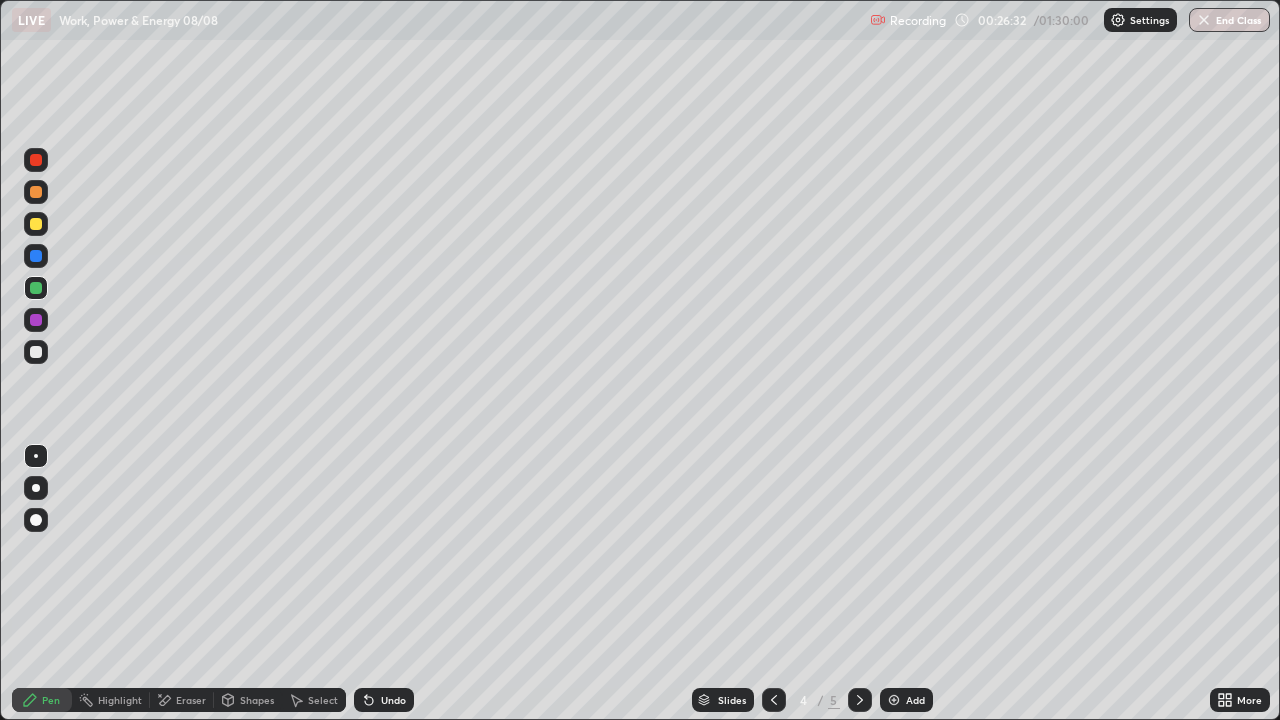 click at bounding box center (36, 352) 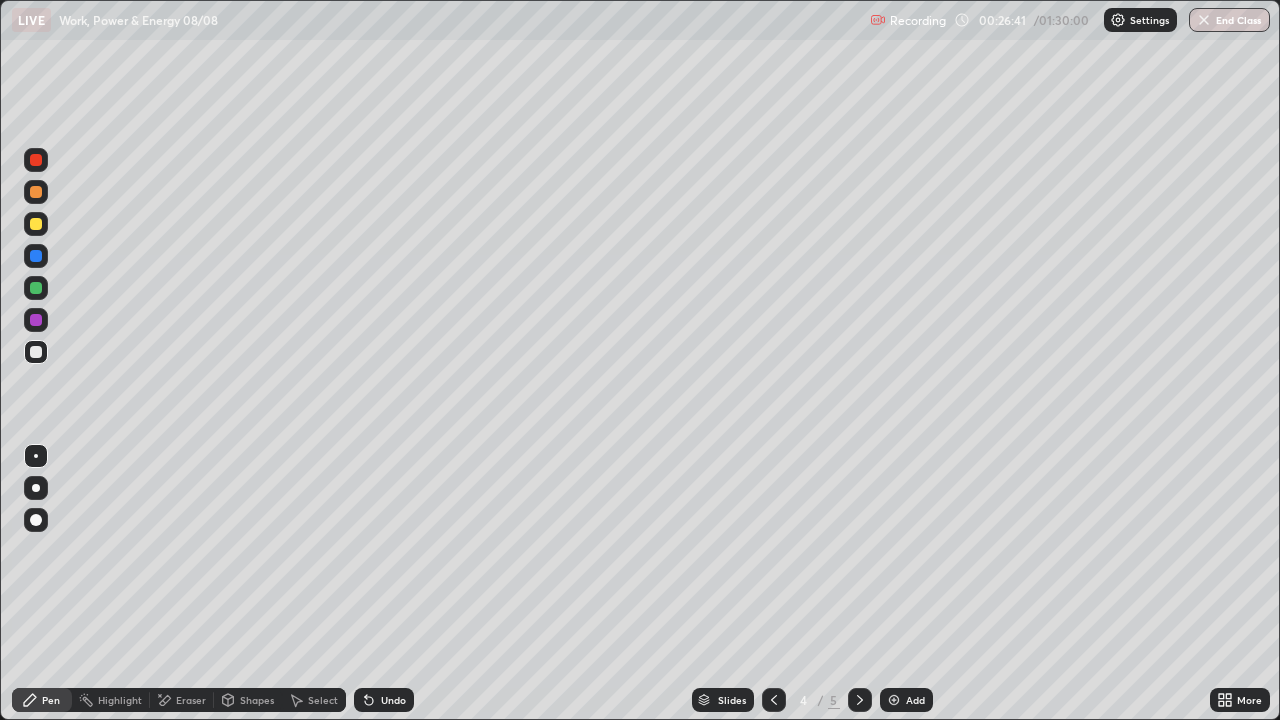 click 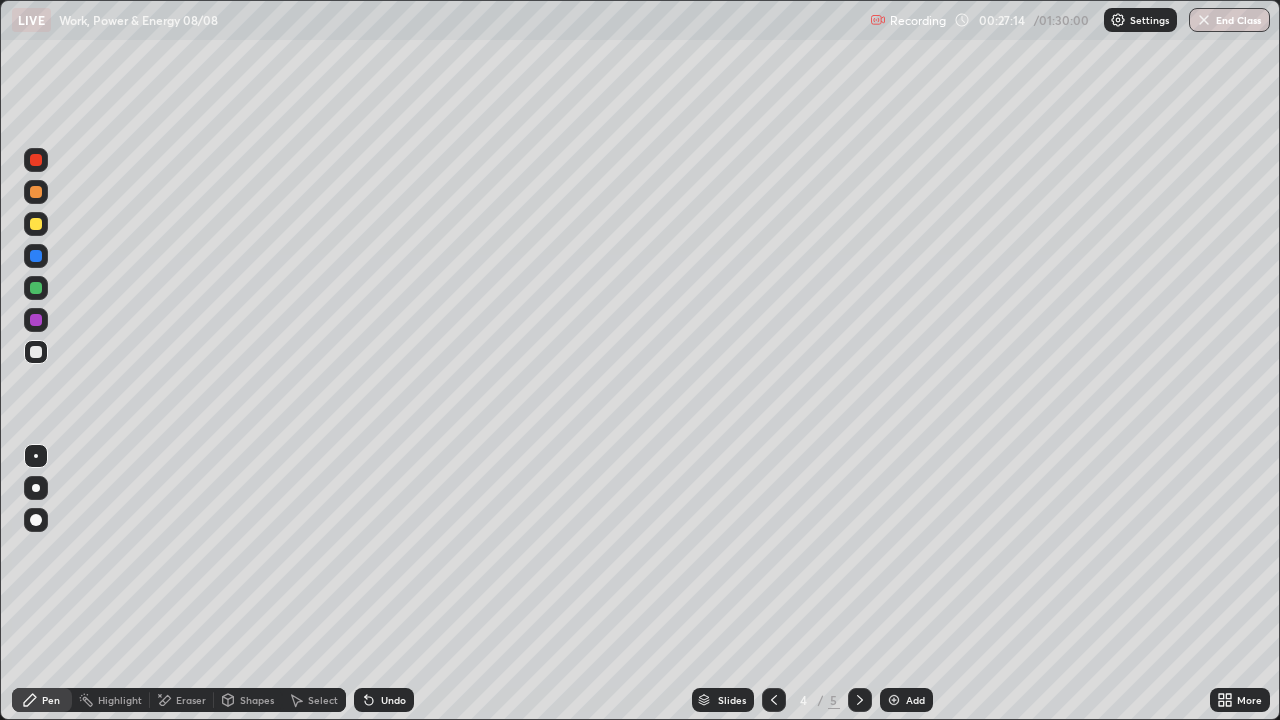 click on "Slides 4 / 5 Add" at bounding box center [812, 700] 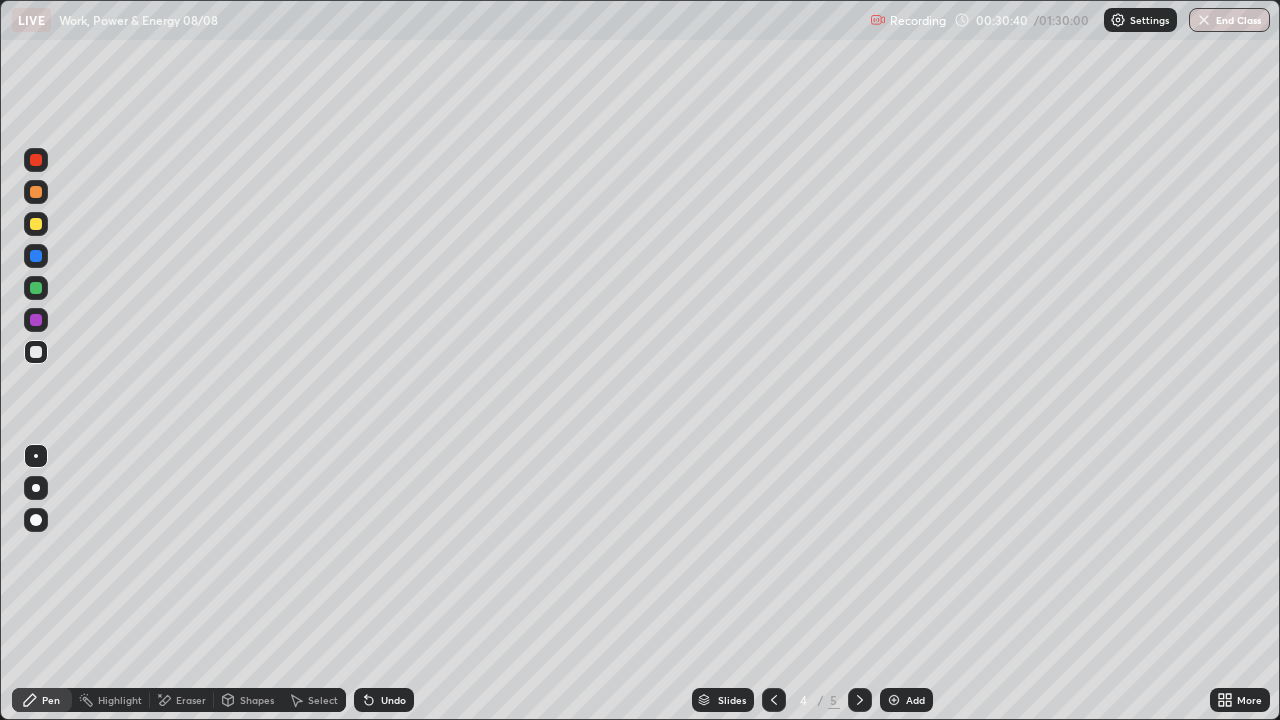 click at bounding box center [36, 224] 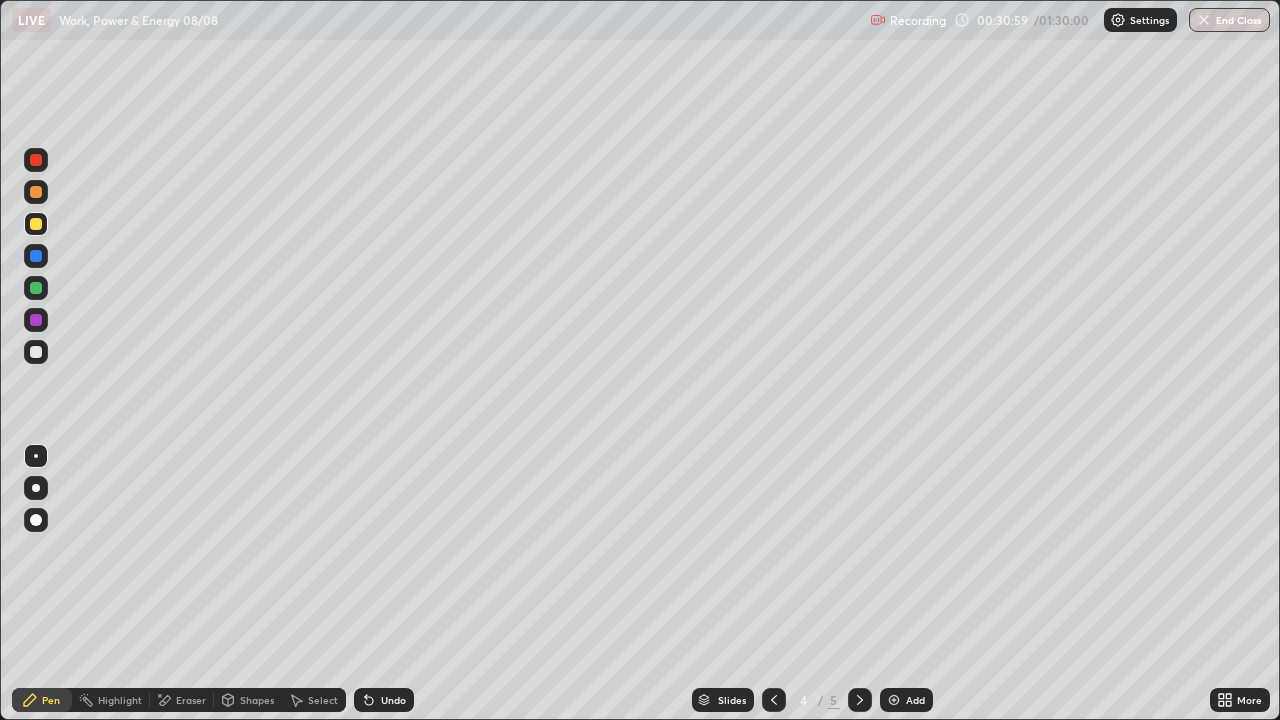 click 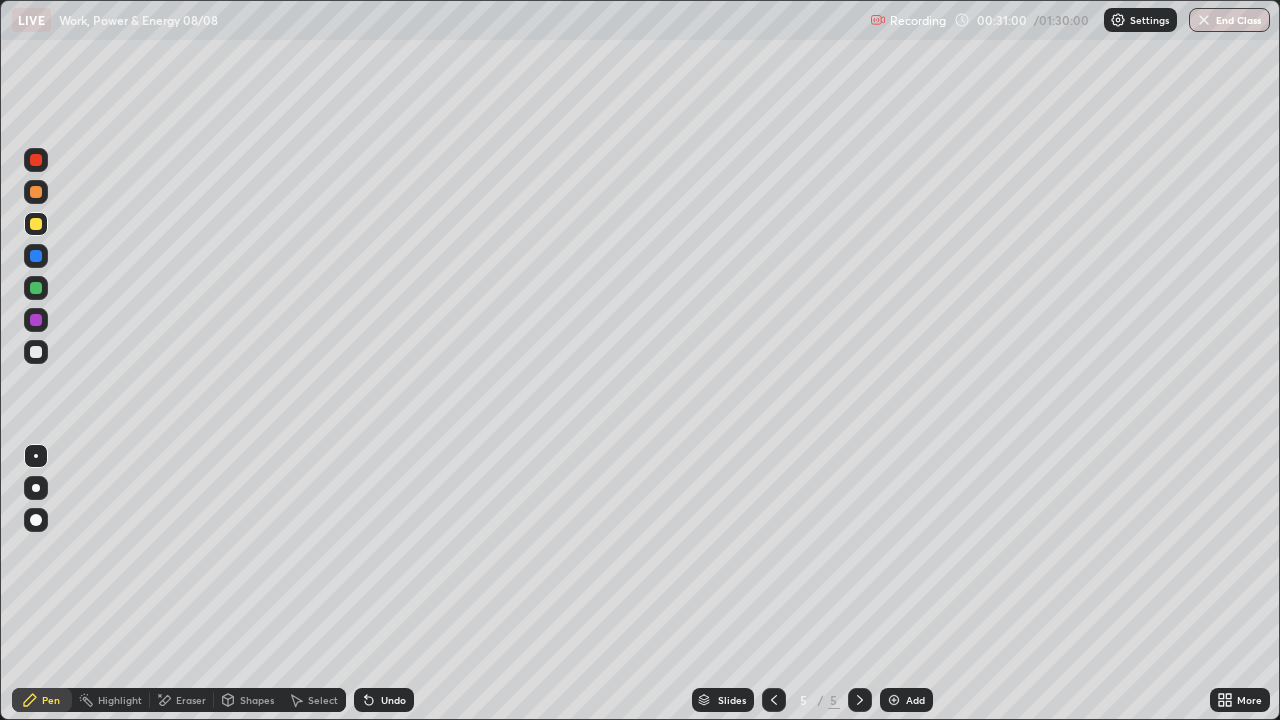 click on "Add" at bounding box center (906, 700) 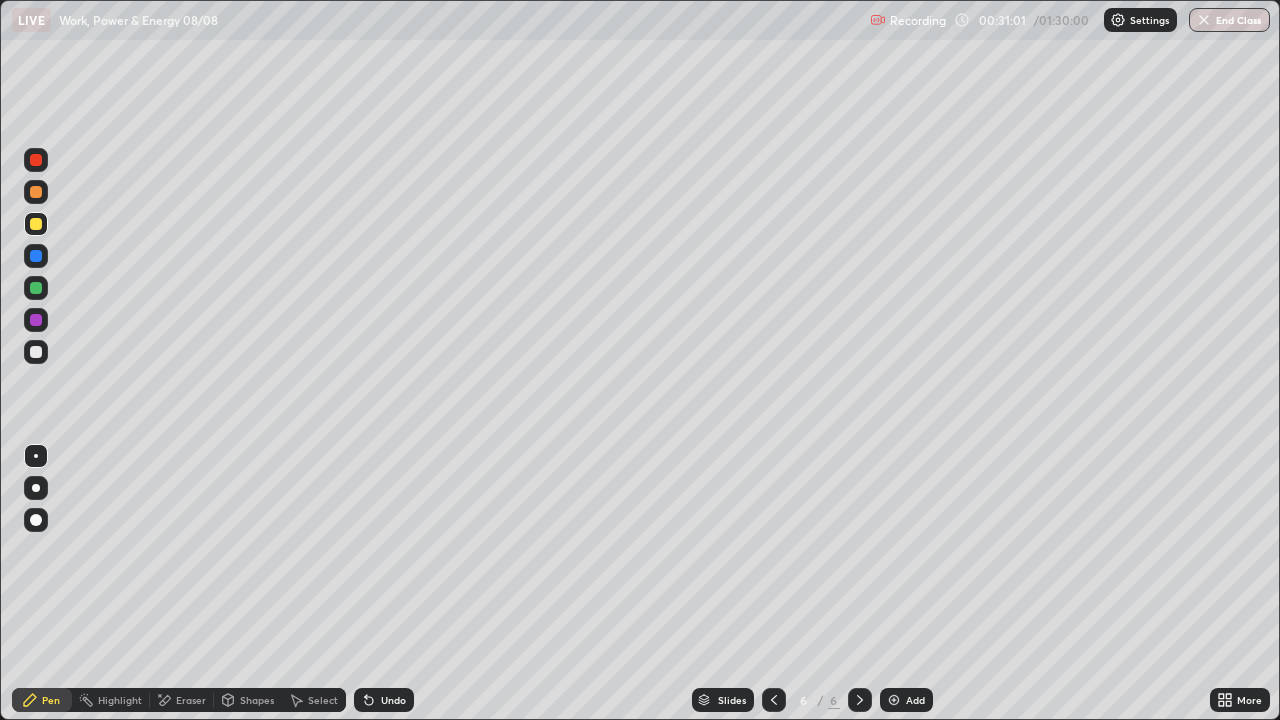 click 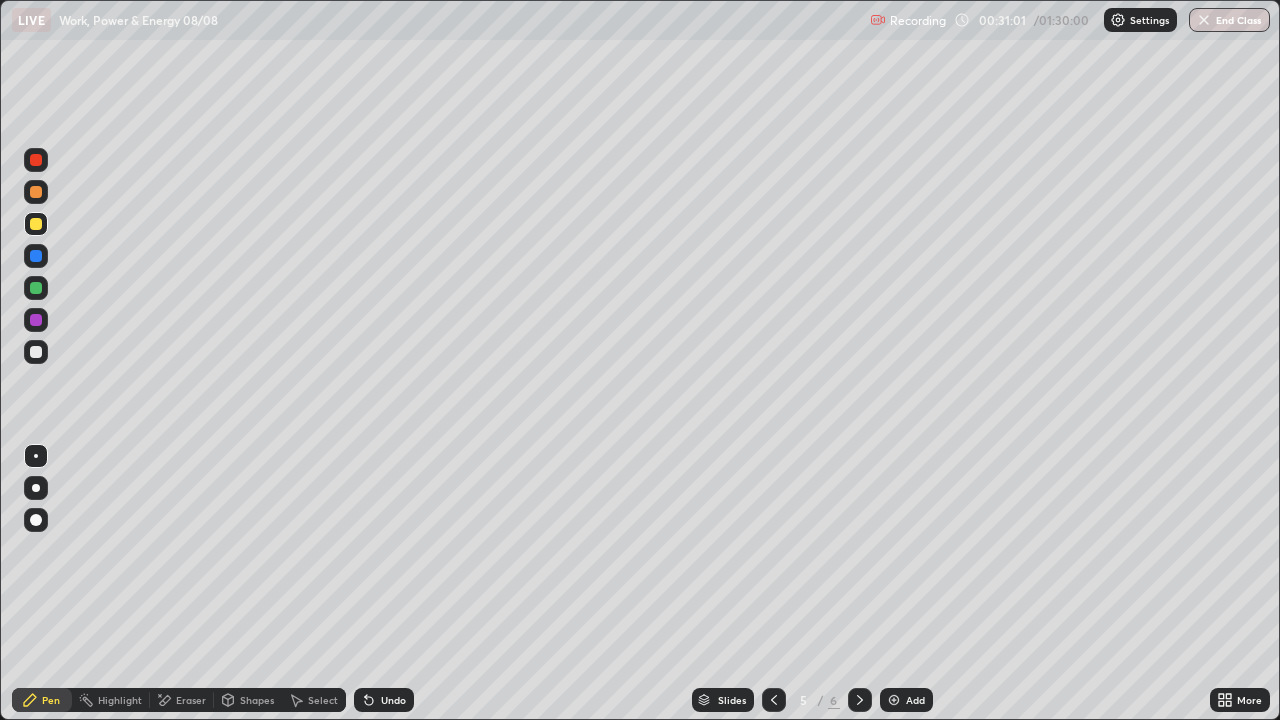 click 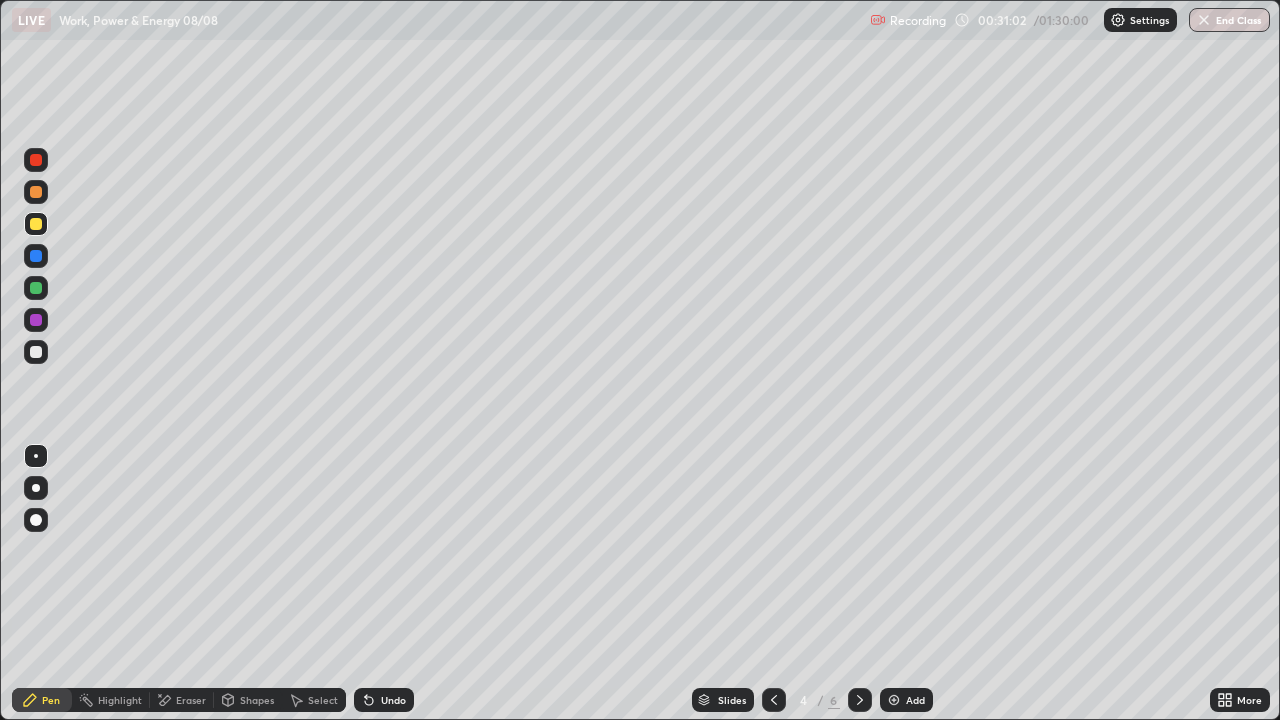 click 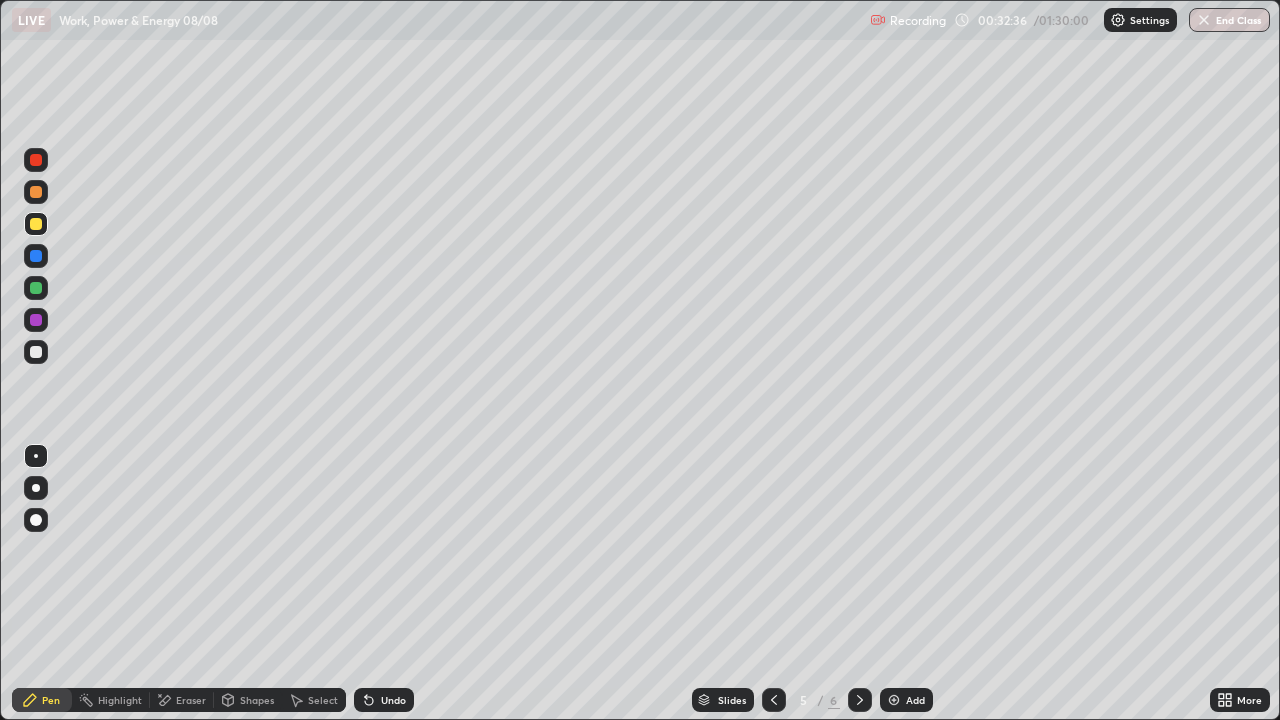 click 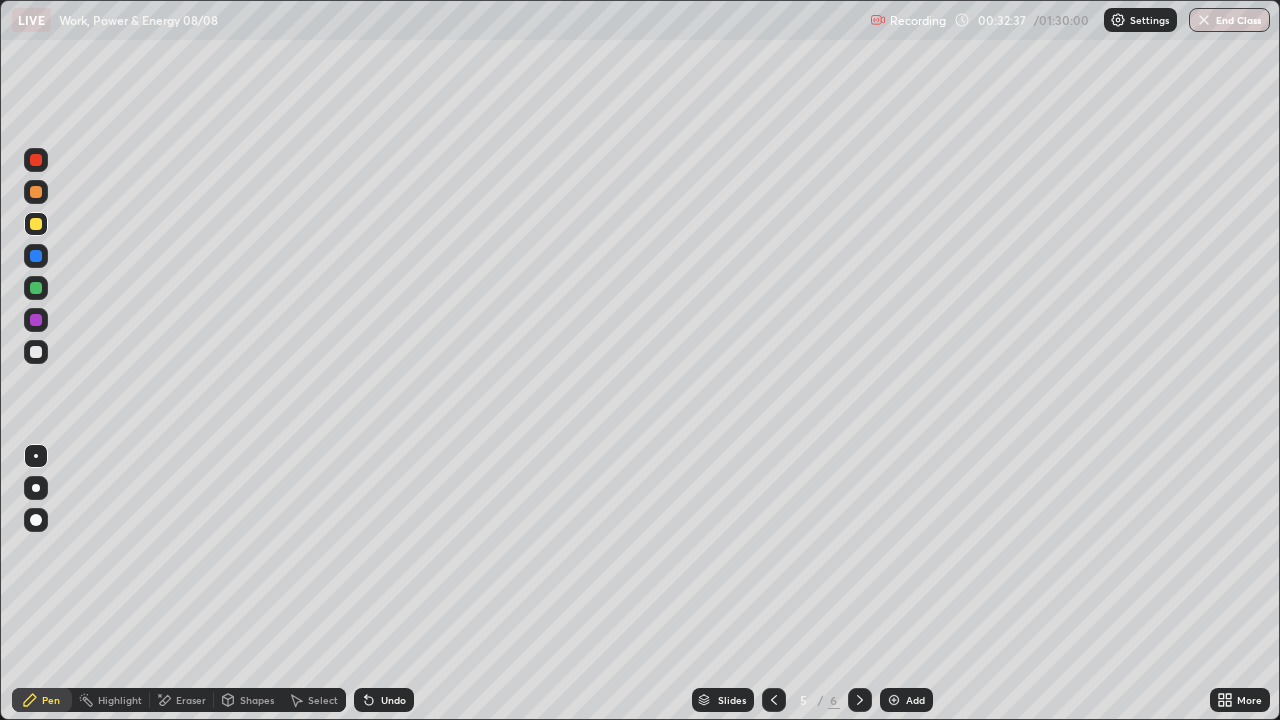click 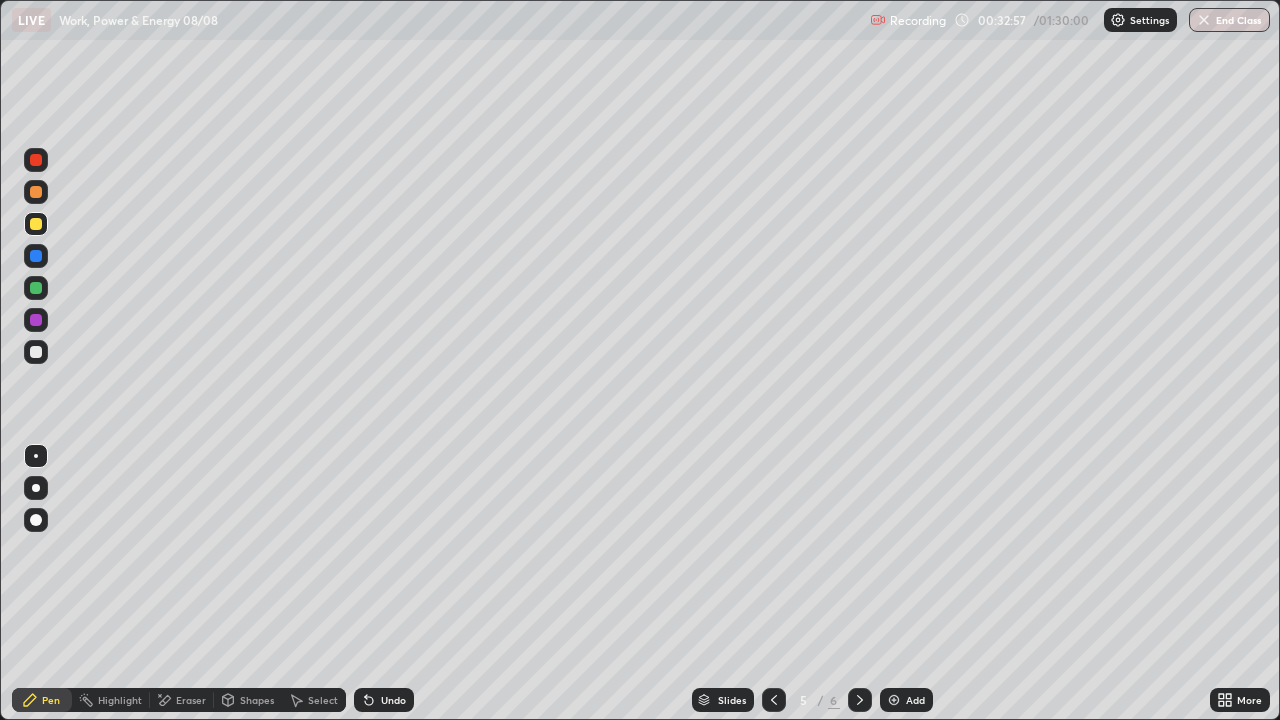 click on "Undo" at bounding box center [393, 700] 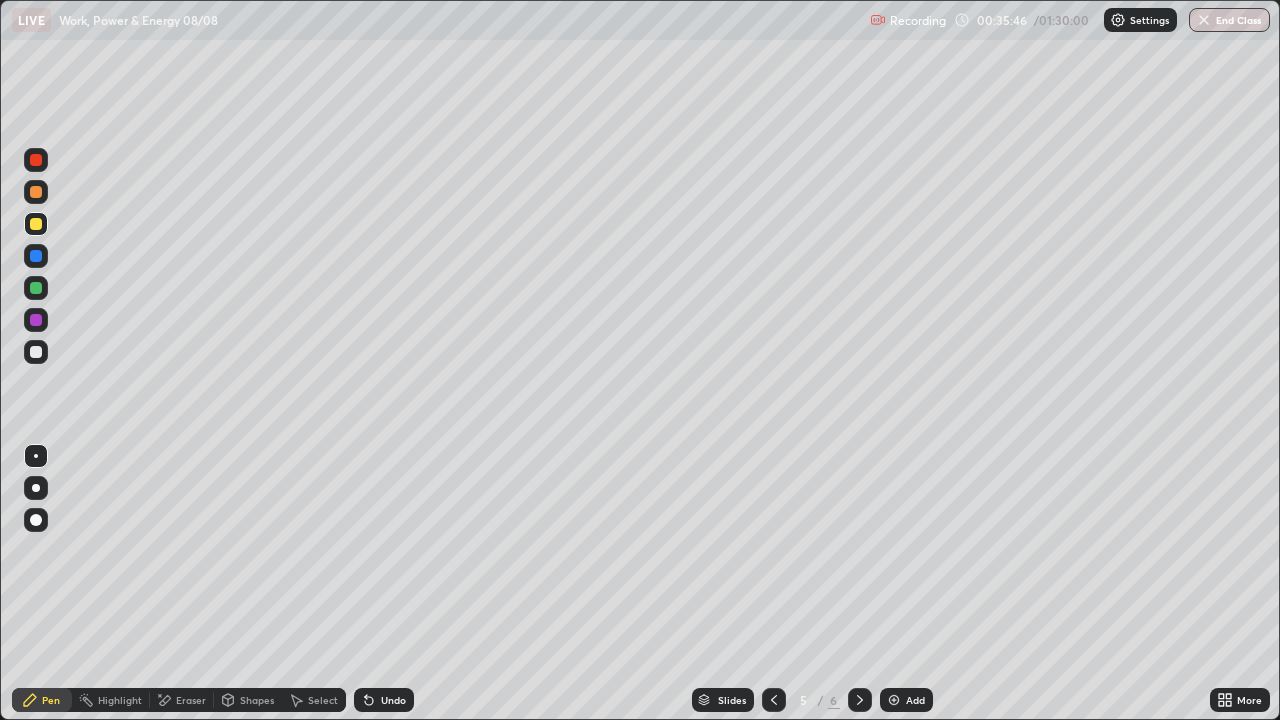 click at bounding box center (36, 352) 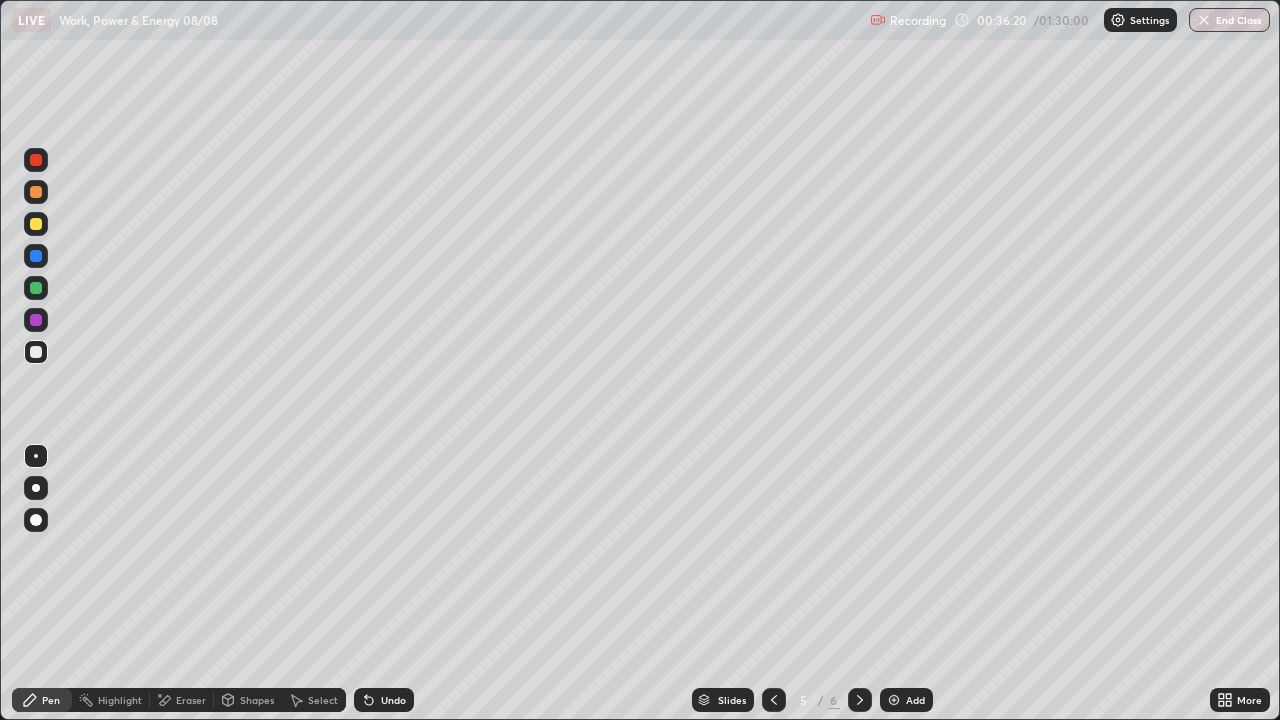 click 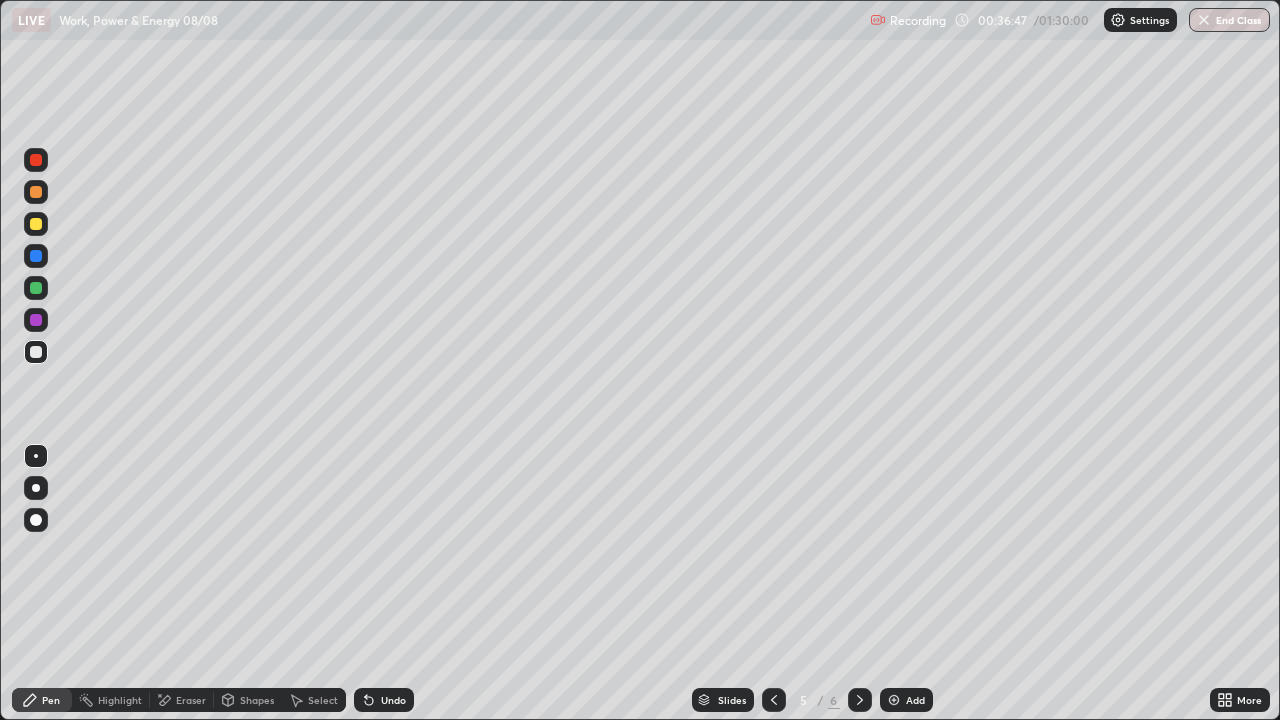 click 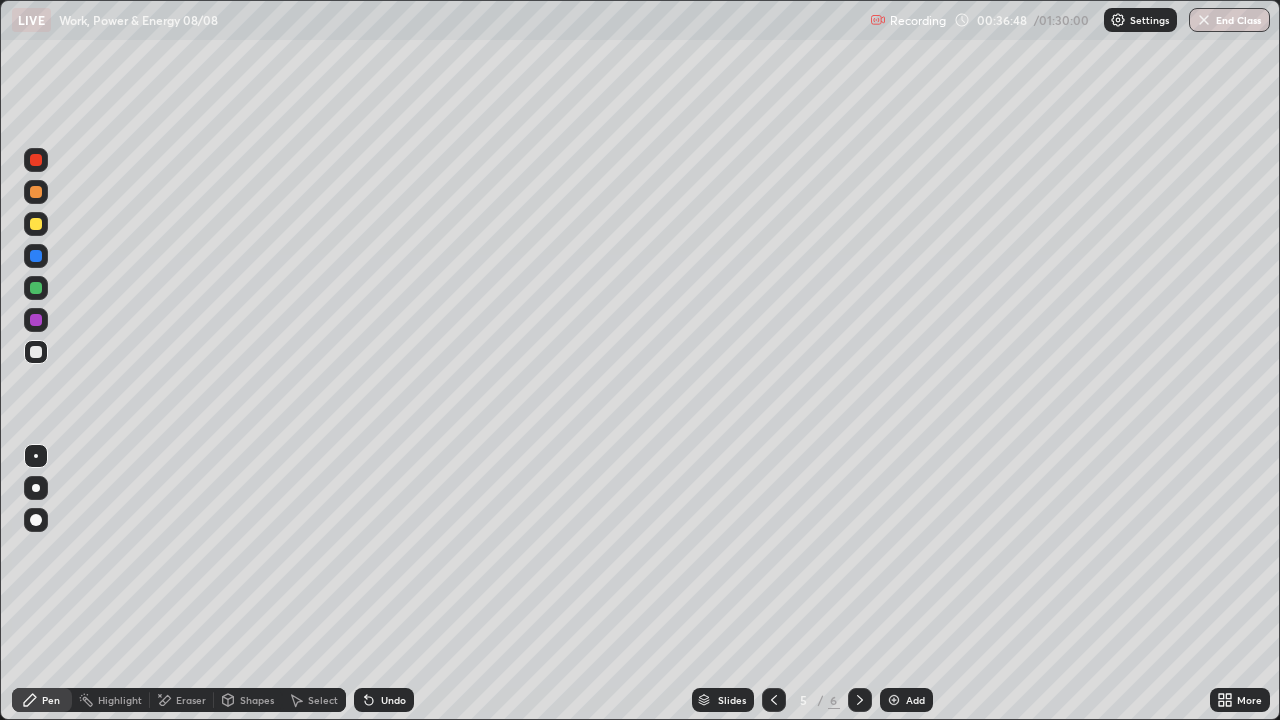 click 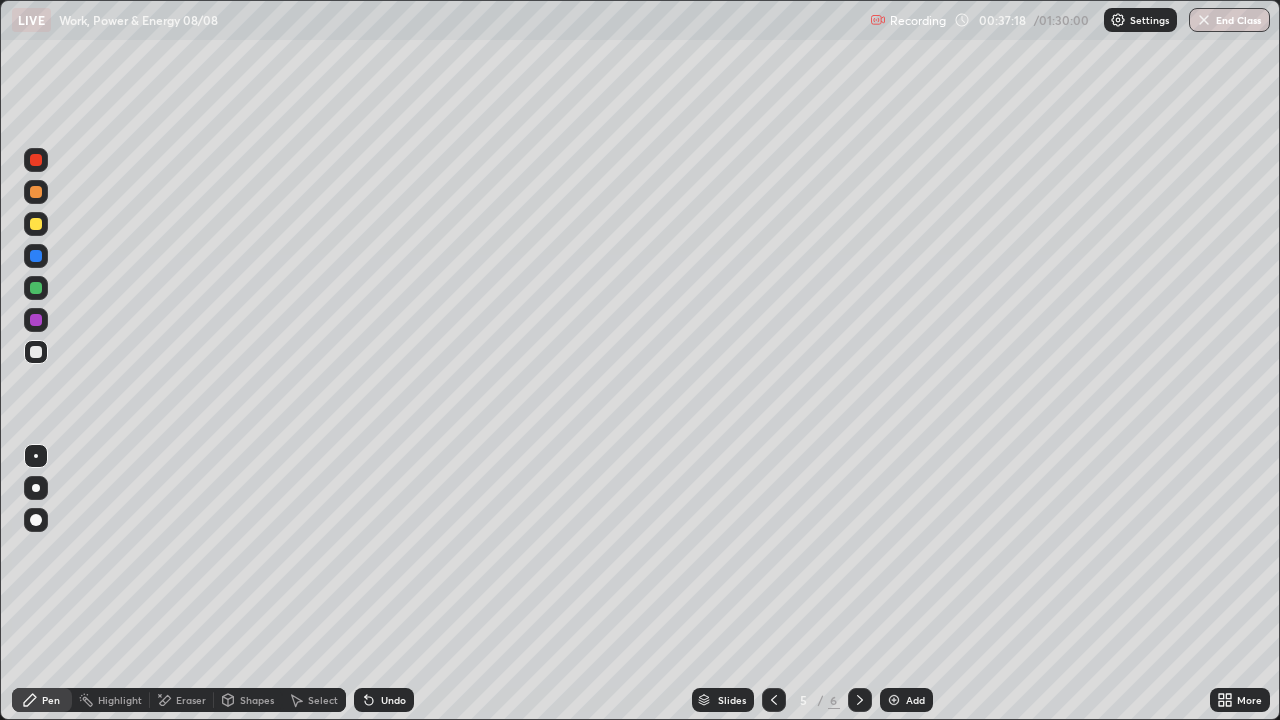 click 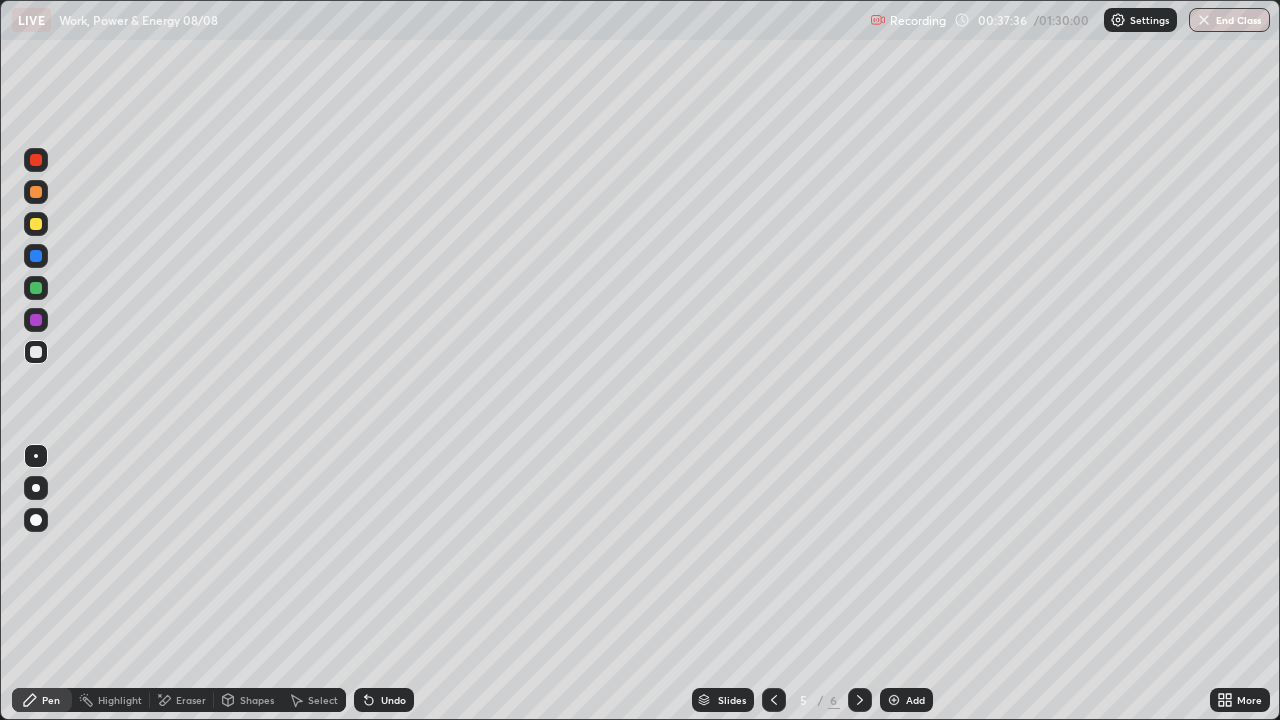 click 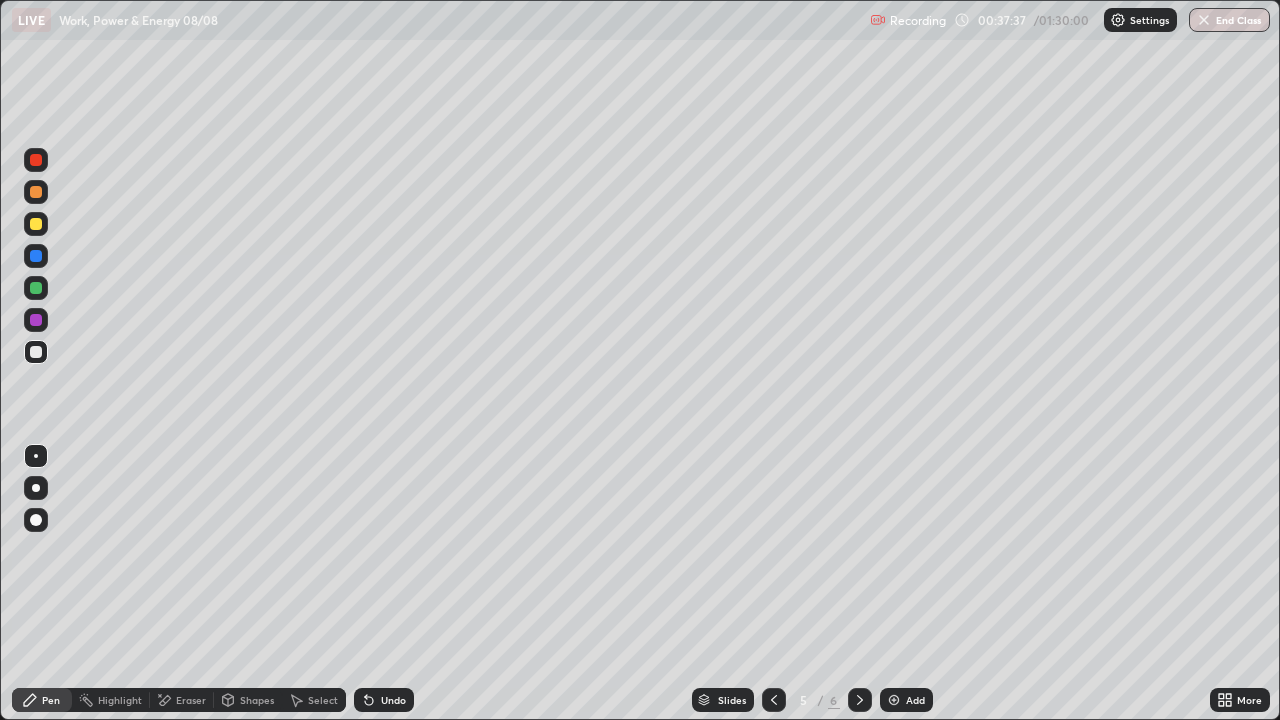 click on "Undo" at bounding box center (384, 700) 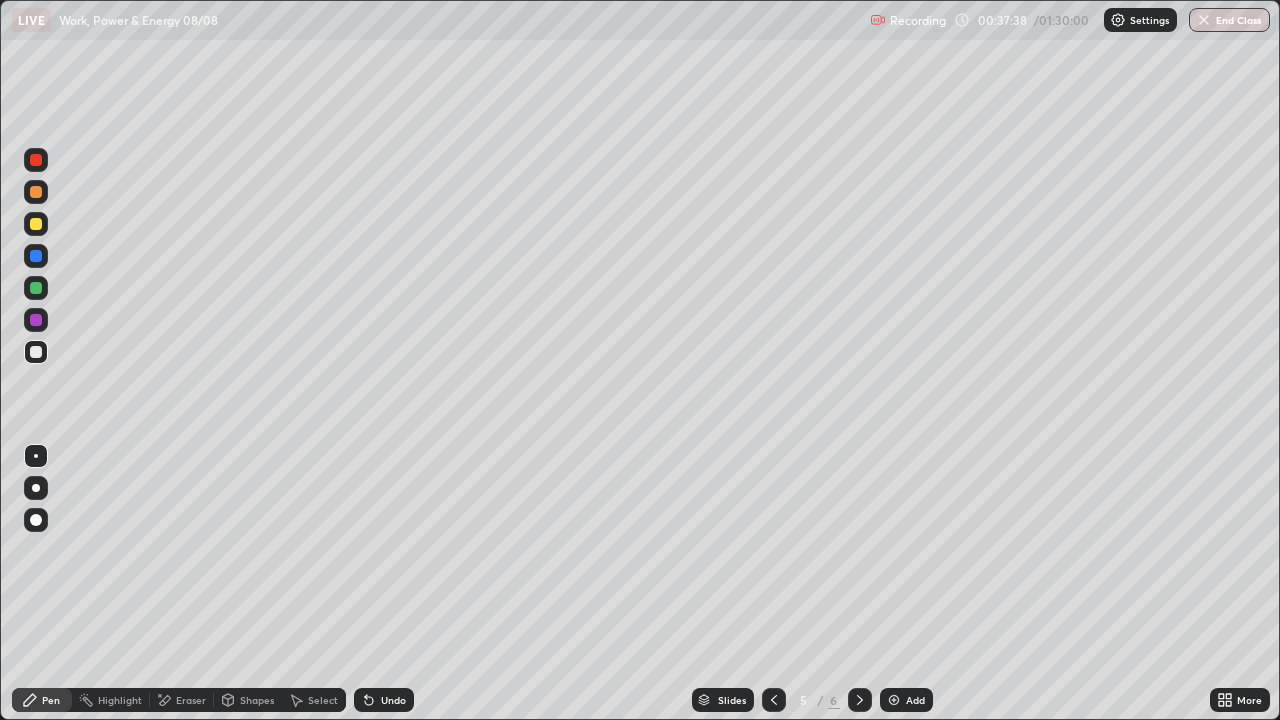 click on "Undo" at bounding box center (384, 700) 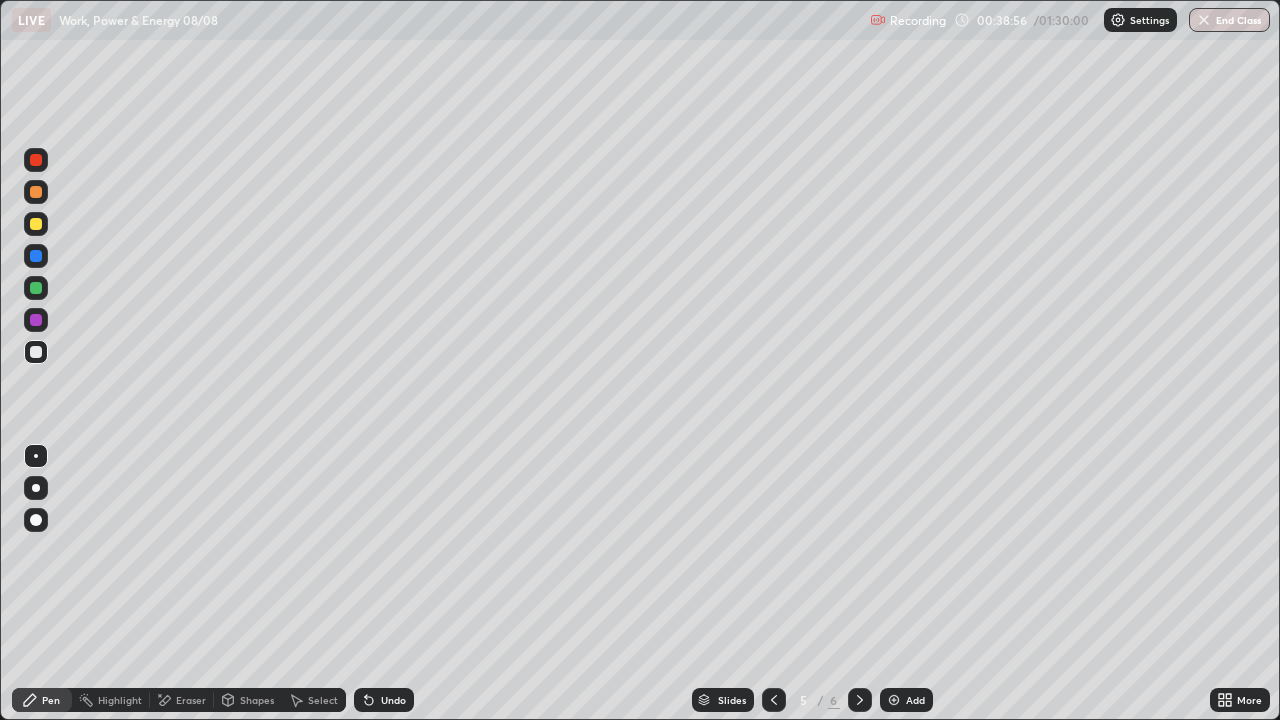 click at bounding box center [36, 224] 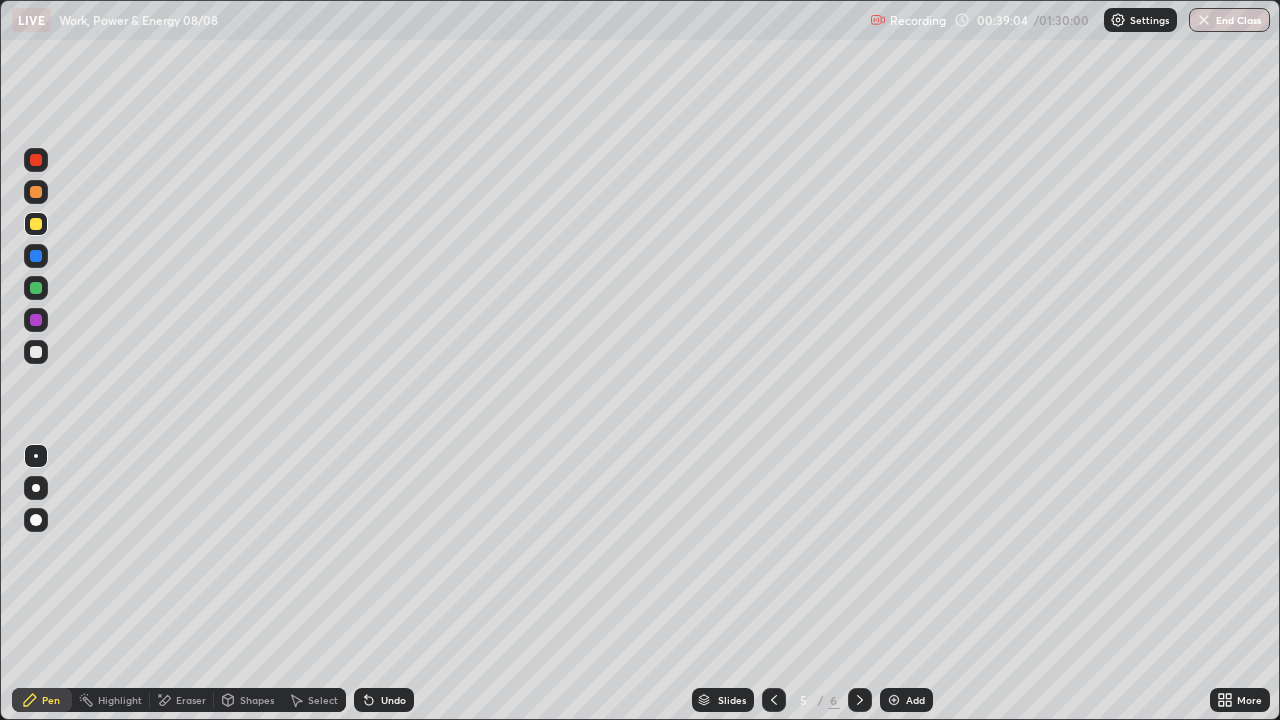 click at bounding box center [36, 160] 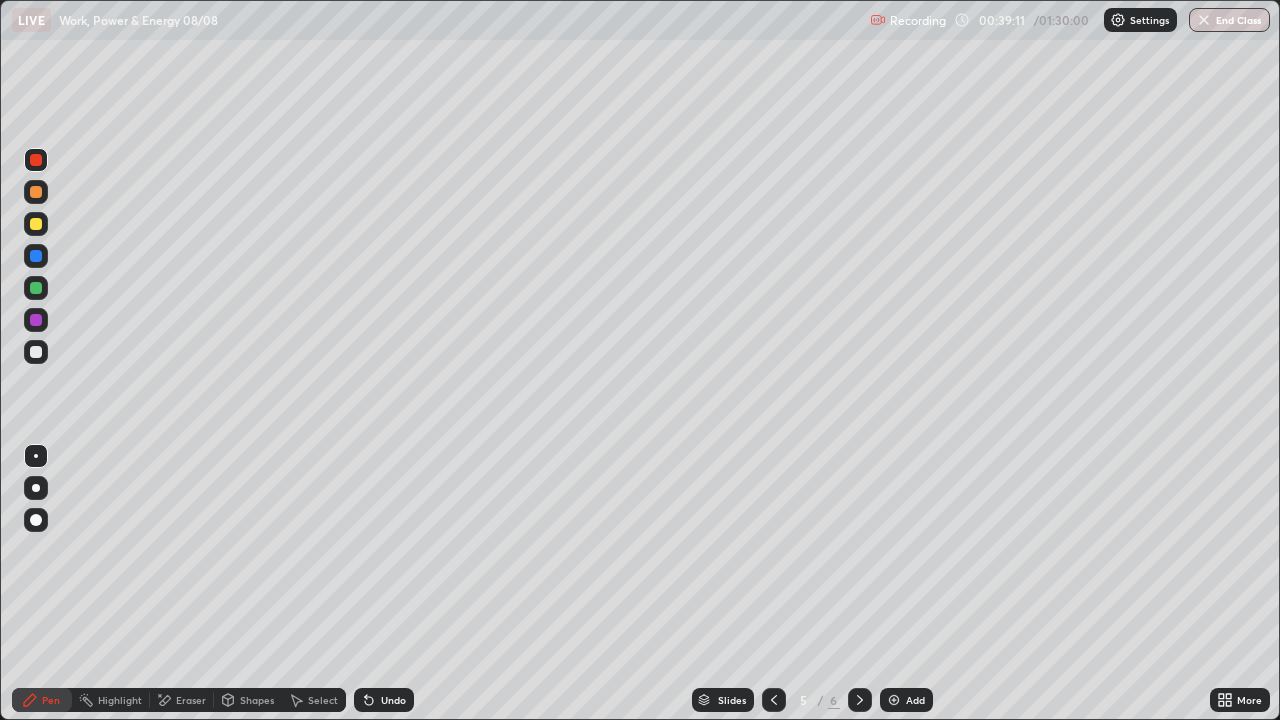 click 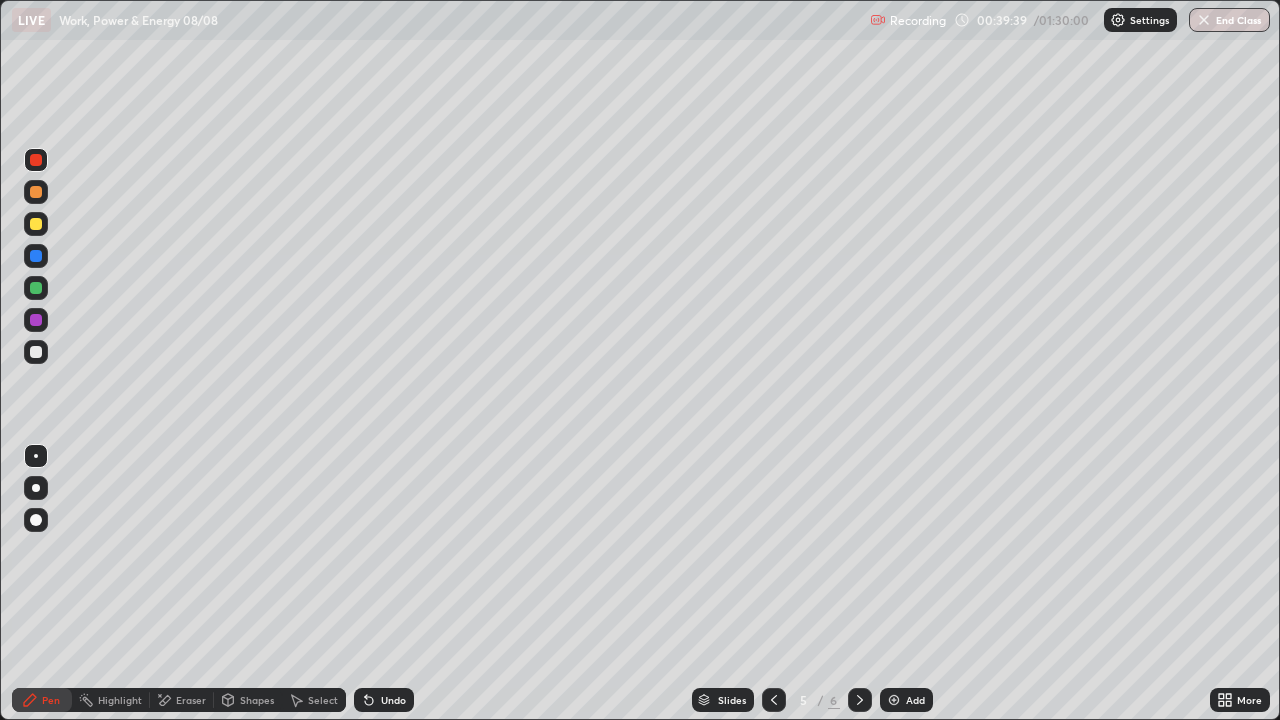 click on "Eraser" at bounding box center (191, 700) 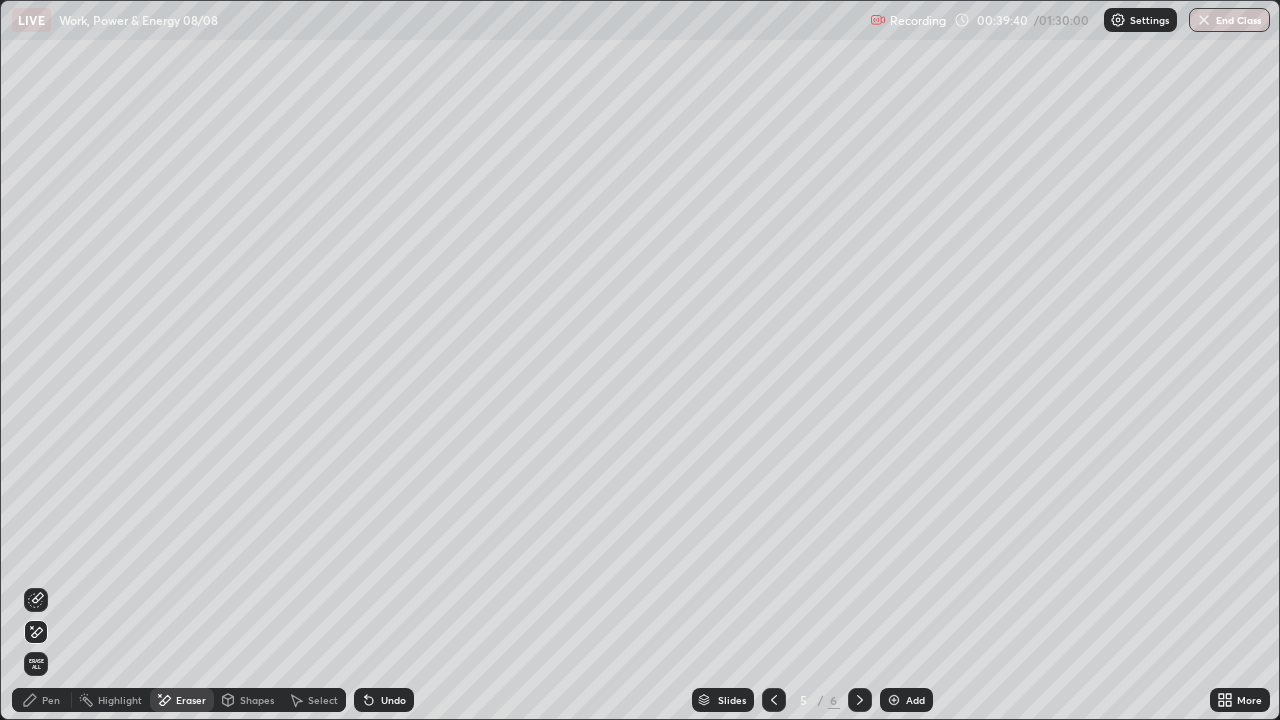 click on "Pen" at bounding box center [51, 700] 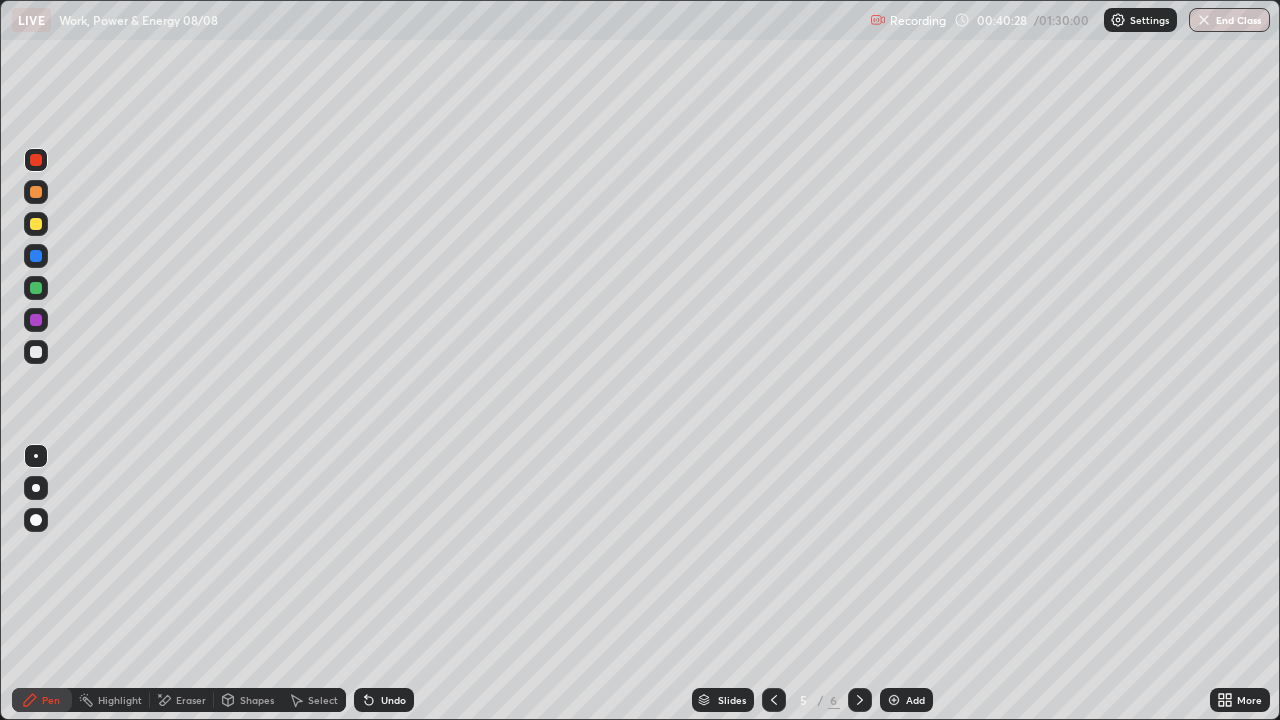 click at bounding box center [36, 352] 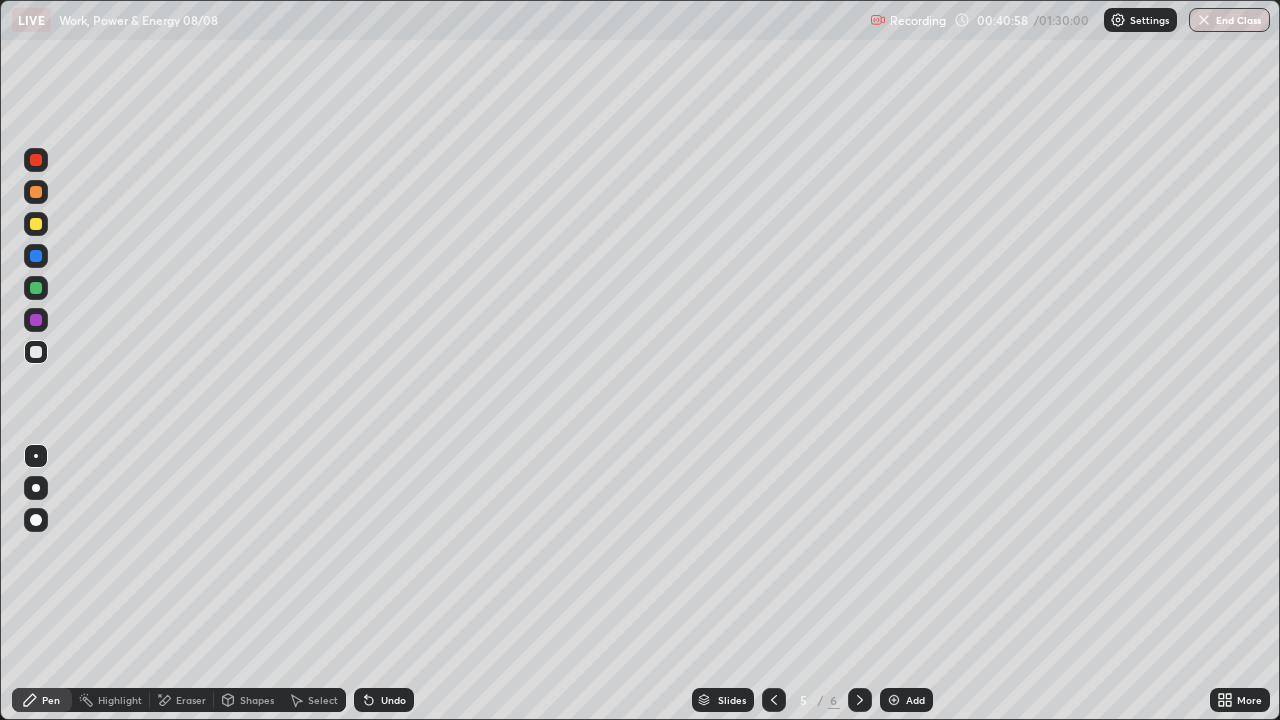 click at bounding box center [36, 224] 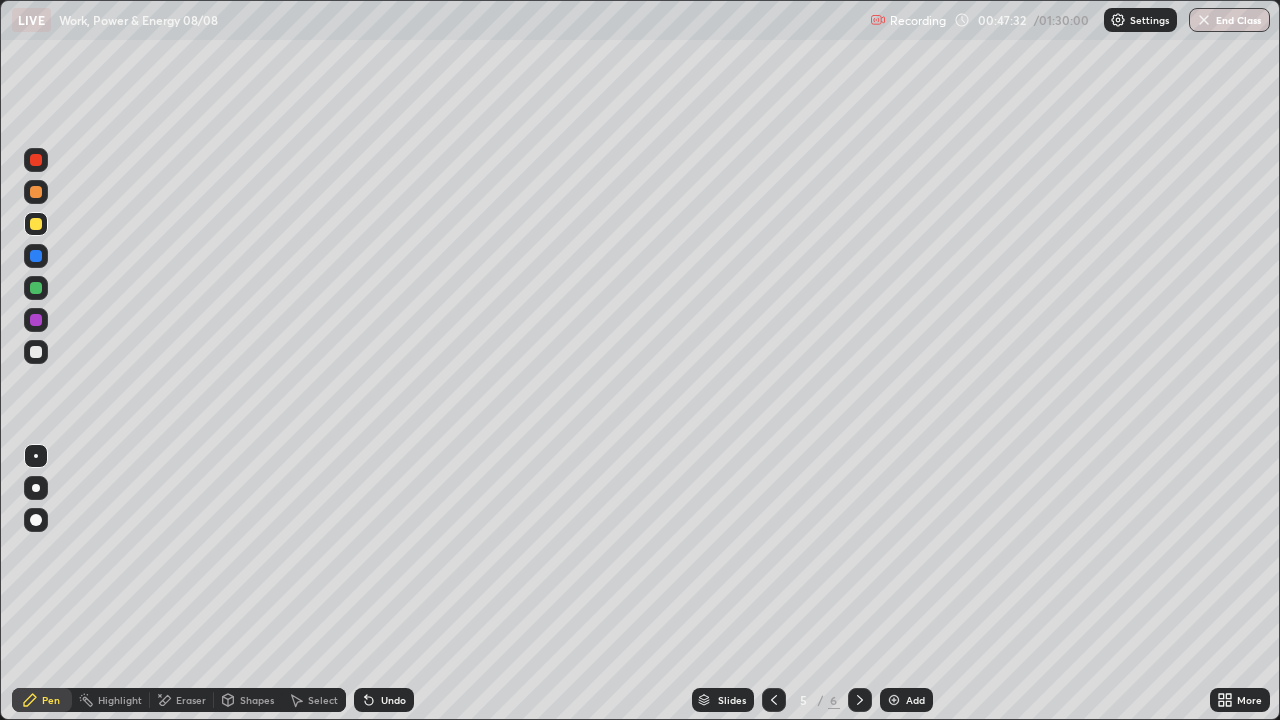 click 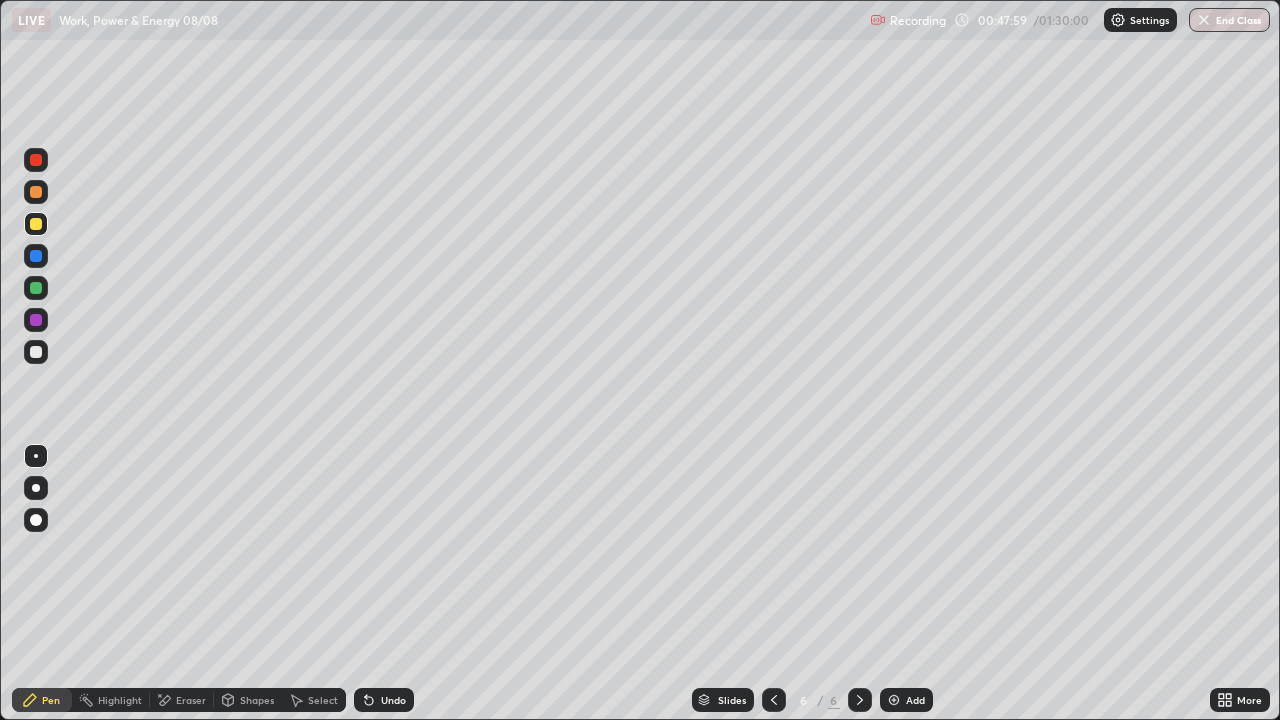click 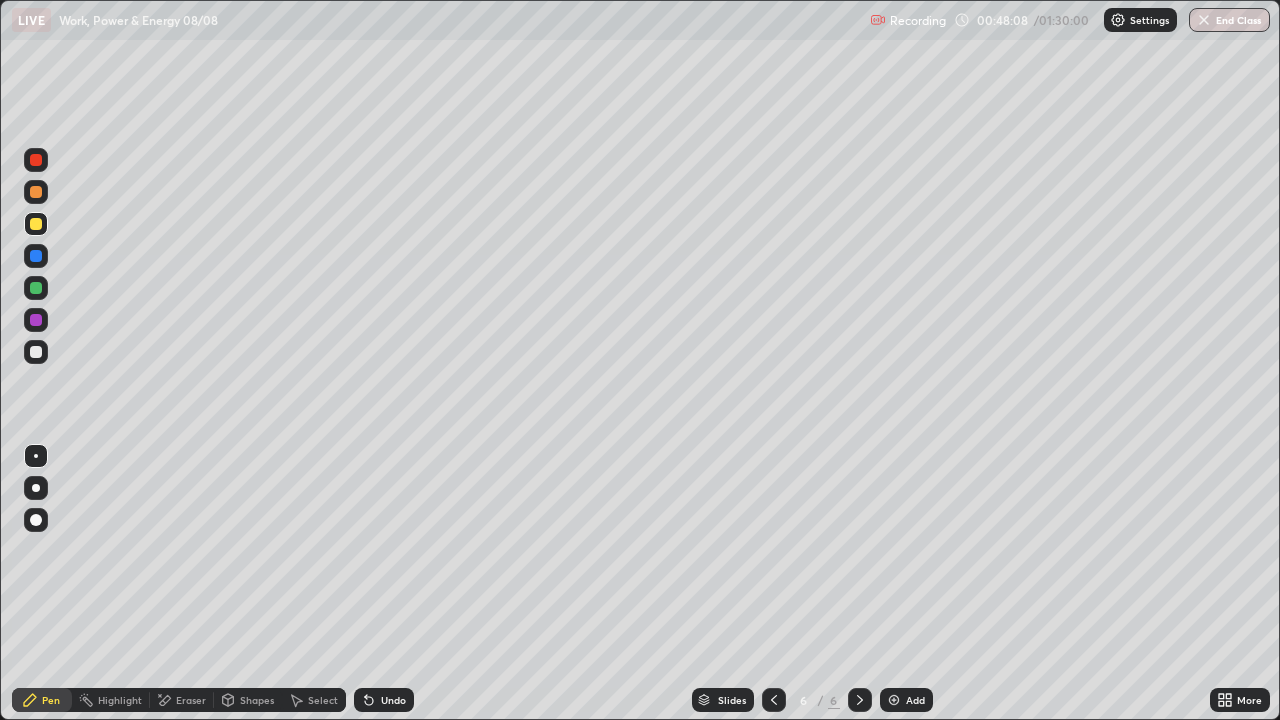 click at bounding box center [36, 352] 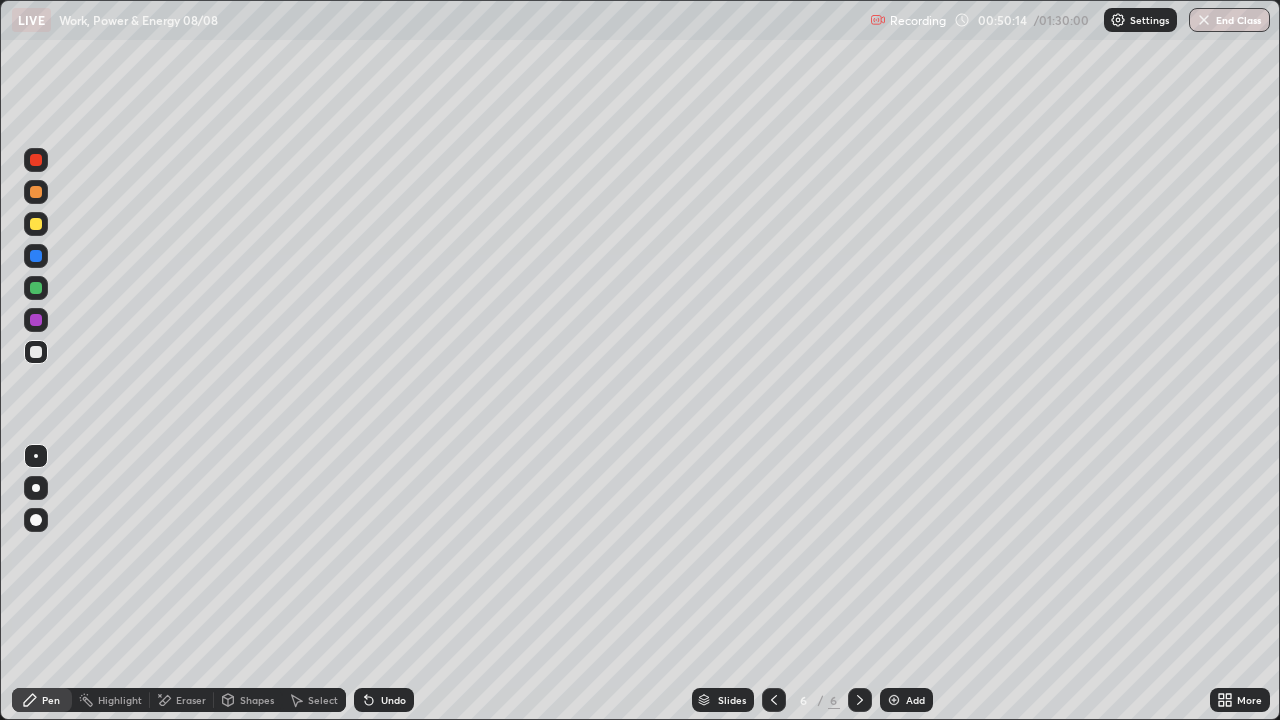 click at bounding box center (36, 224) 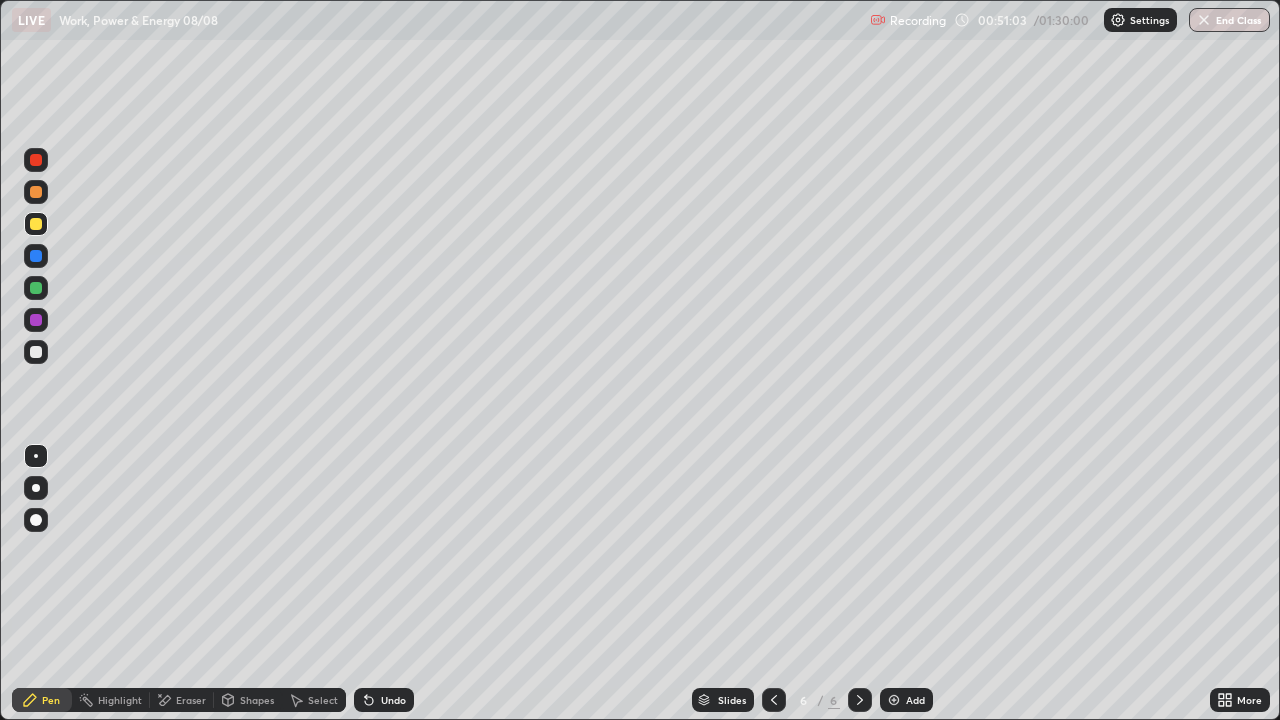 click on "Undo" at bounding box center [384, 700] 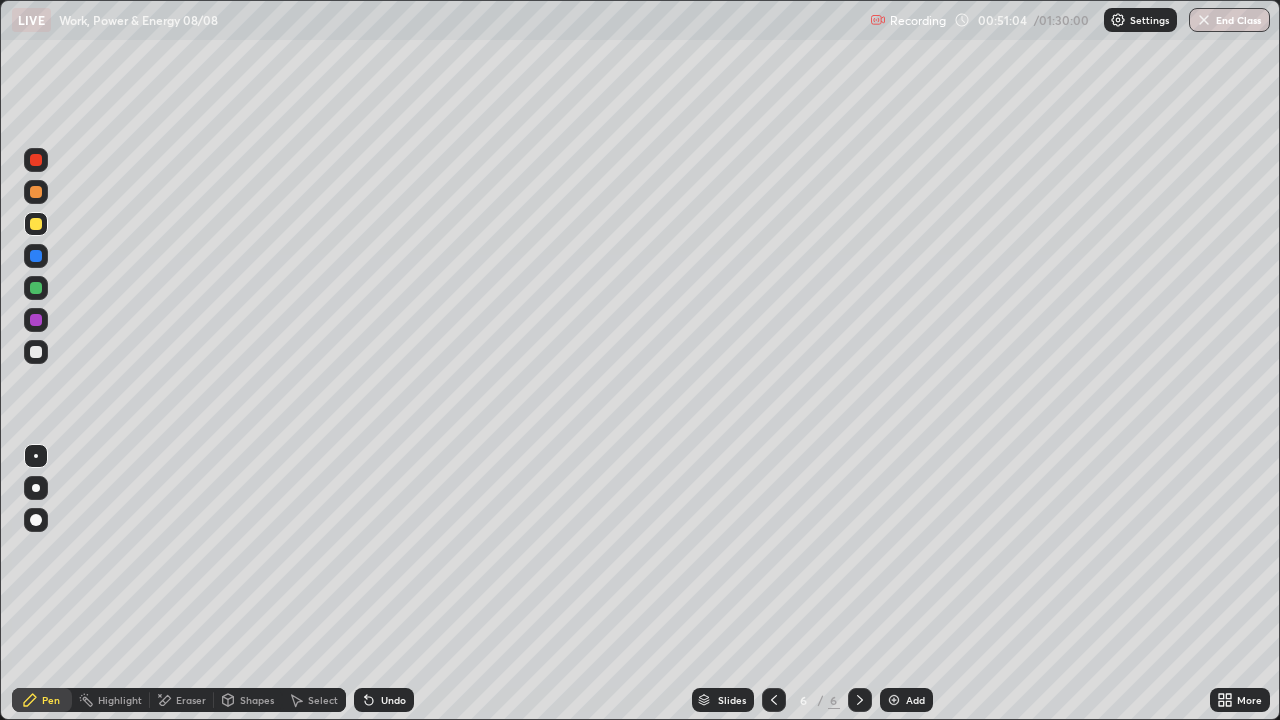 click on "Undo" at bounding box center (384, 700) 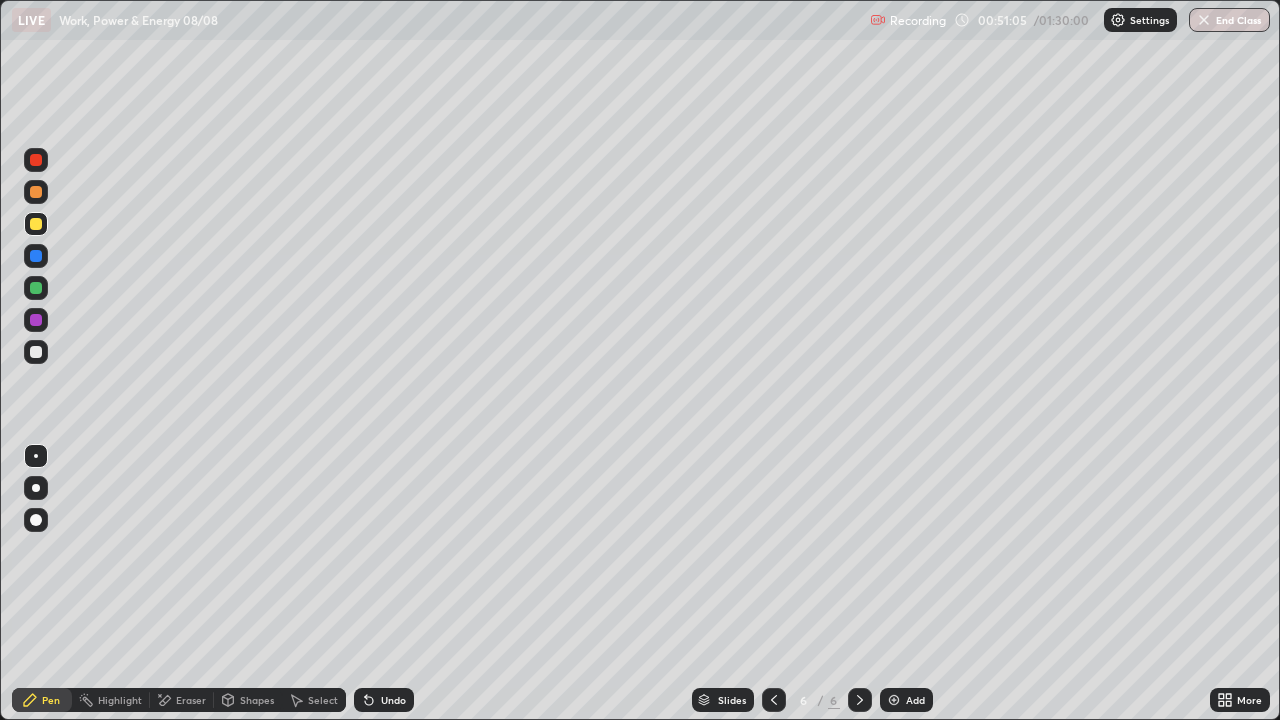click on "Undo" at bounding box center [393, 700] 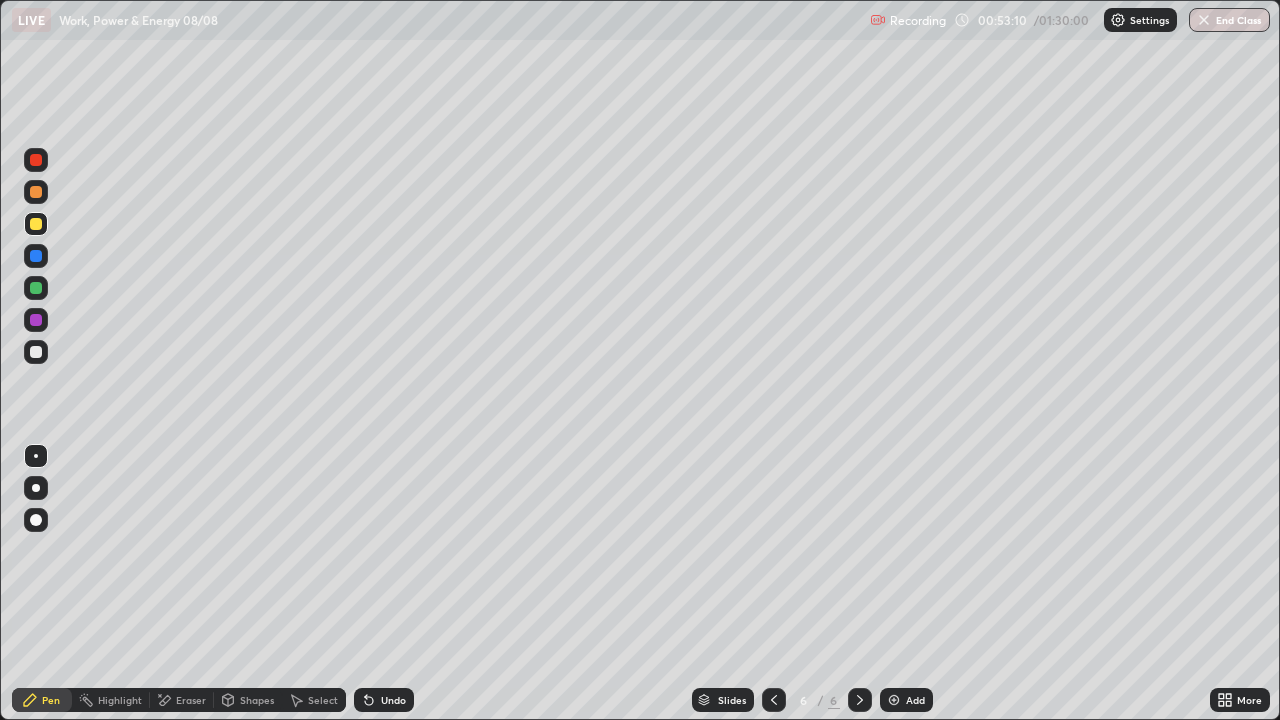 click at bounding box center (36, 352) 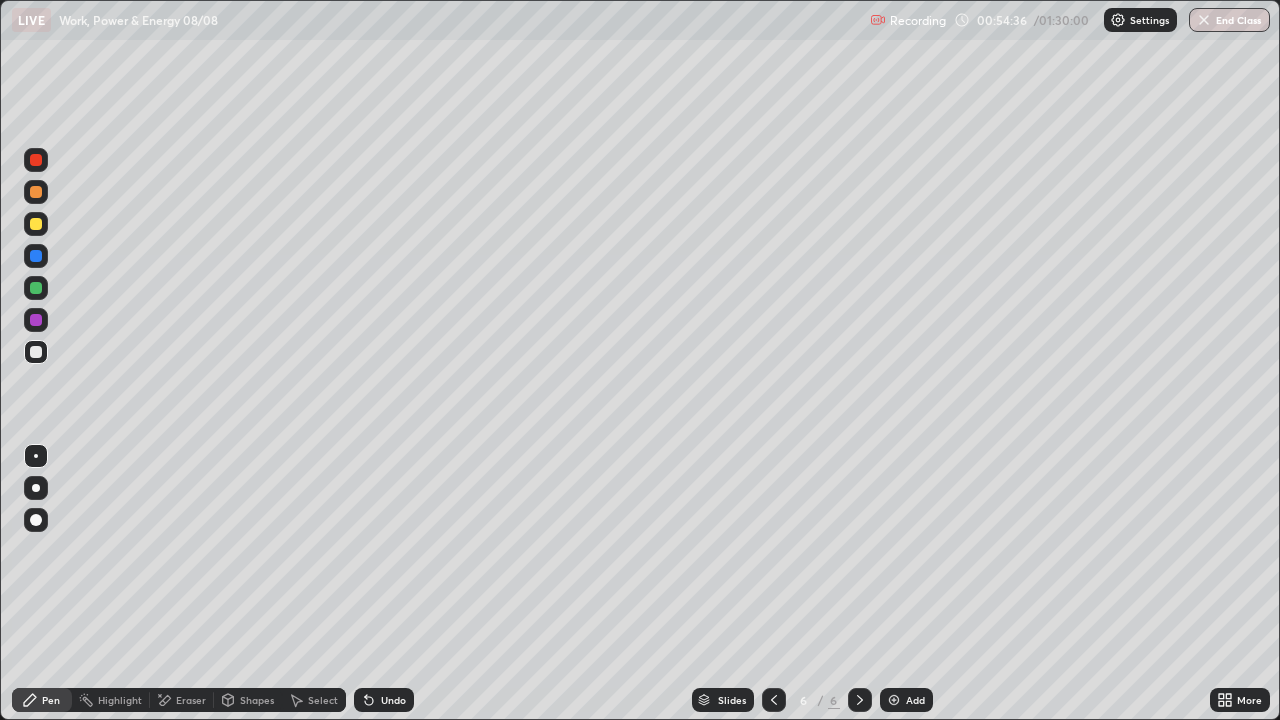 click on "Eraser" at bounding box center (191, 700) 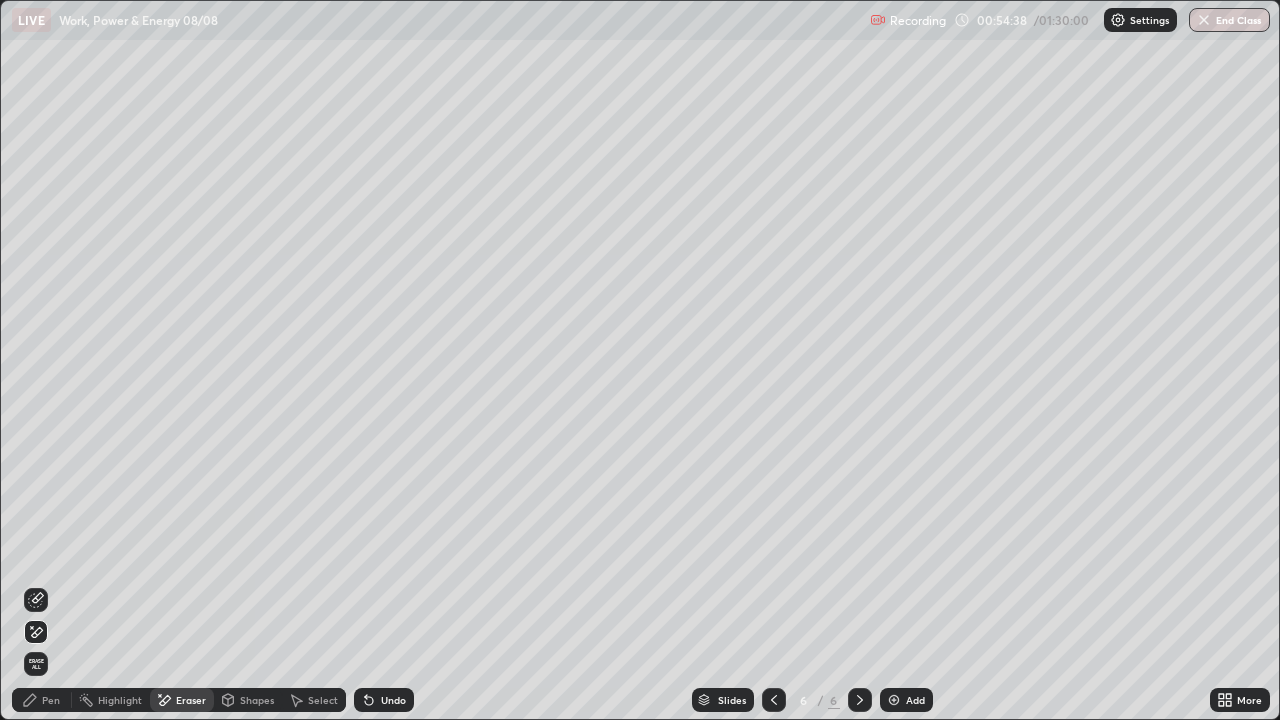 click on "Pen" at bounding box center (42, 700) 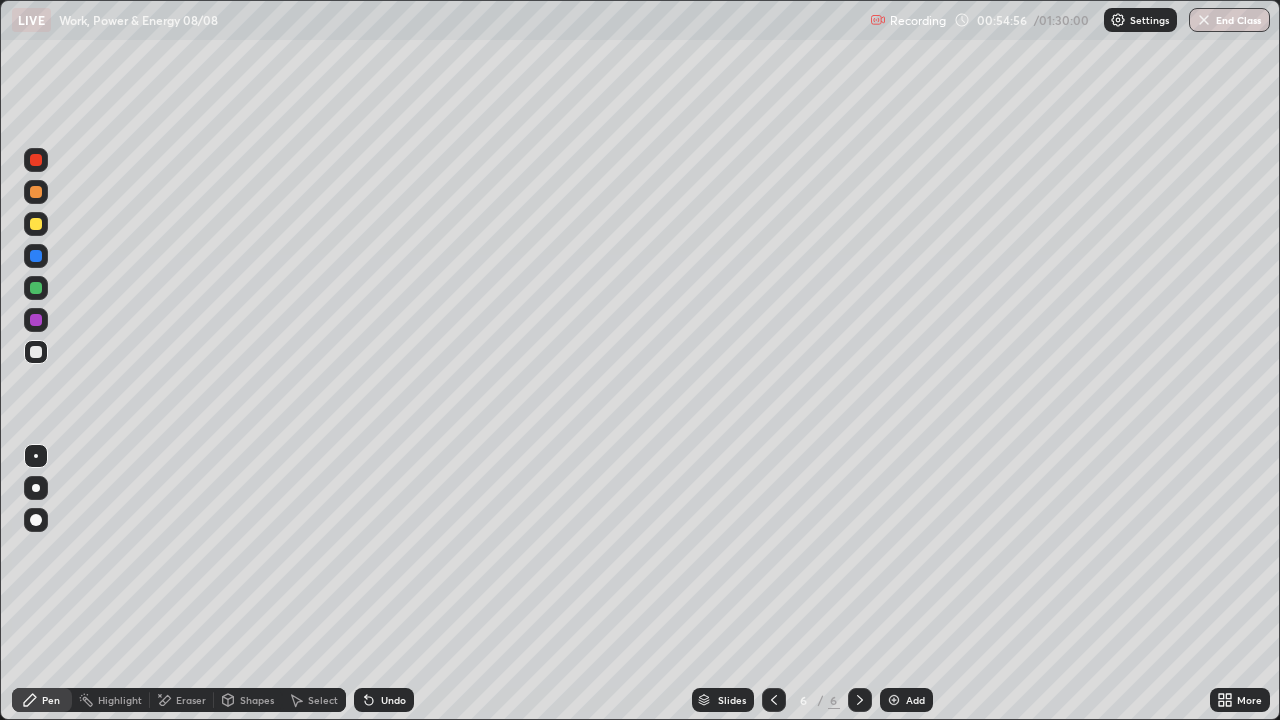 click on "Undo" at bounding box center (393, 700) 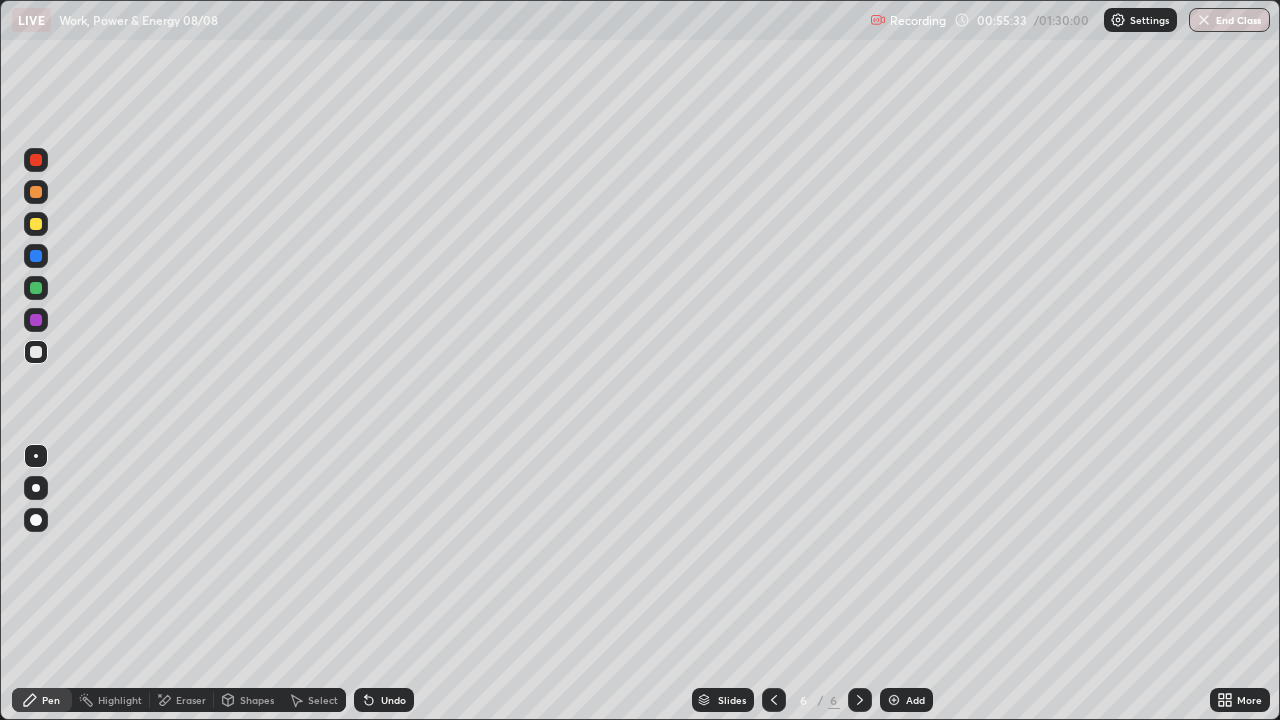 click at bounding box center (36, 256) 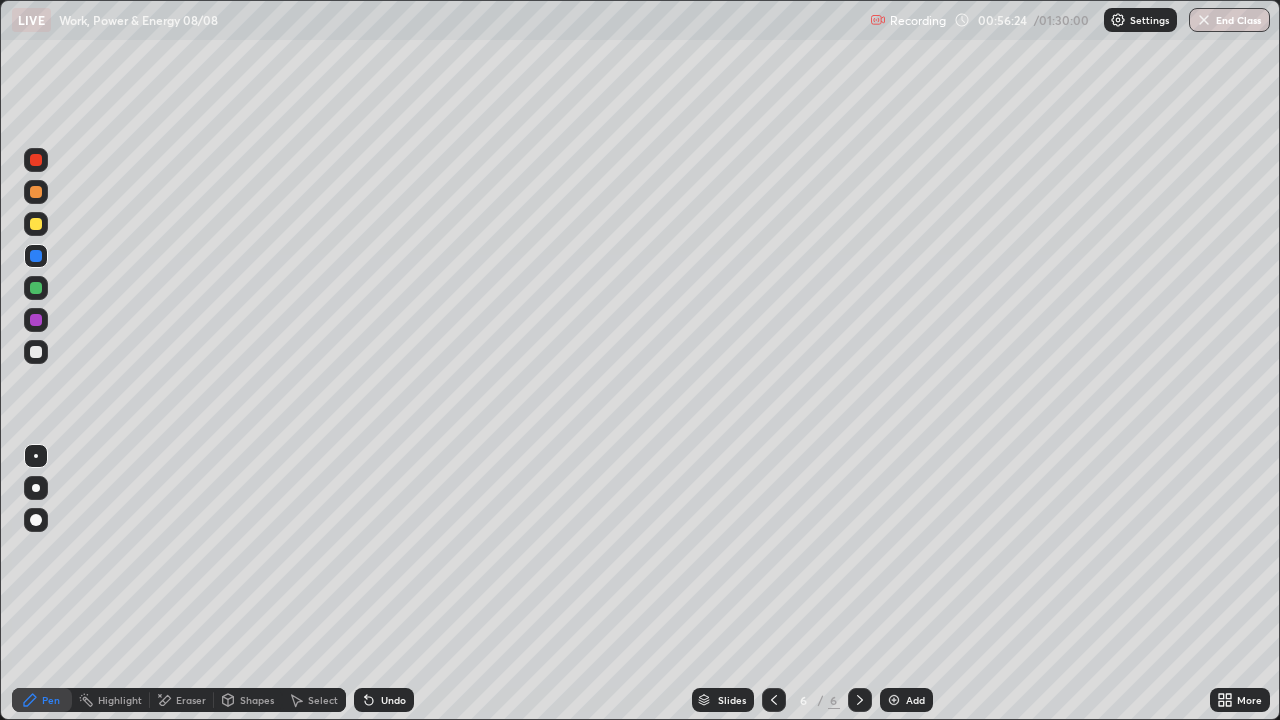 click on "Undo" at bounding box center [384, 700] 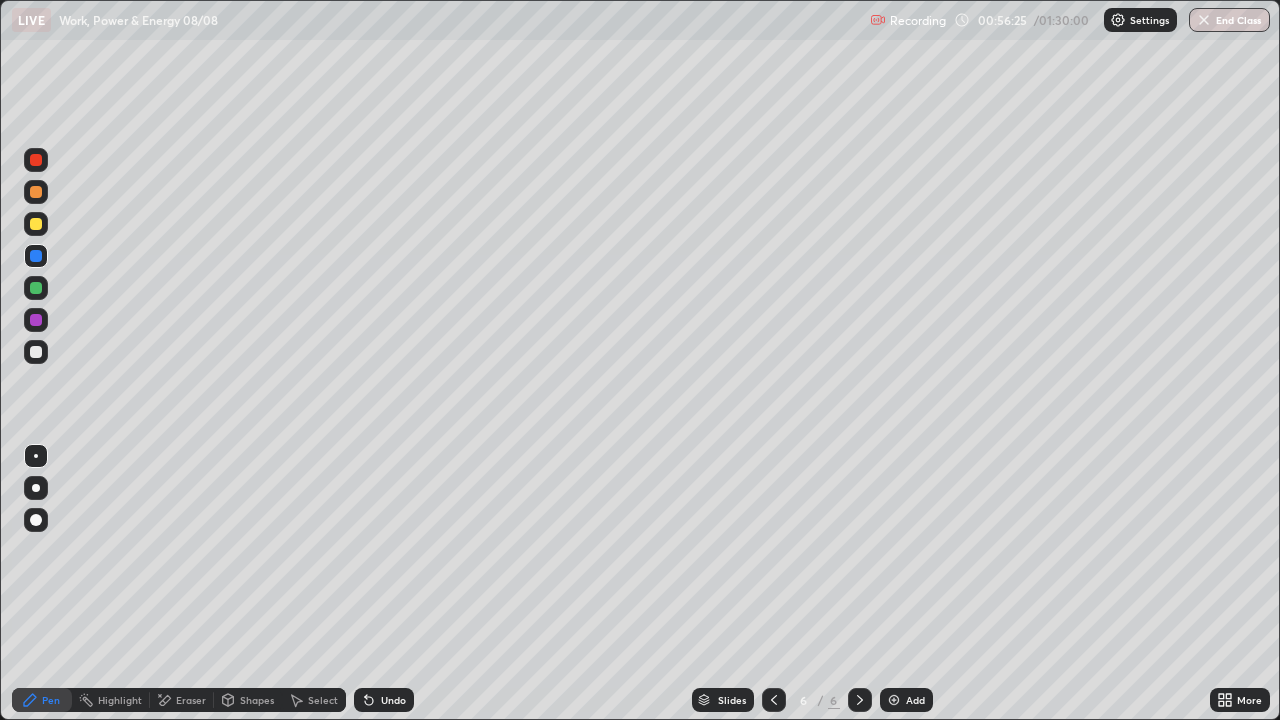 click on "Undo" at bounding box center (384, 700) 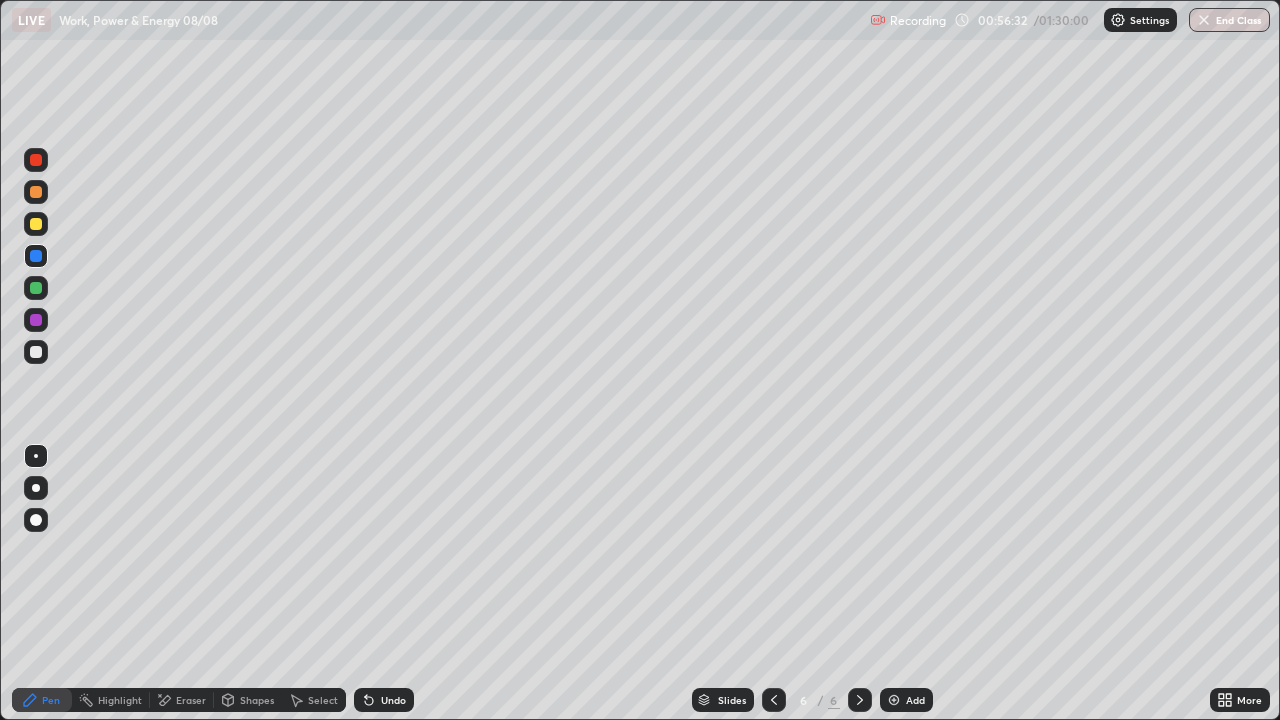 click at bounding box center [36, 352] 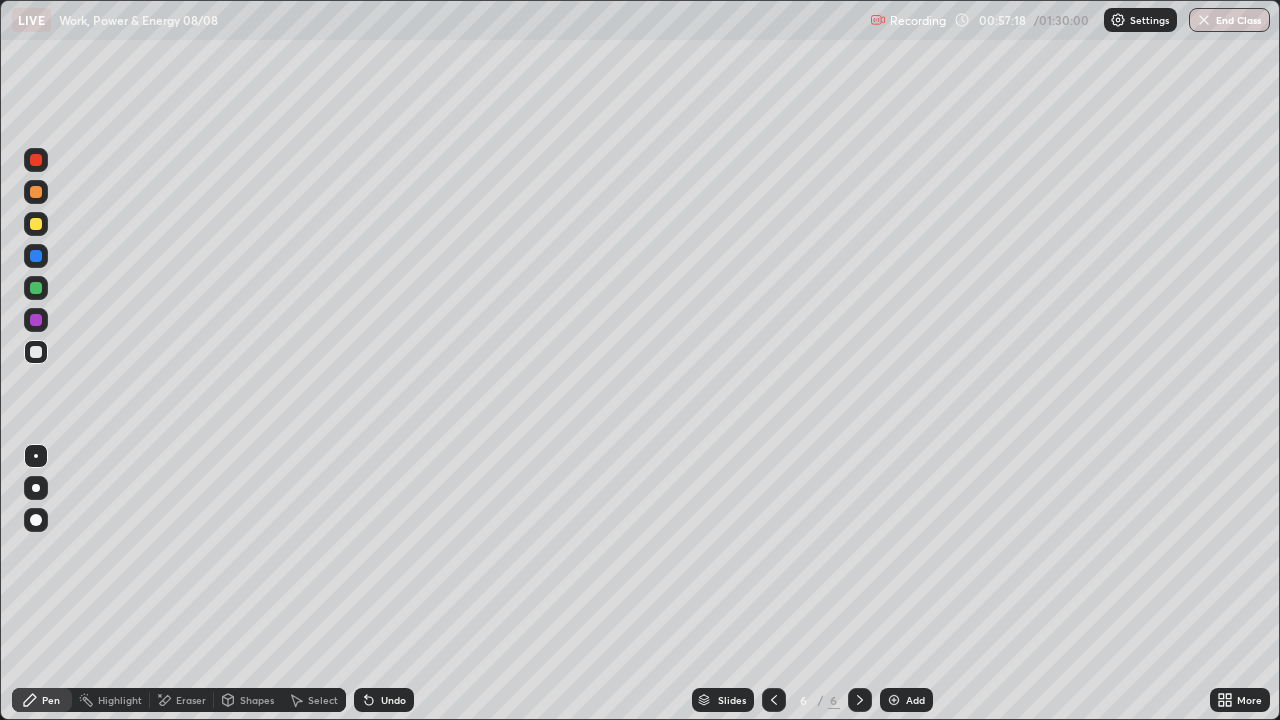 click on "Undo" at bounding box center [393, 700] 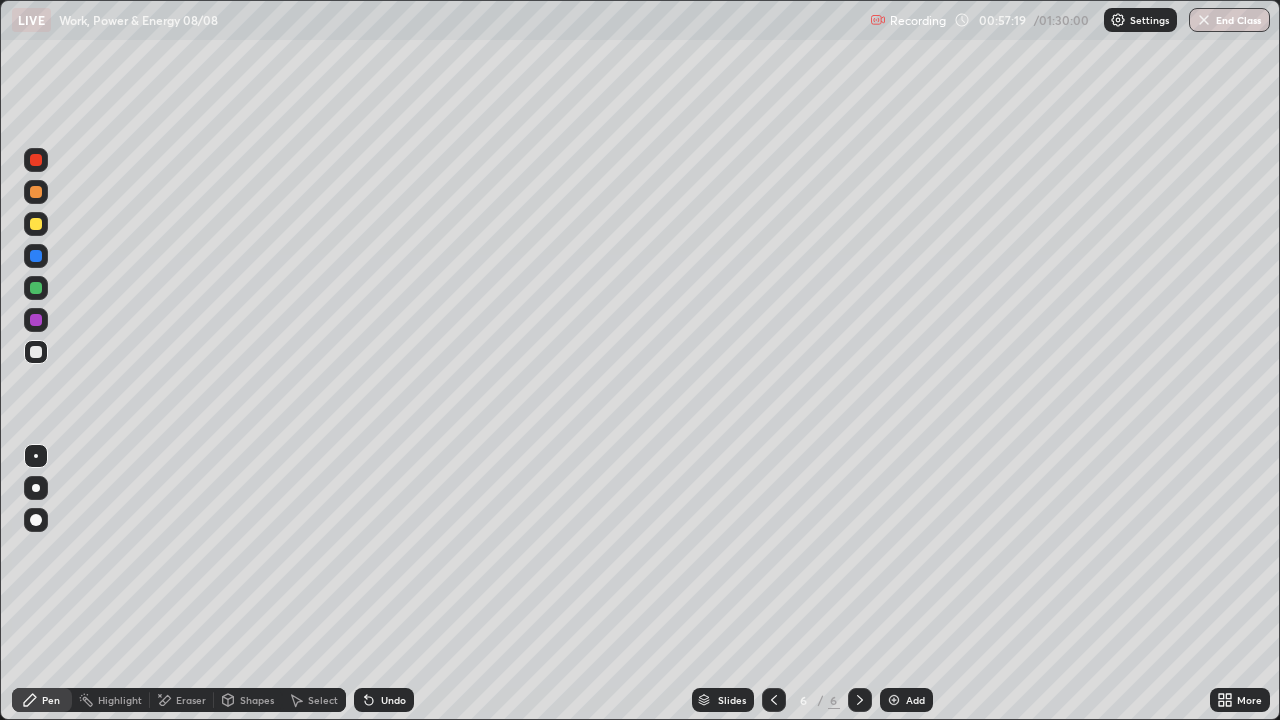 click on "Undo" at bounding box center [393, 700] 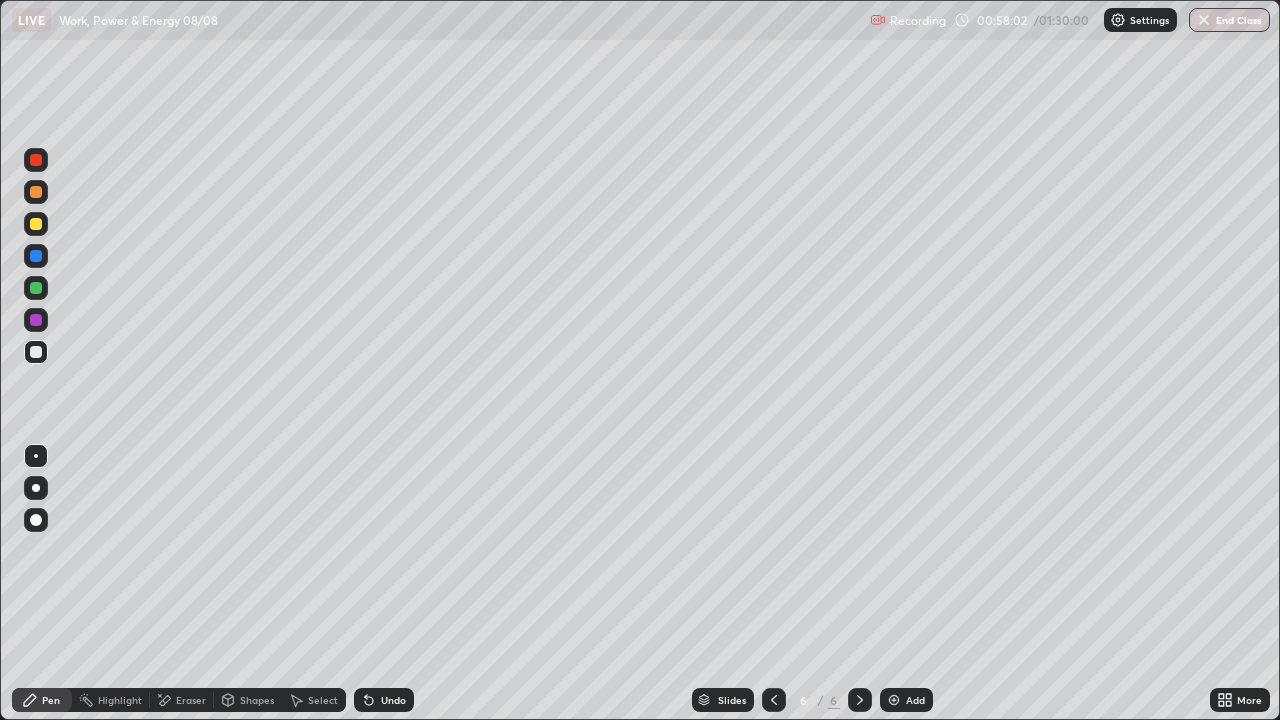 click on "Undo" at bounding box center (384, 700) 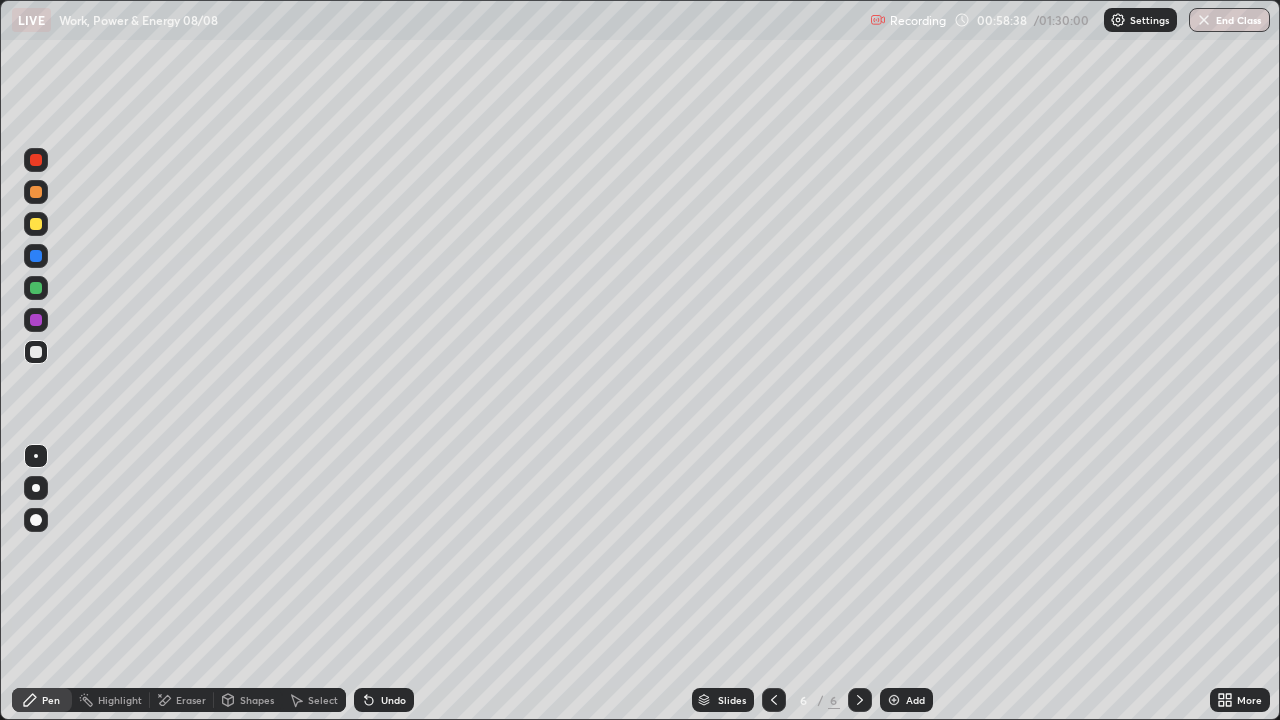 click on "Eraser" at bounding box center (191, 700) 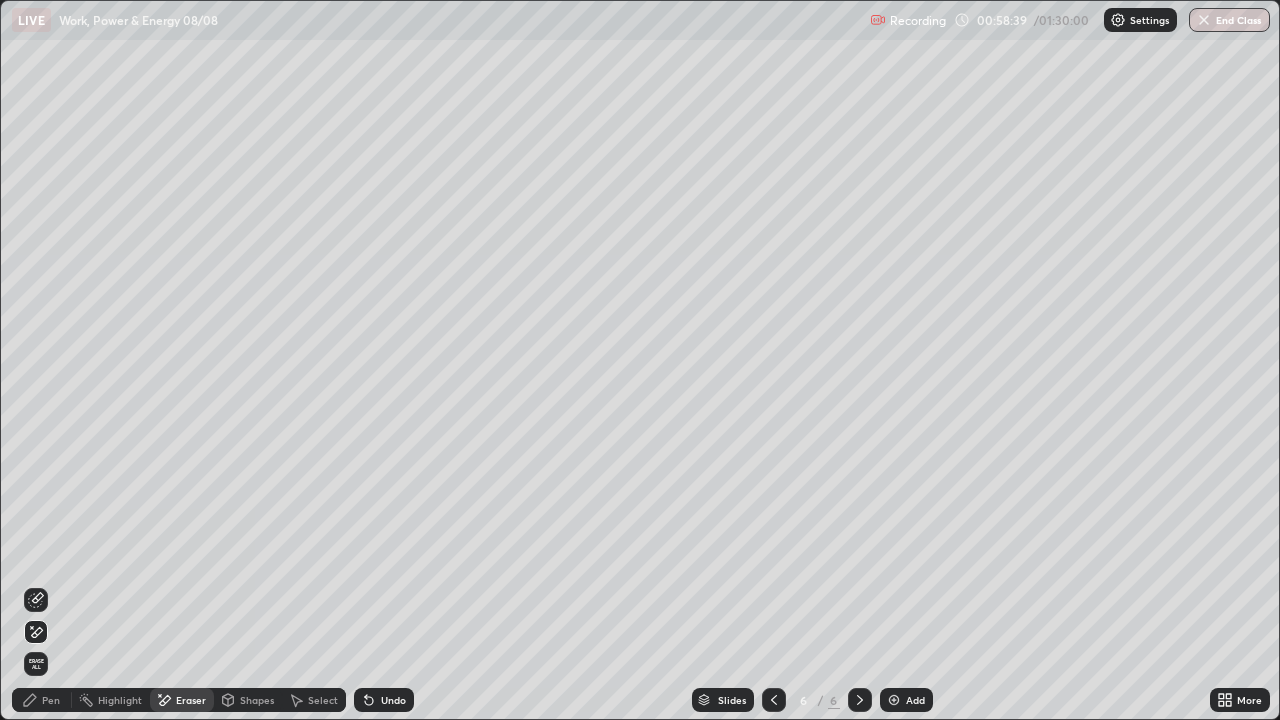 click at bounding box center (36, 600) 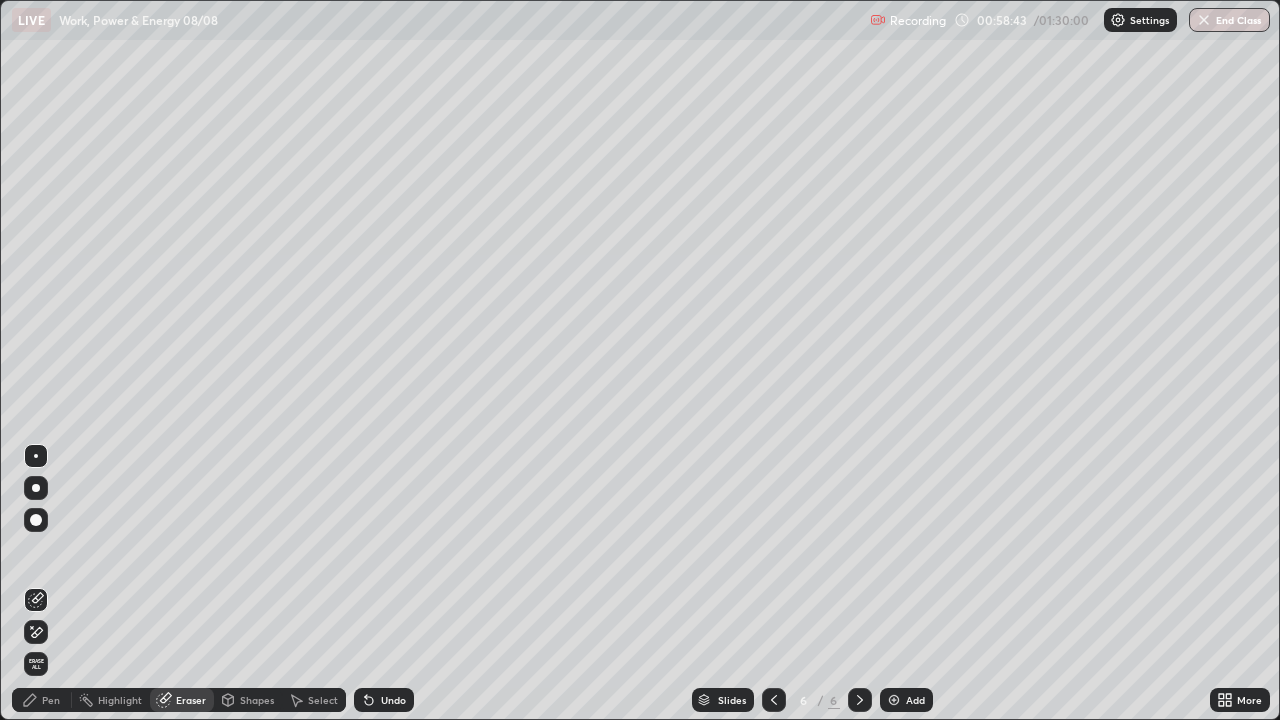 click on "Pen" at bounding box center (42, 700) 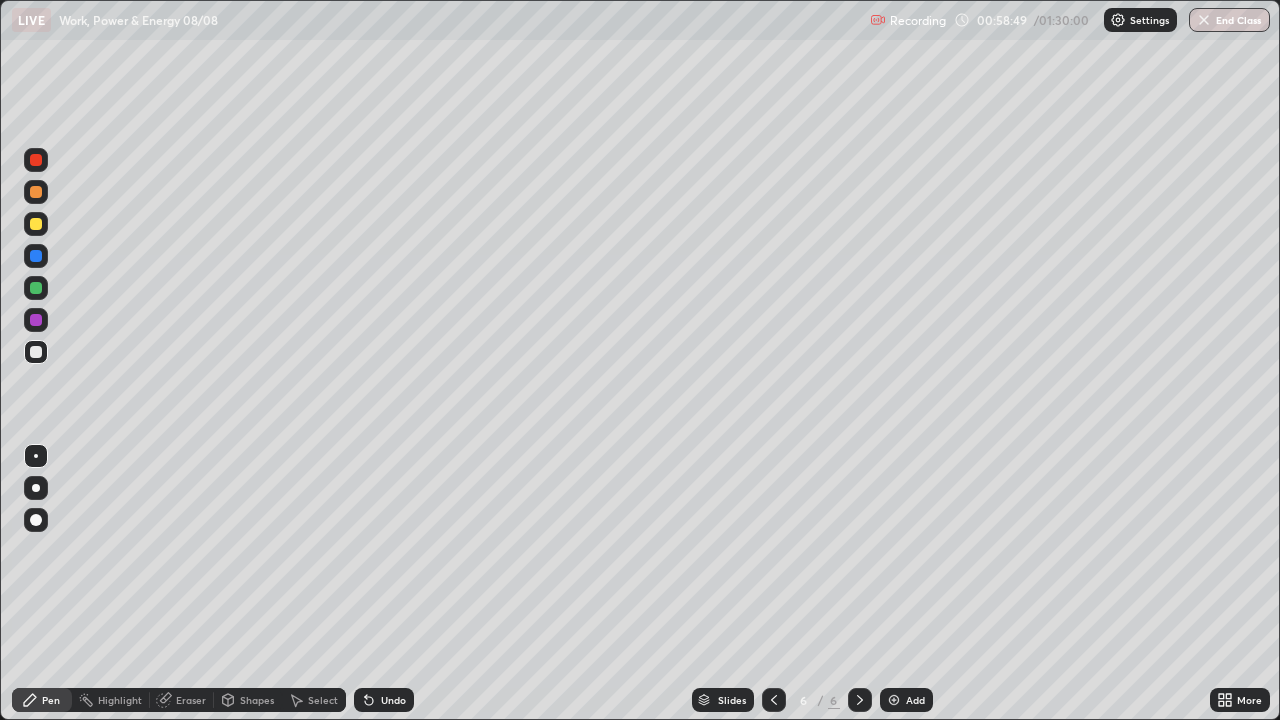 click on "Eraser" at bounding box center [191, 700] 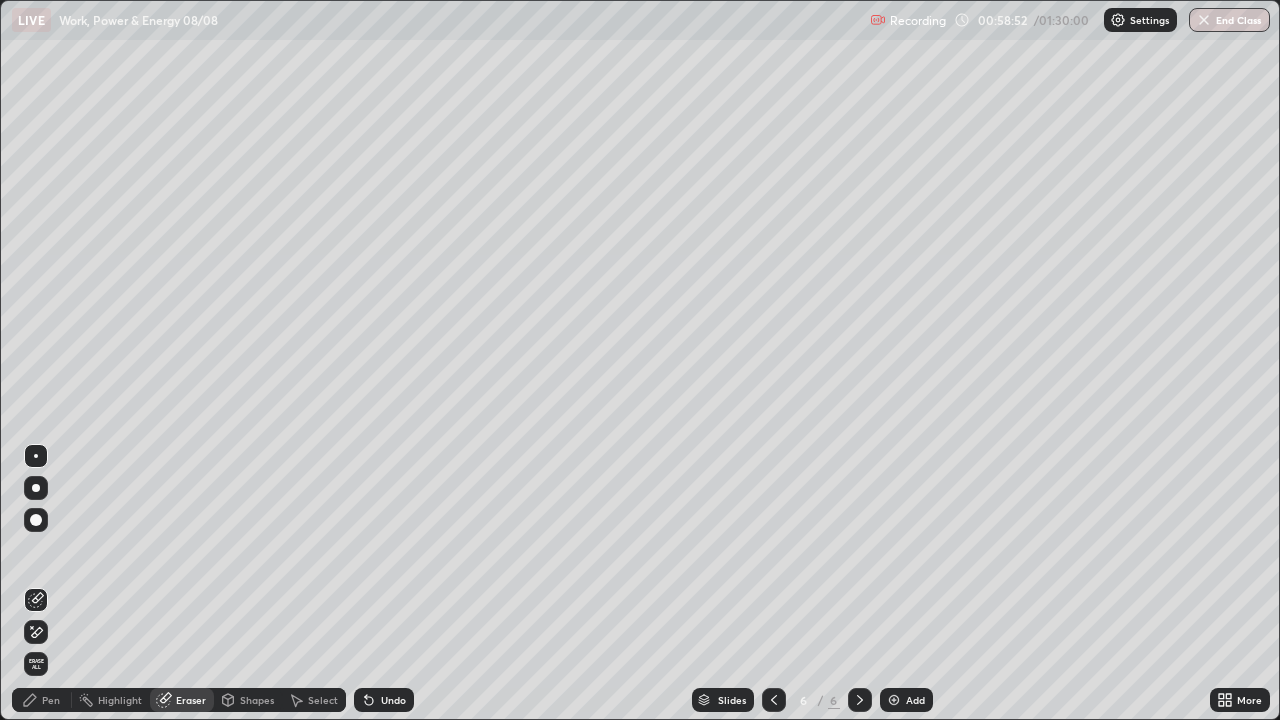 click on "Pen" at bounding box center (51, 700) 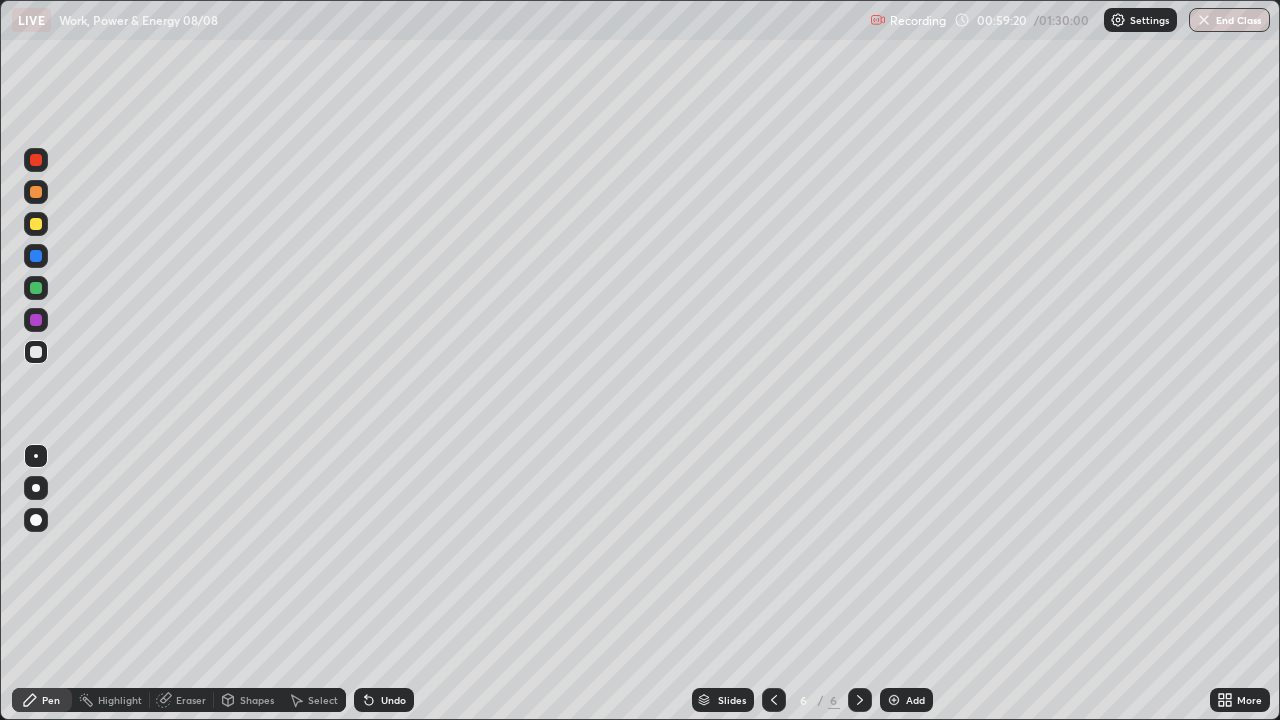 click on "Undo" at bounding box center (384, 700) 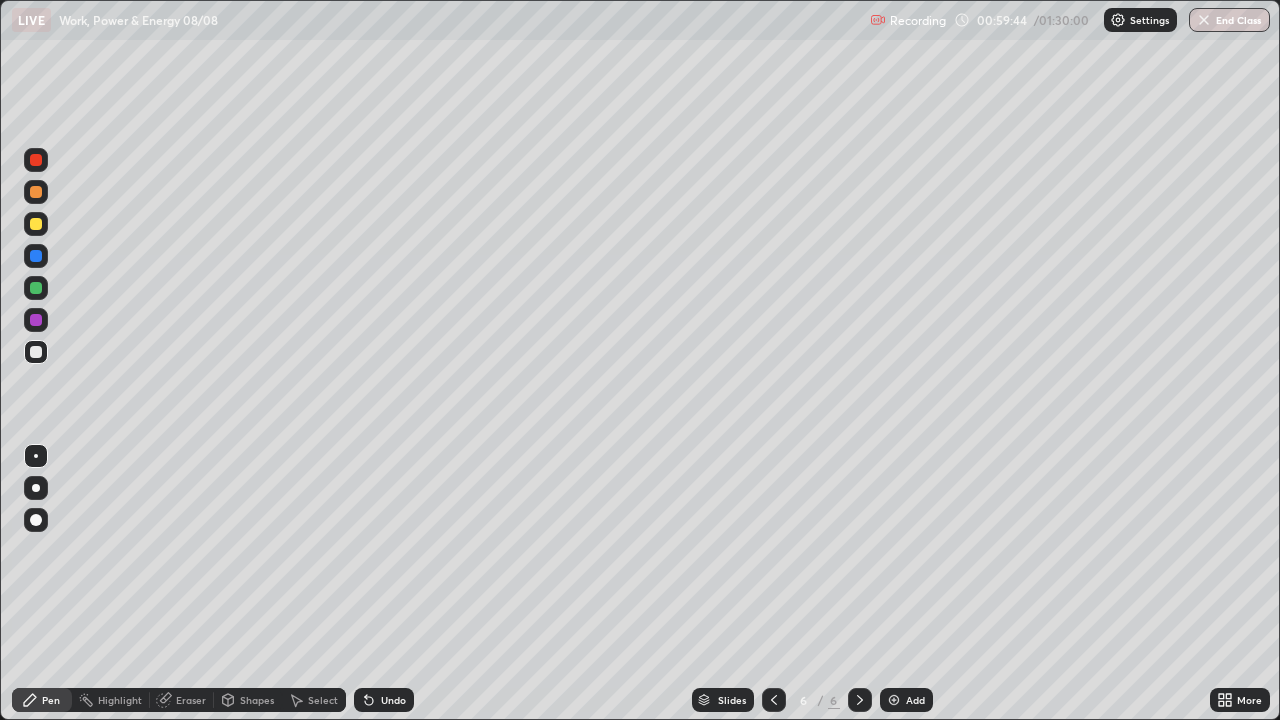 click at bounding box center (36, 224) 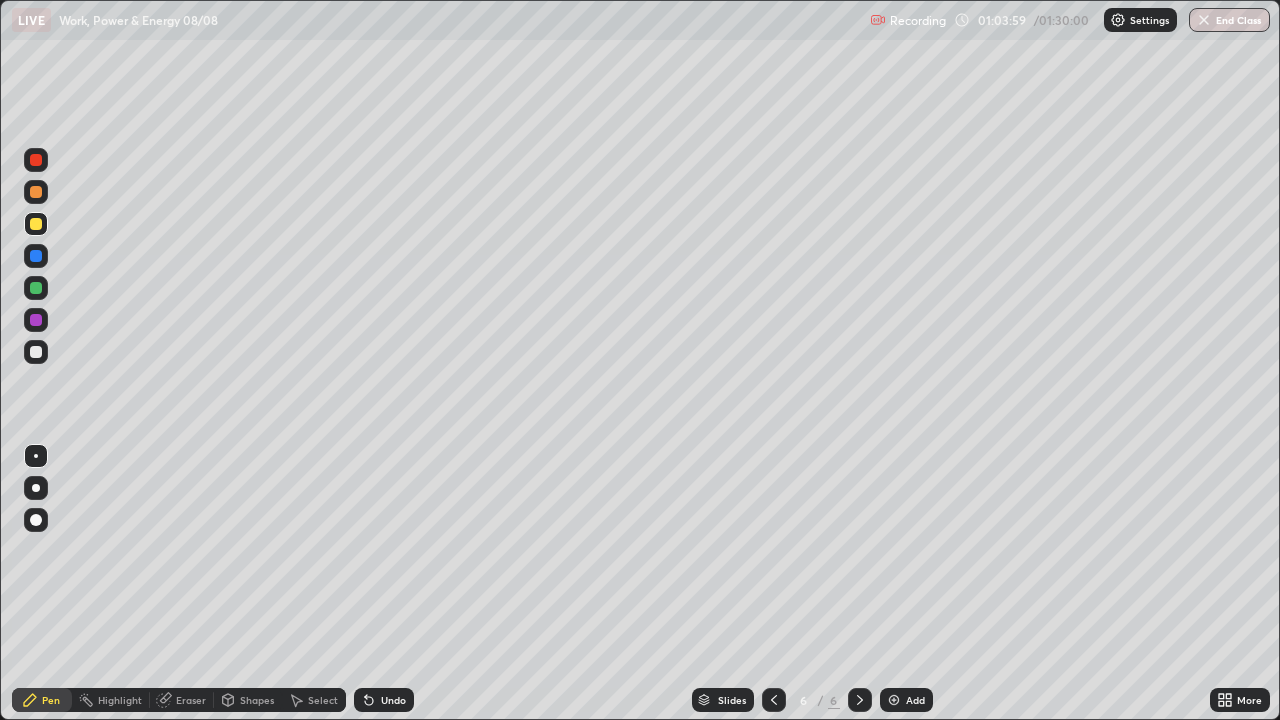 click at bounding box center (860, 700) 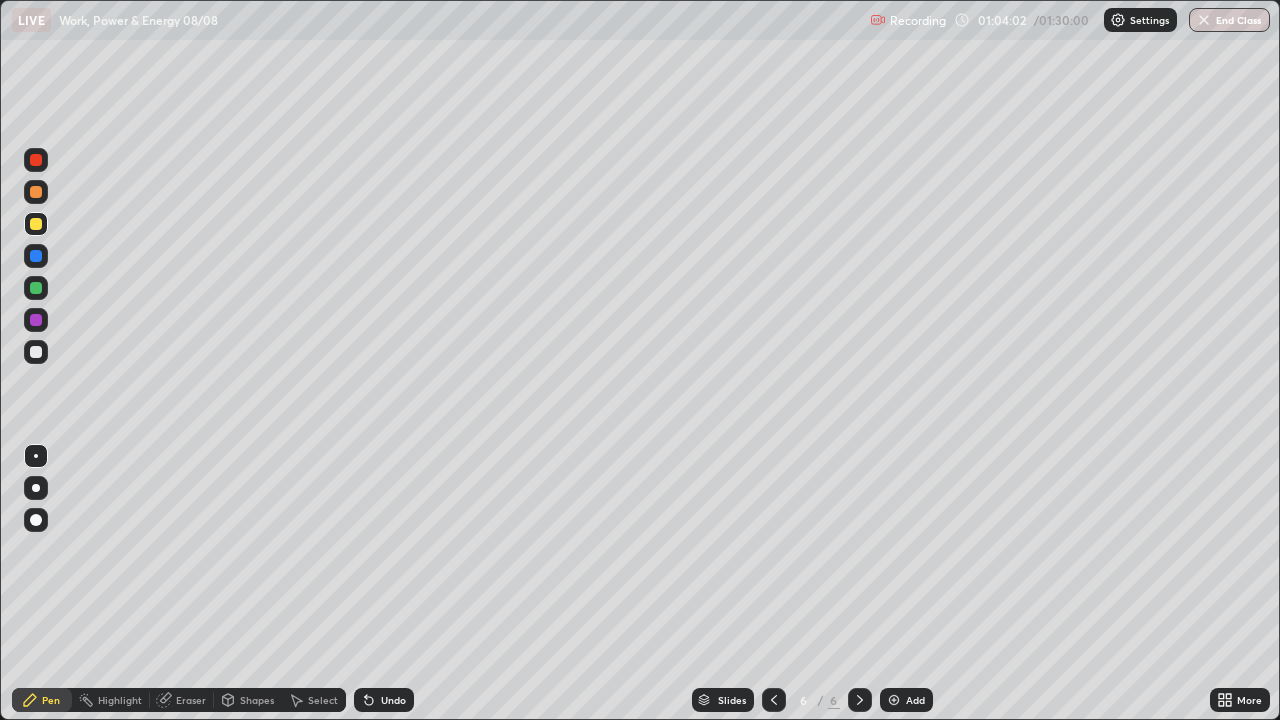 click at bounding box center [894, 700] 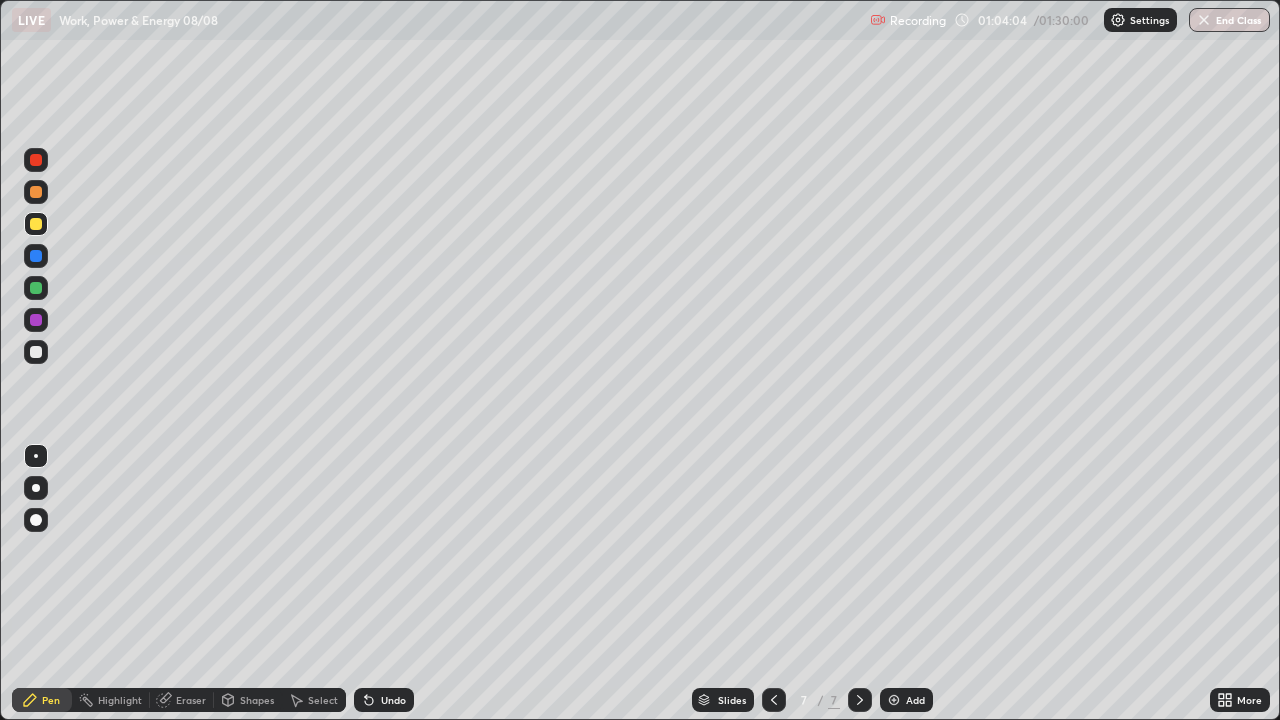 click at bounding box center (36, 160) 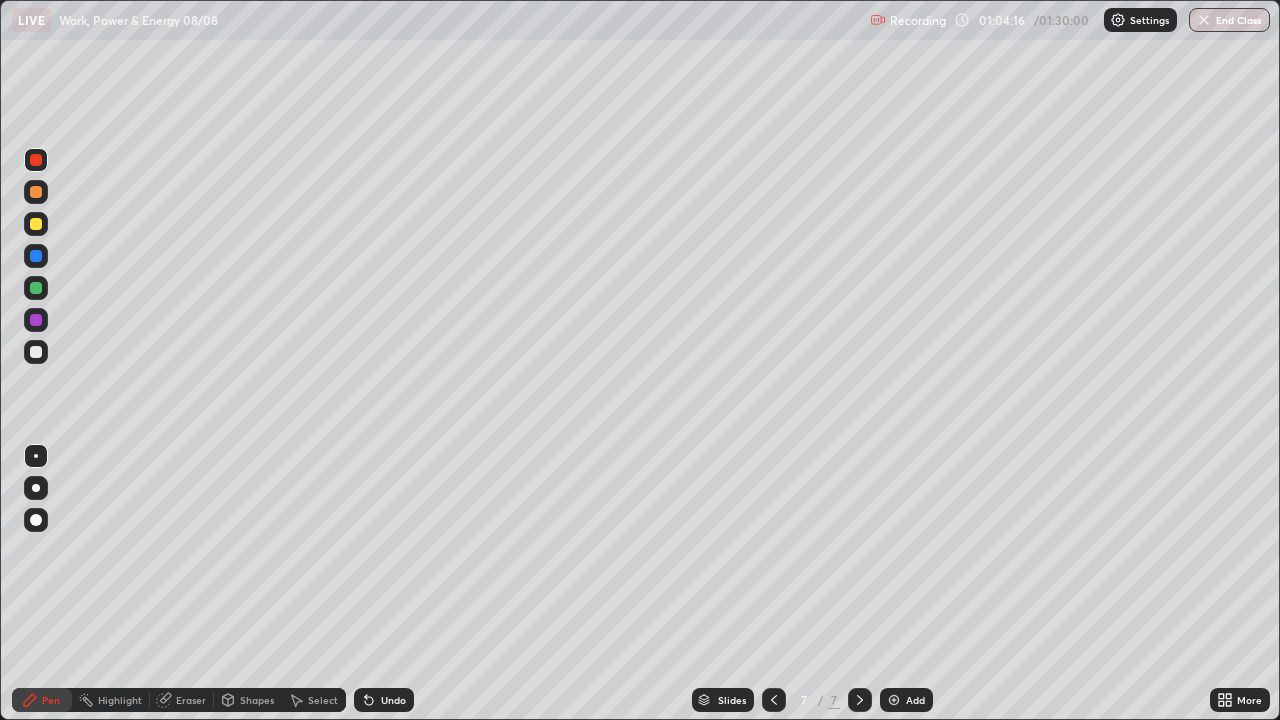 click at bounding box center (36, 352) 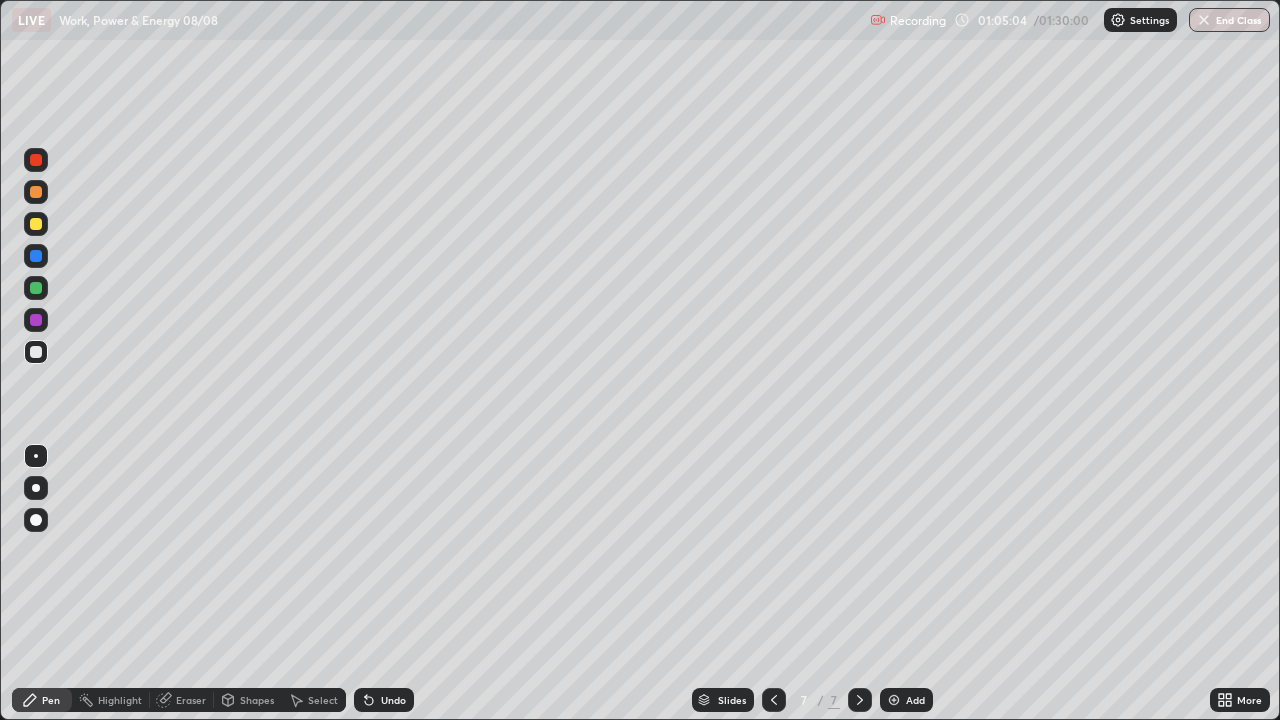 click at bounding box center [36, 160] 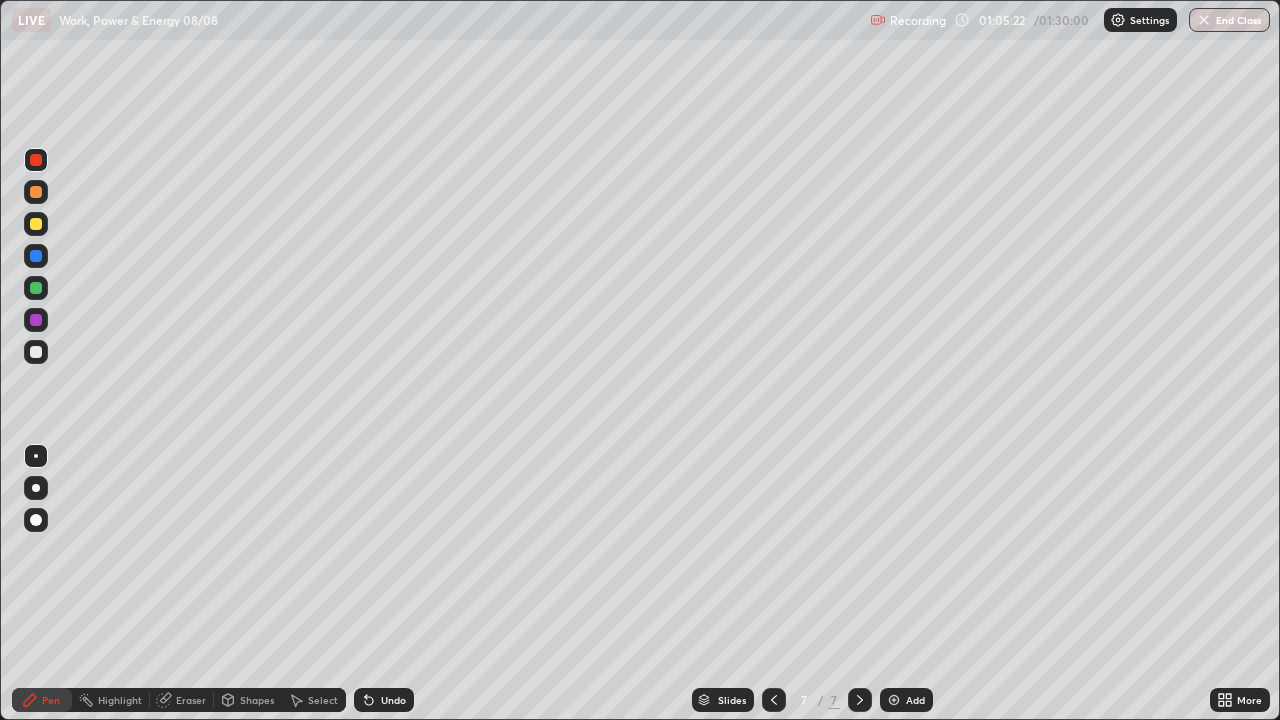 click at bounding box center (36, 352) 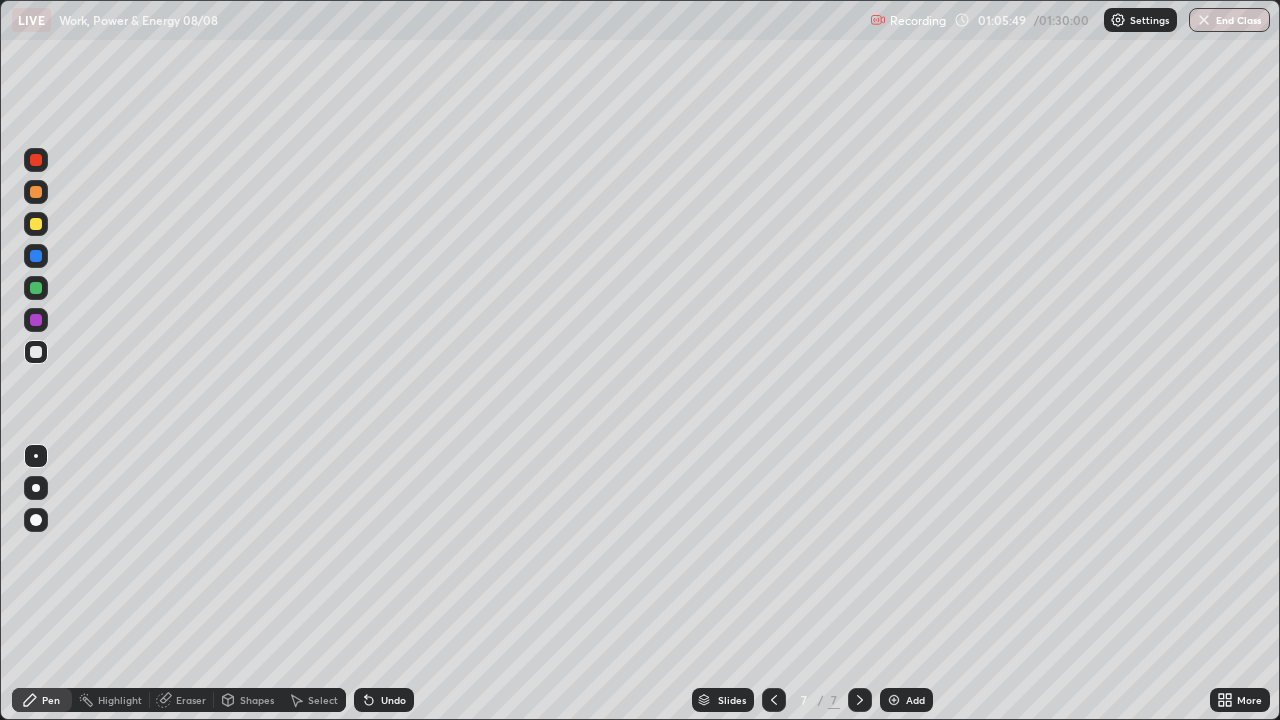 click on "Undo" at bounding box center [393, 700] 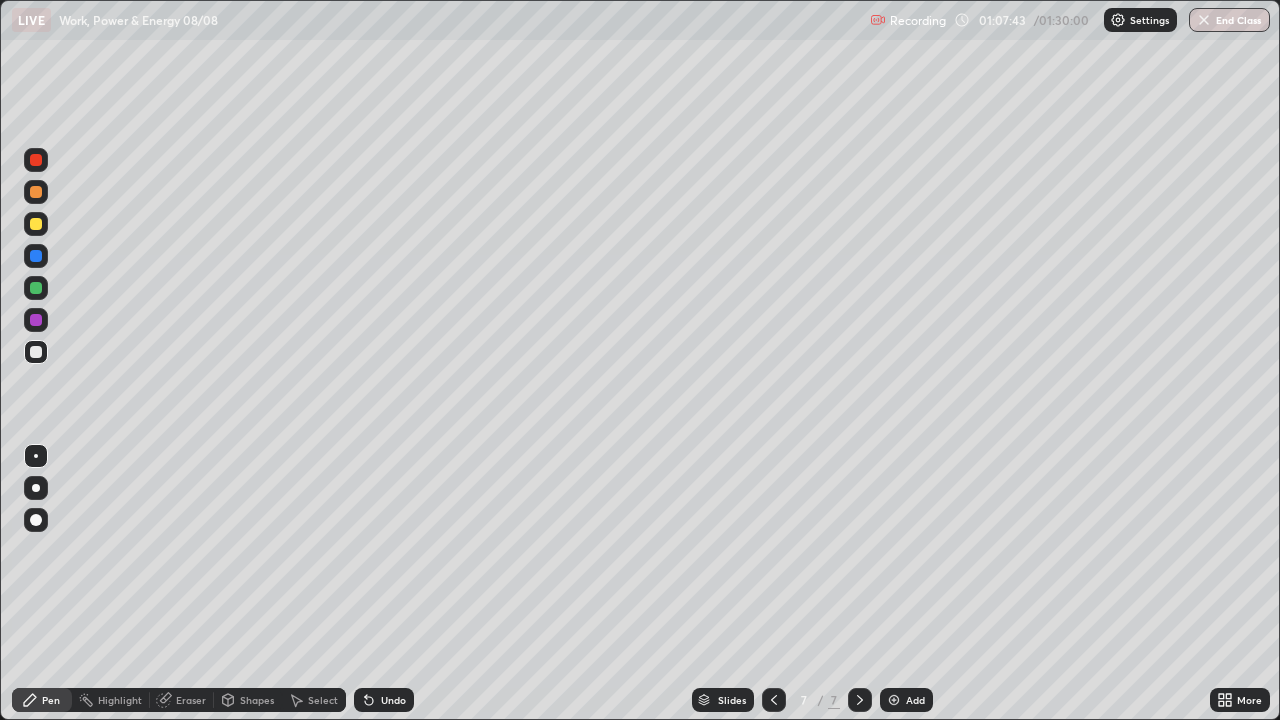 click on "Undo" at bounding box center [393, 700] 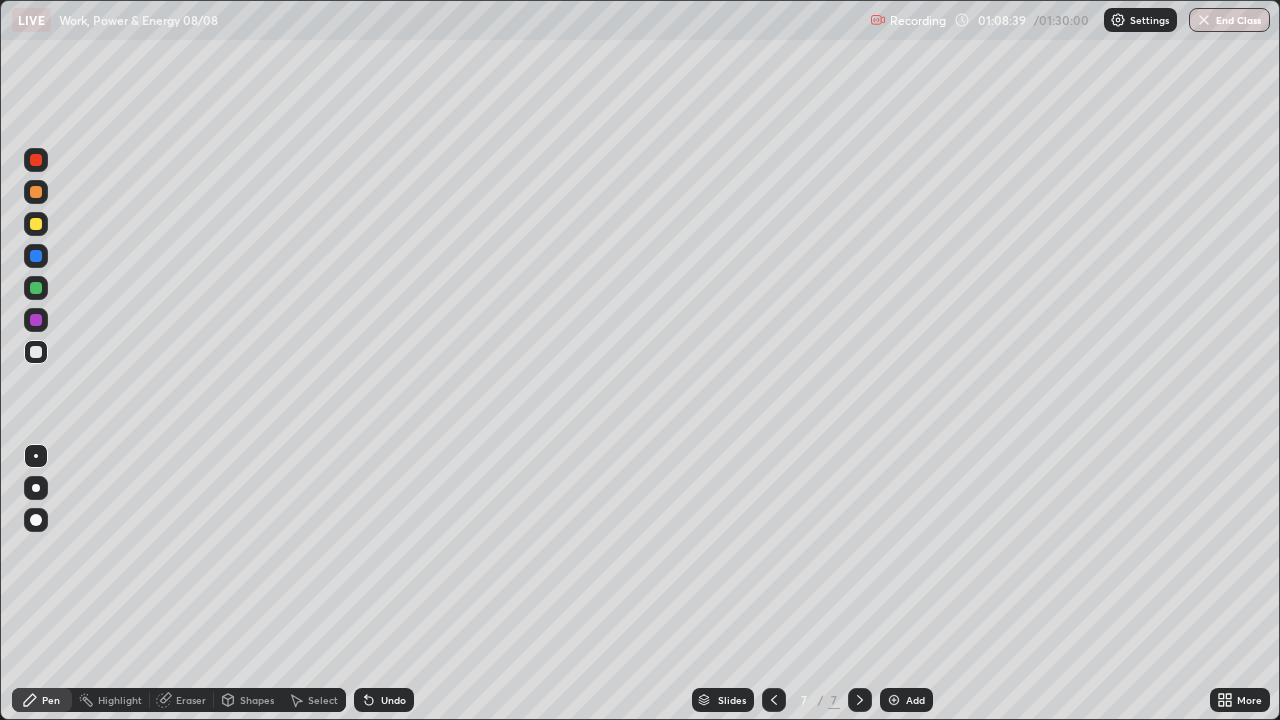 click on "Undo" at bounding box center (384, 700) 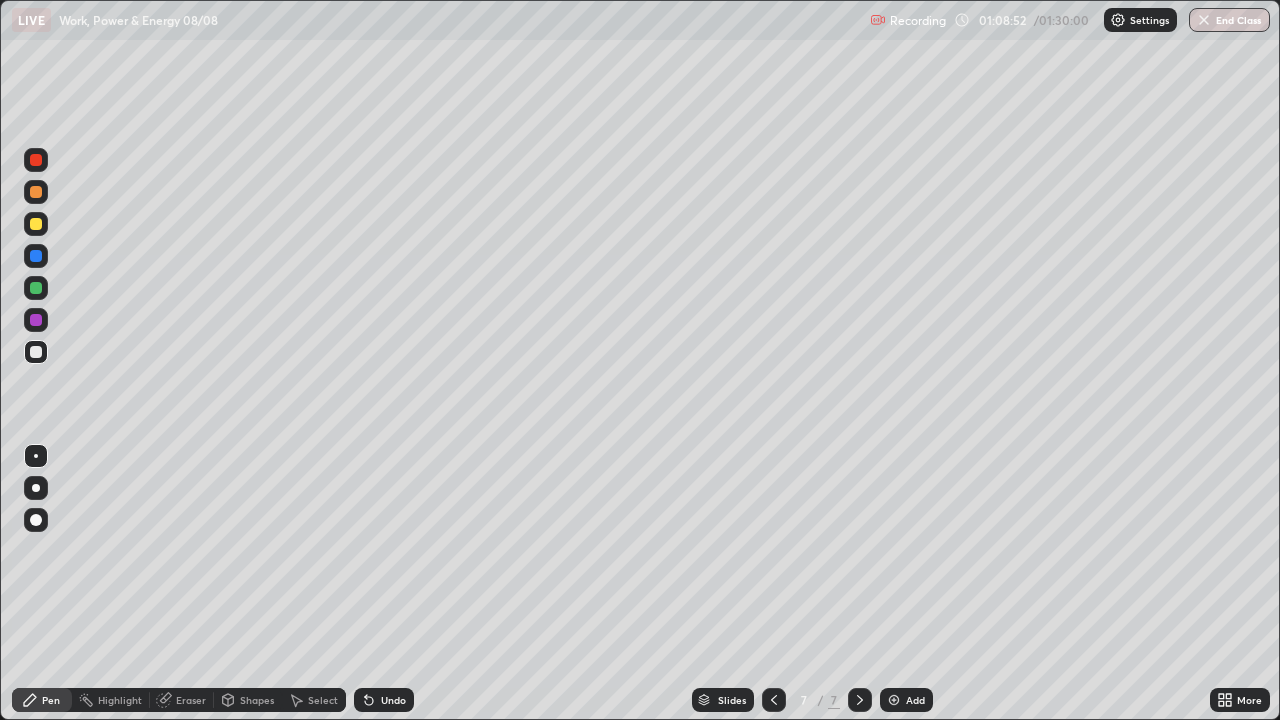 click on "Undo" at bounding box center (393, 700) 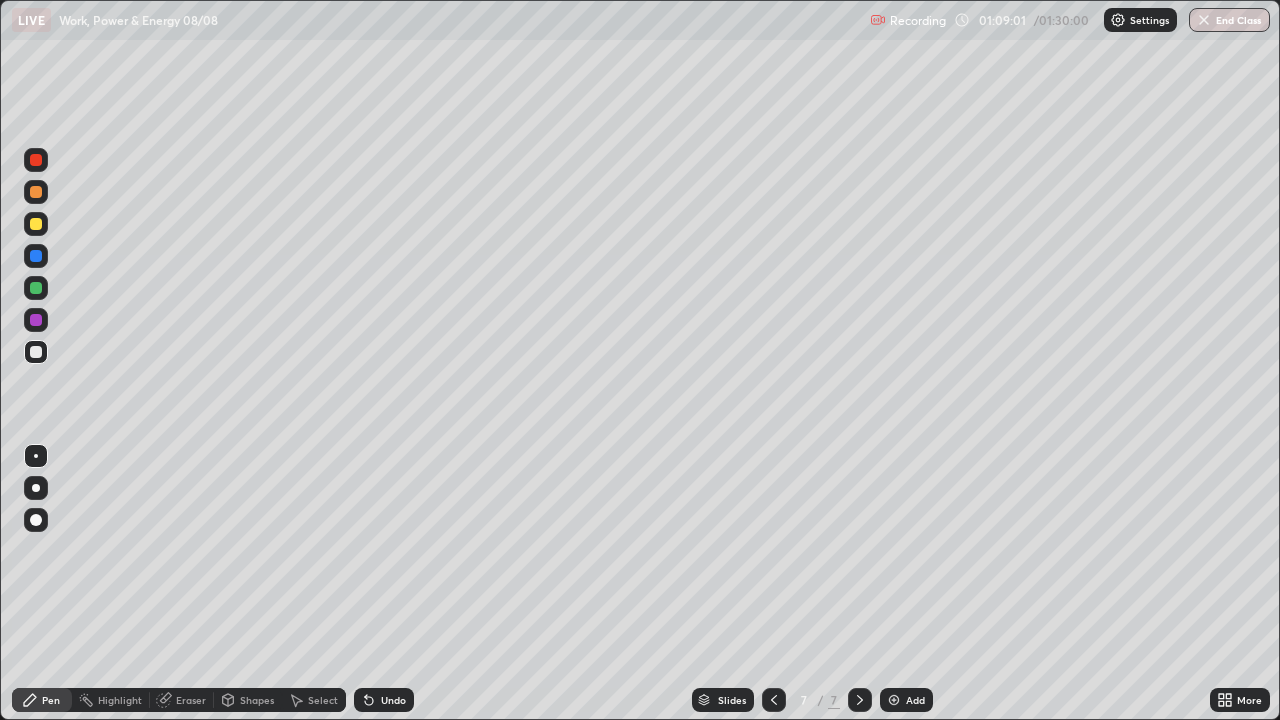 click at bounding box center [36, 224] 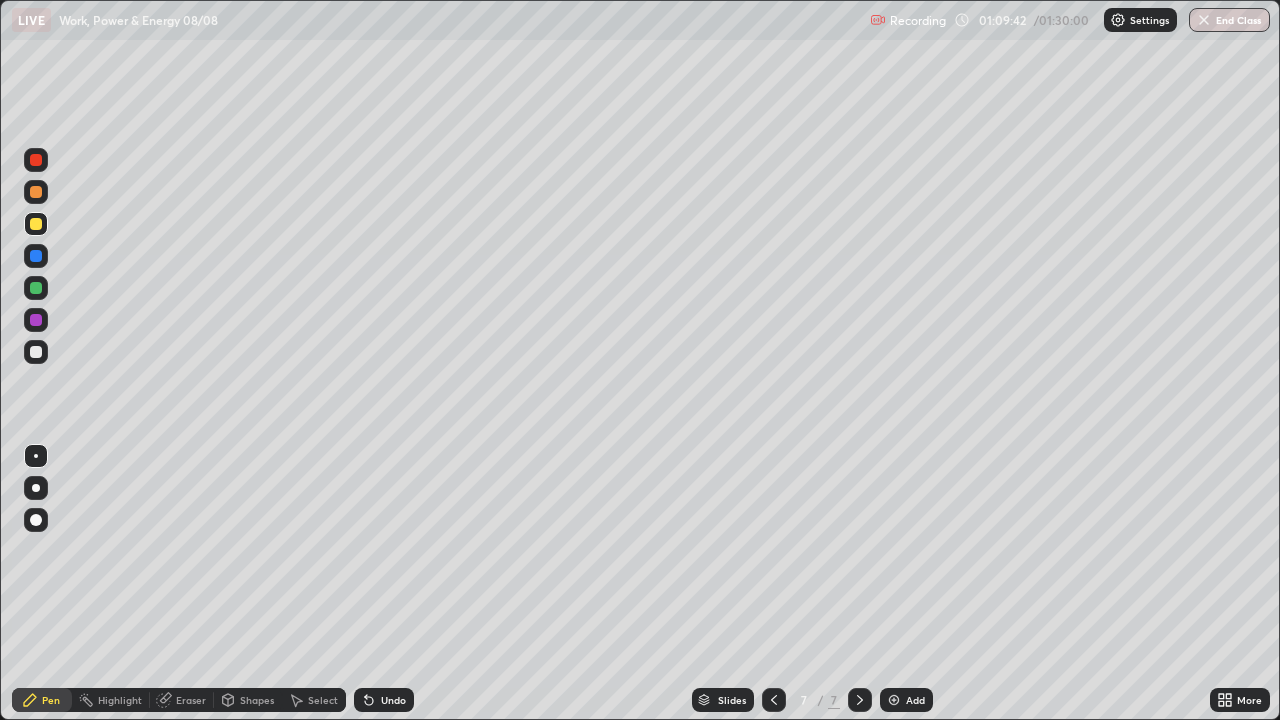 click on "Eraser" at bounding box center (191, 700) 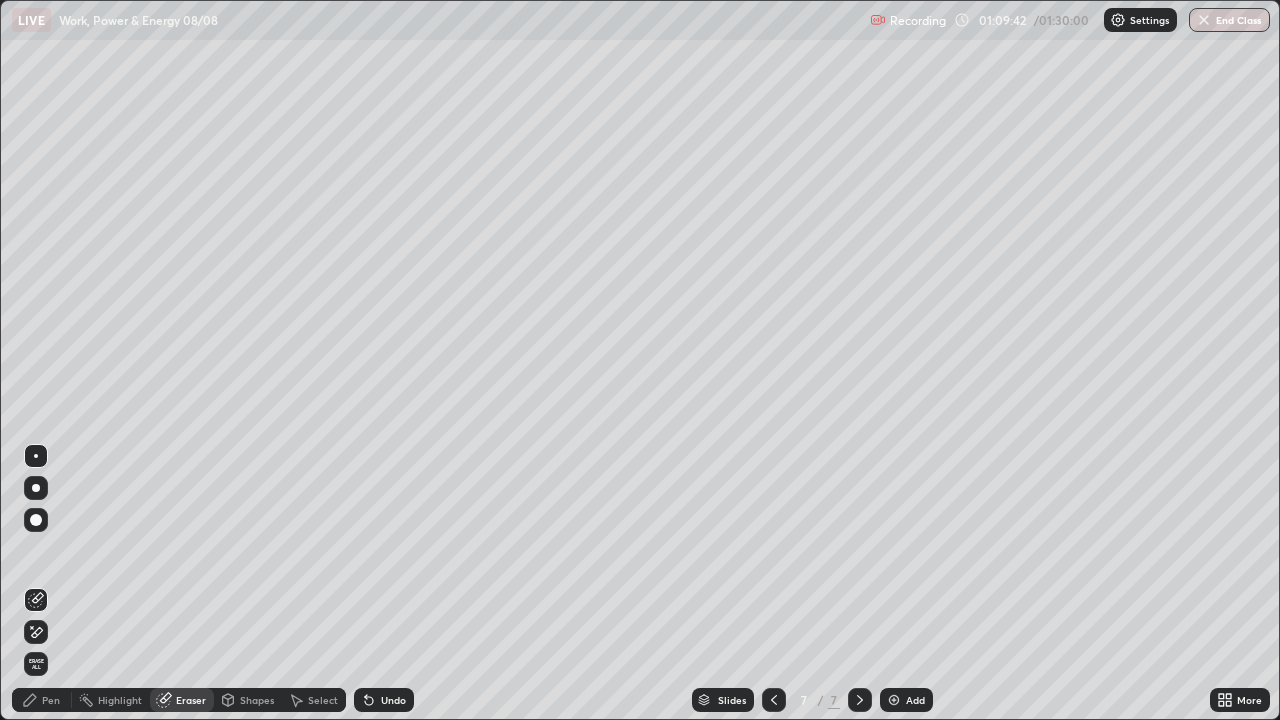 click 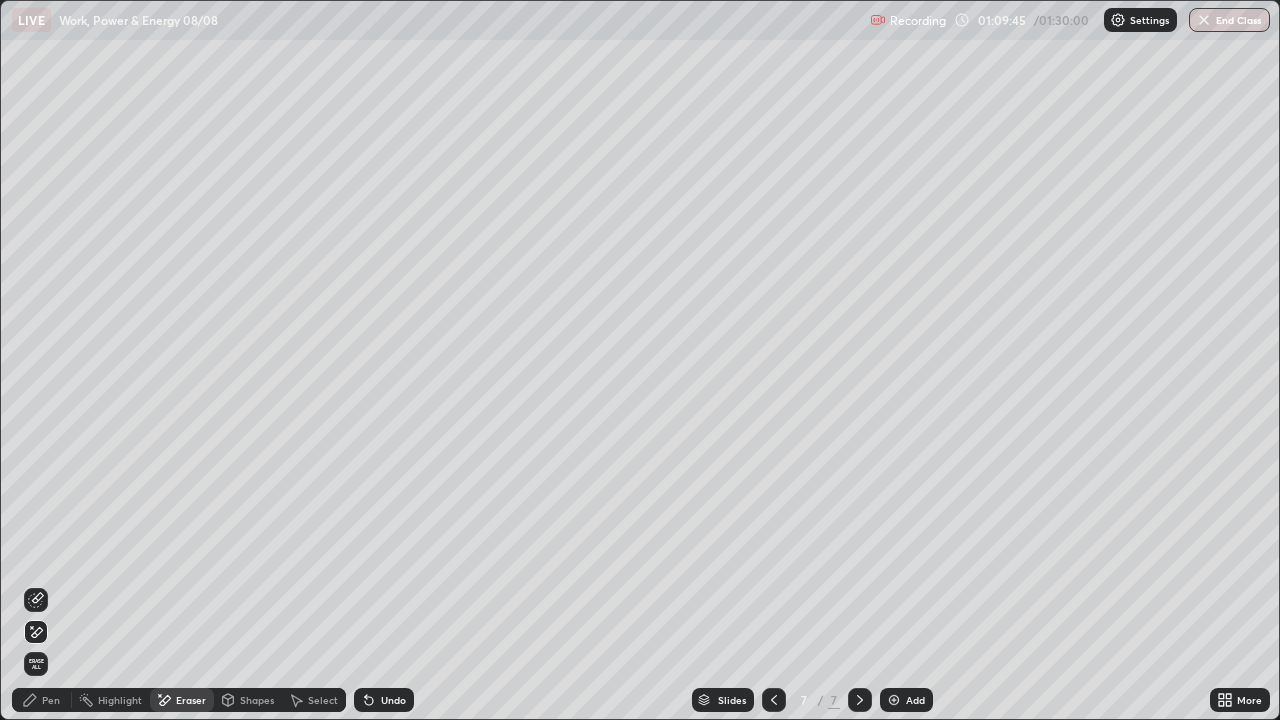 click on "Pen" at bounding box center (51, 700) 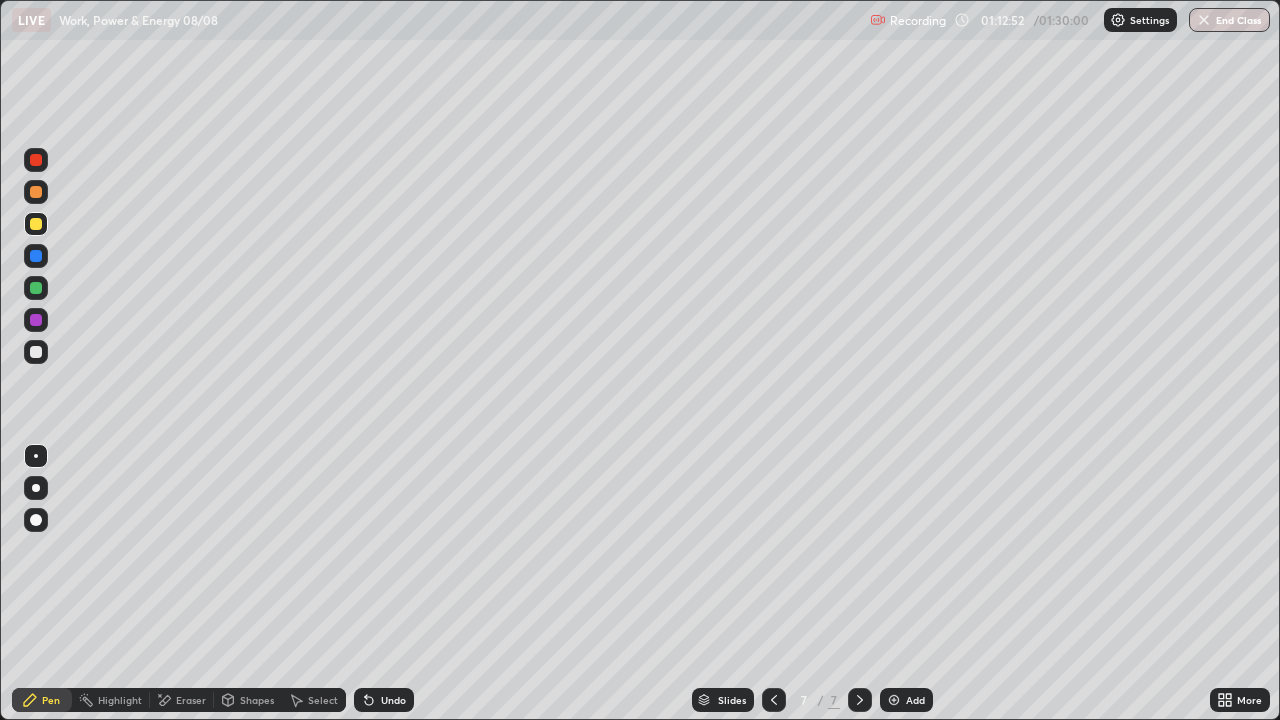 click 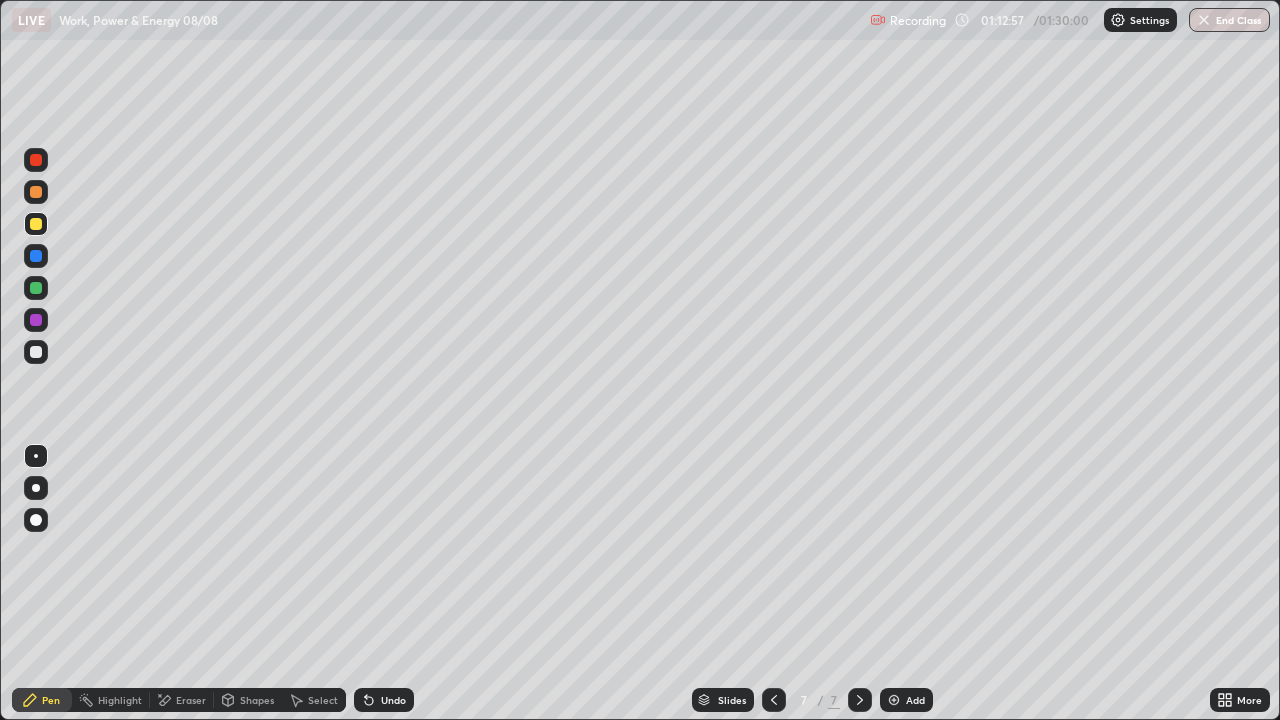 click on "Add" at bounding box center (915, 700) 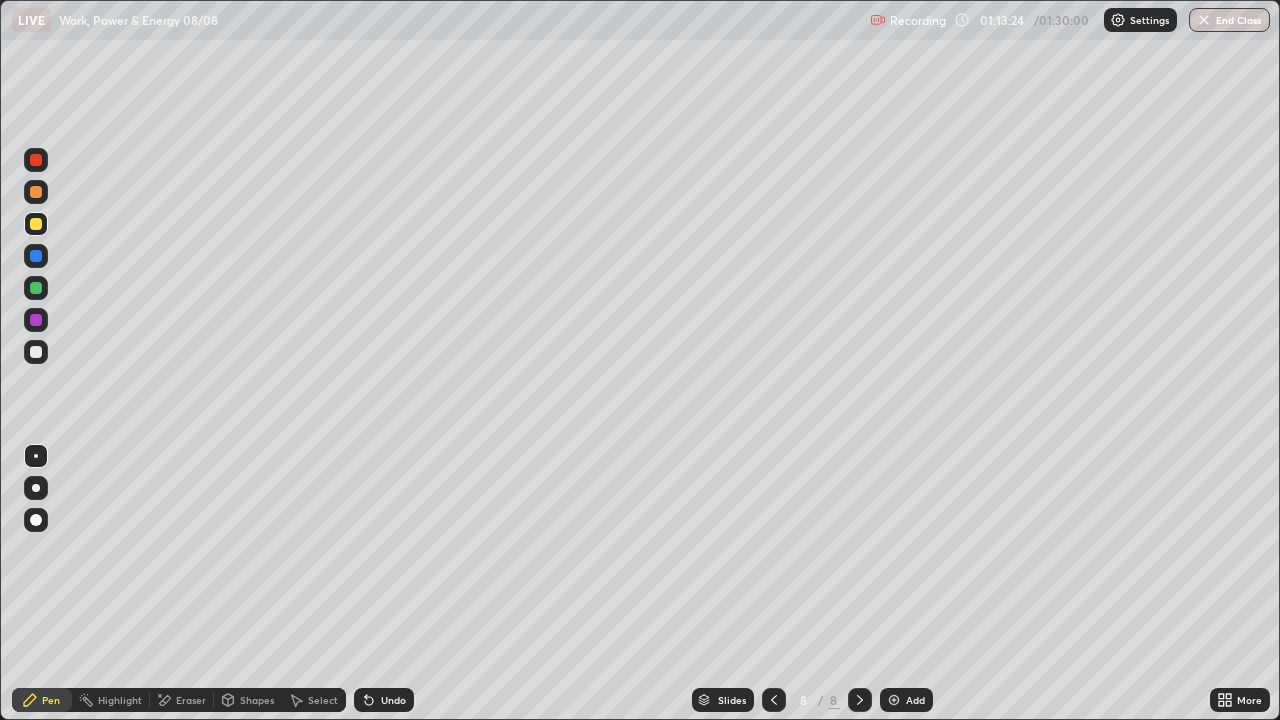 click on "Undo" at bounding box center (393, 700) 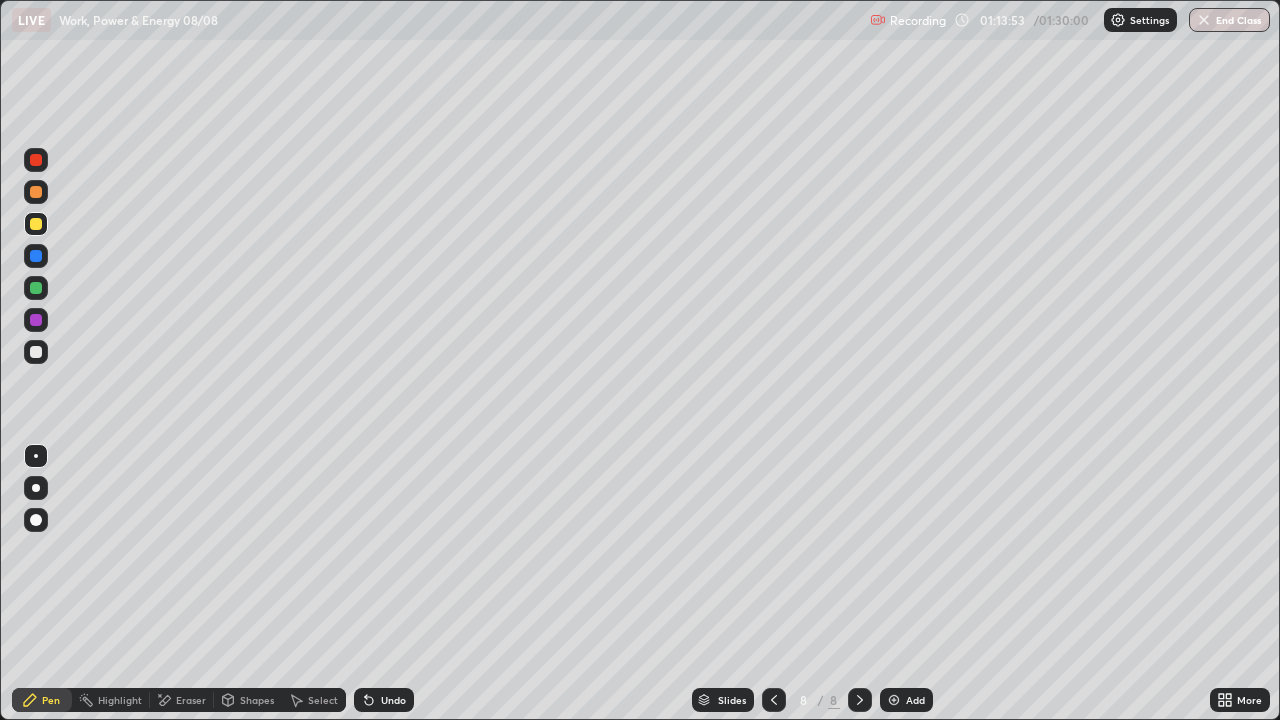 click on "Undo" at bounding box center (393, 700) 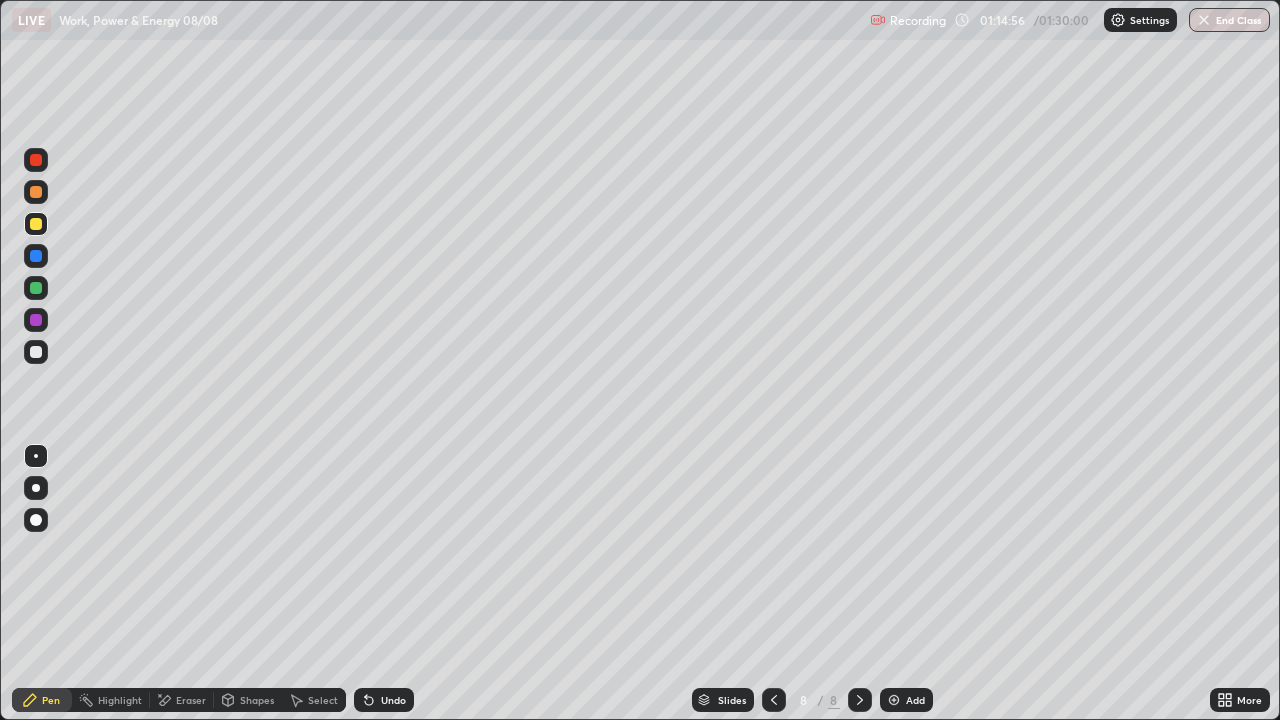 click 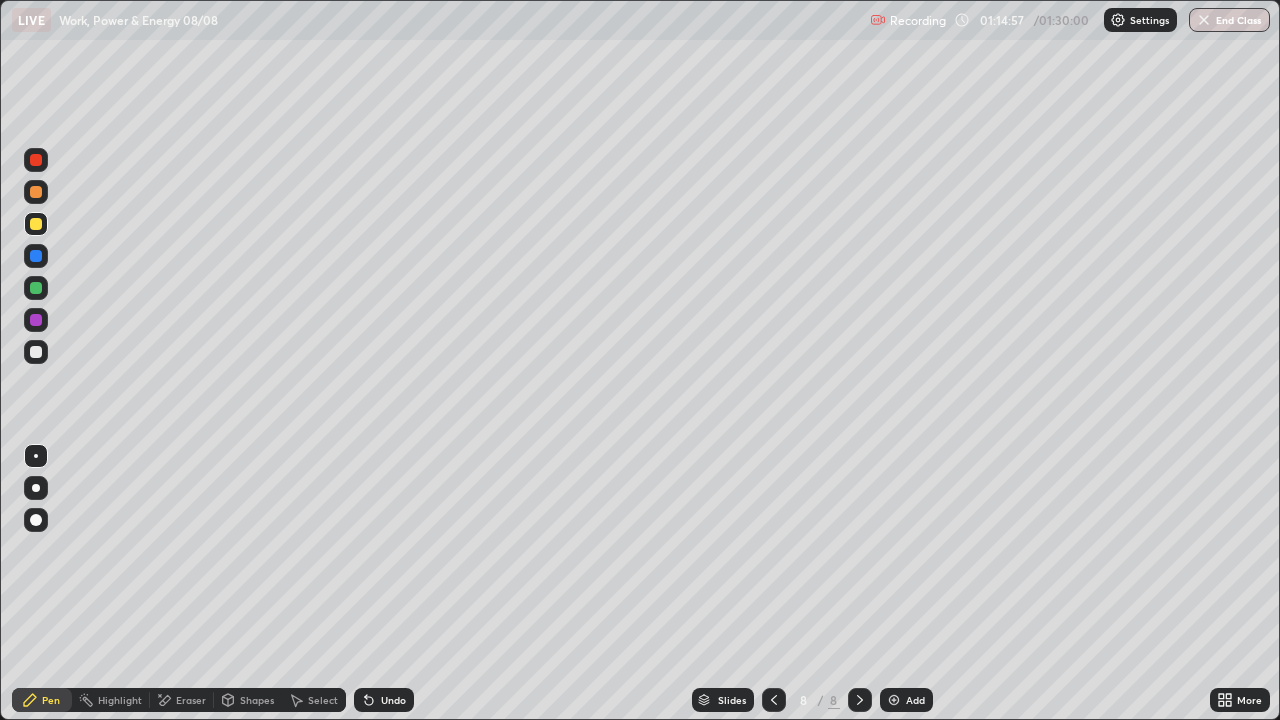 click 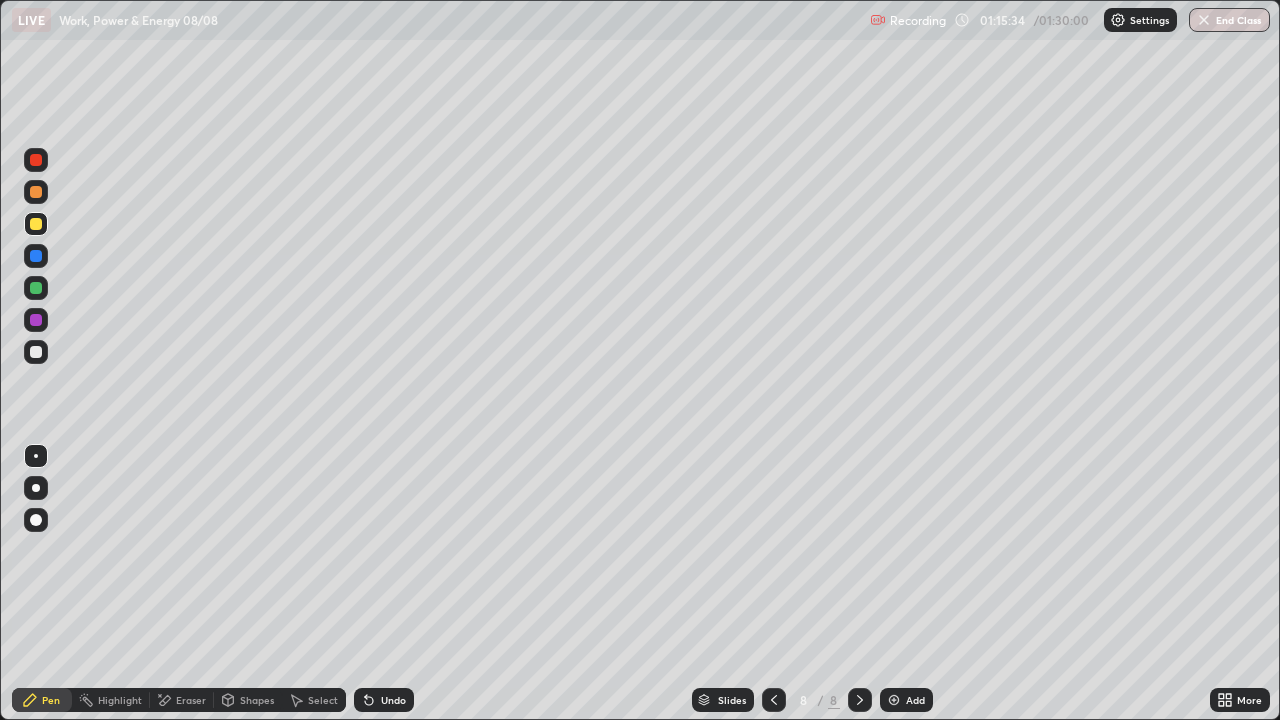 click 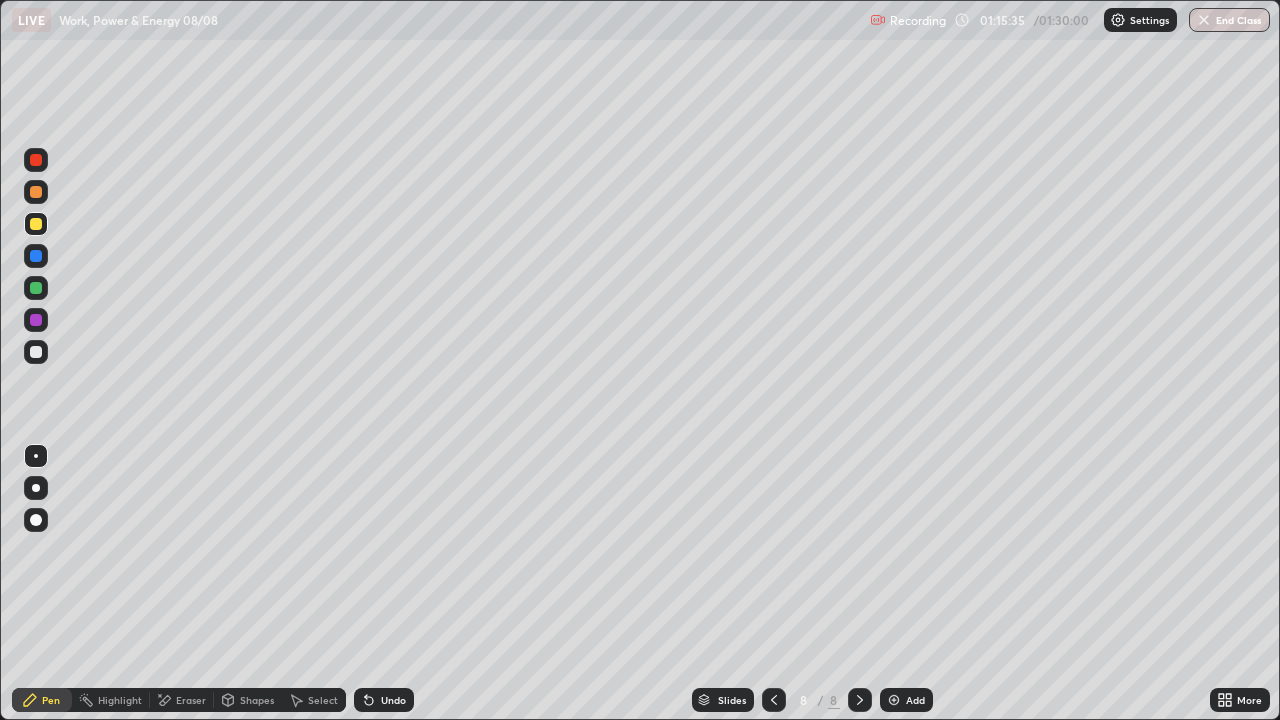 click on "Eraser" at bounding box center (191, 700) 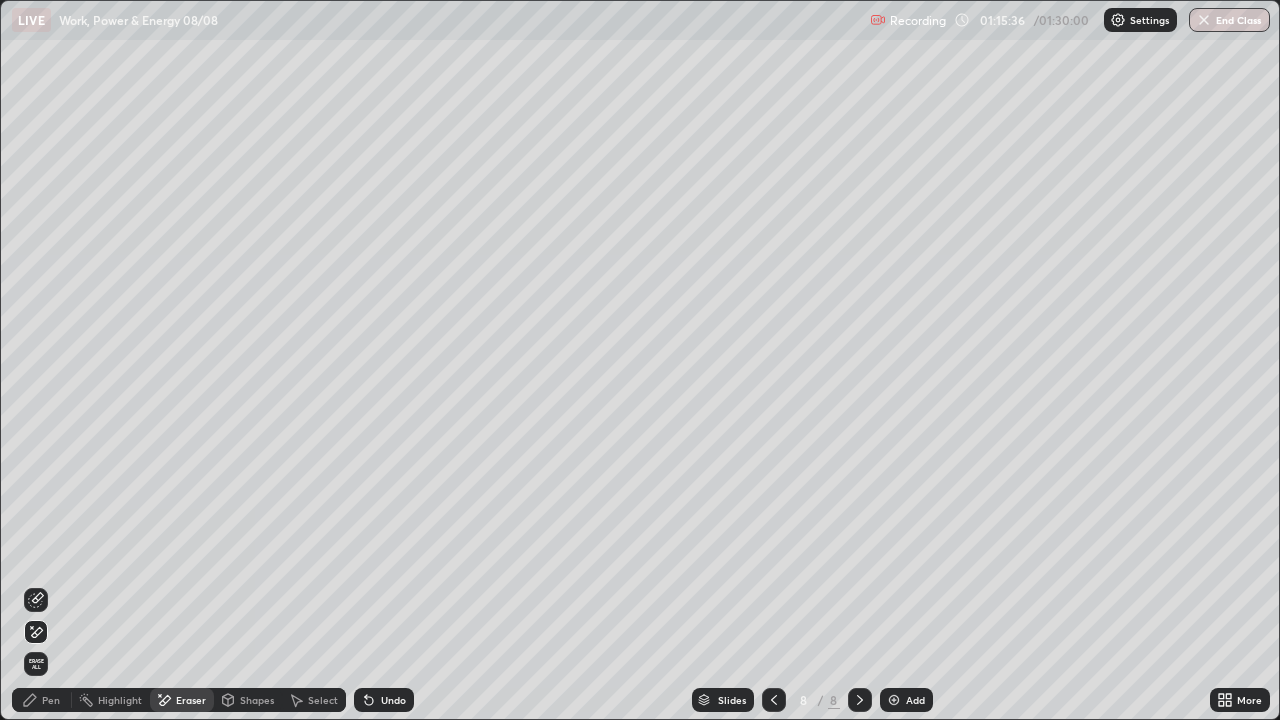 click on "Pen" at bounding box center (51, 700) 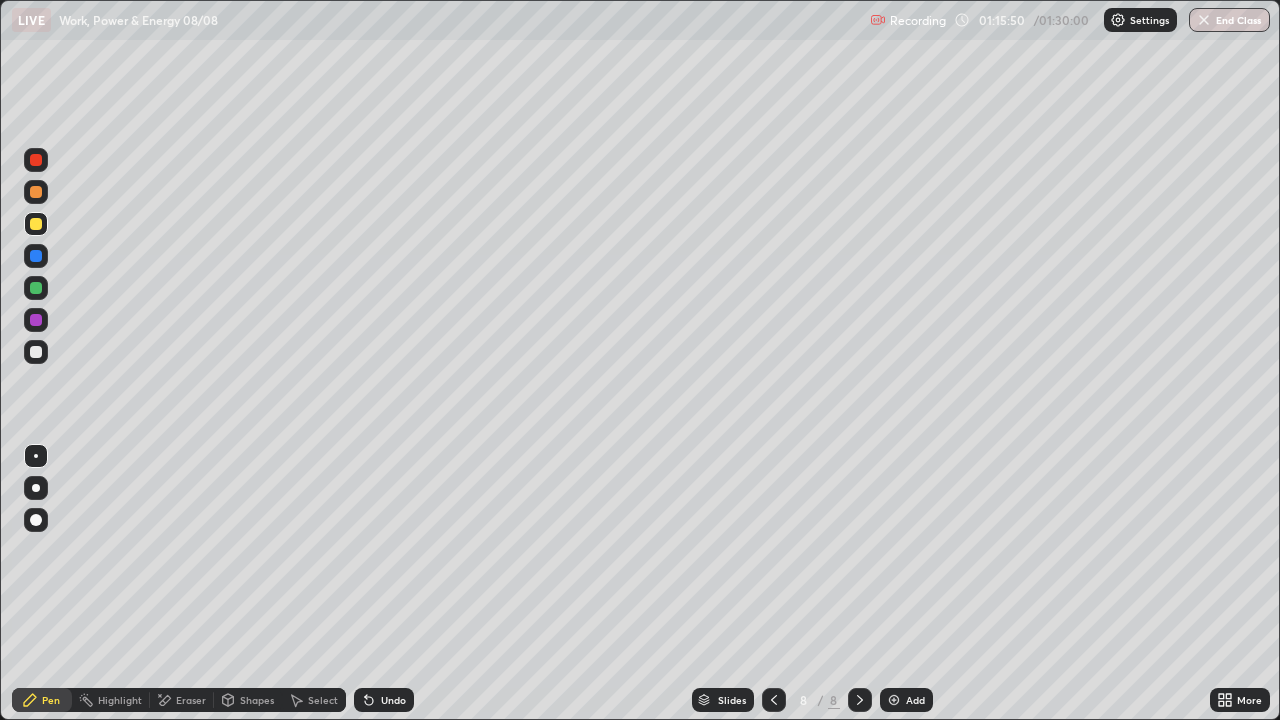 click on "Undo" at bounding box center [393, 700] 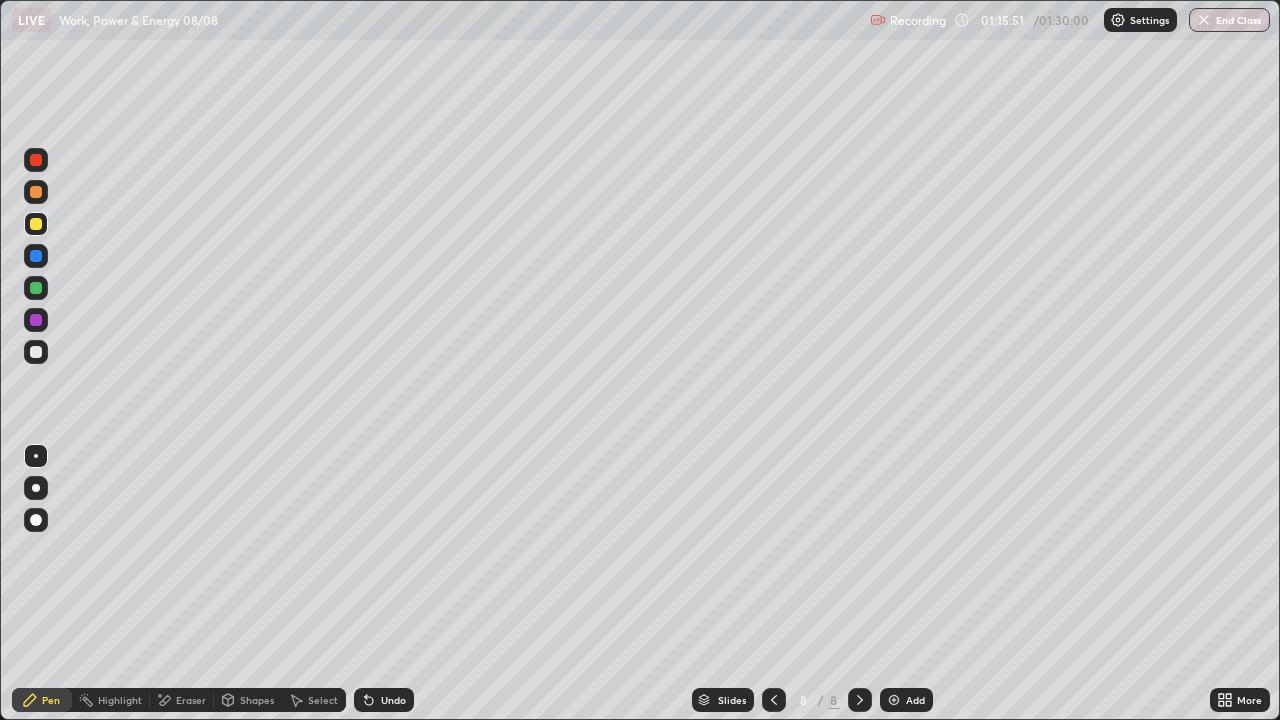 click on "Undo" at bounding box center (393, 700) 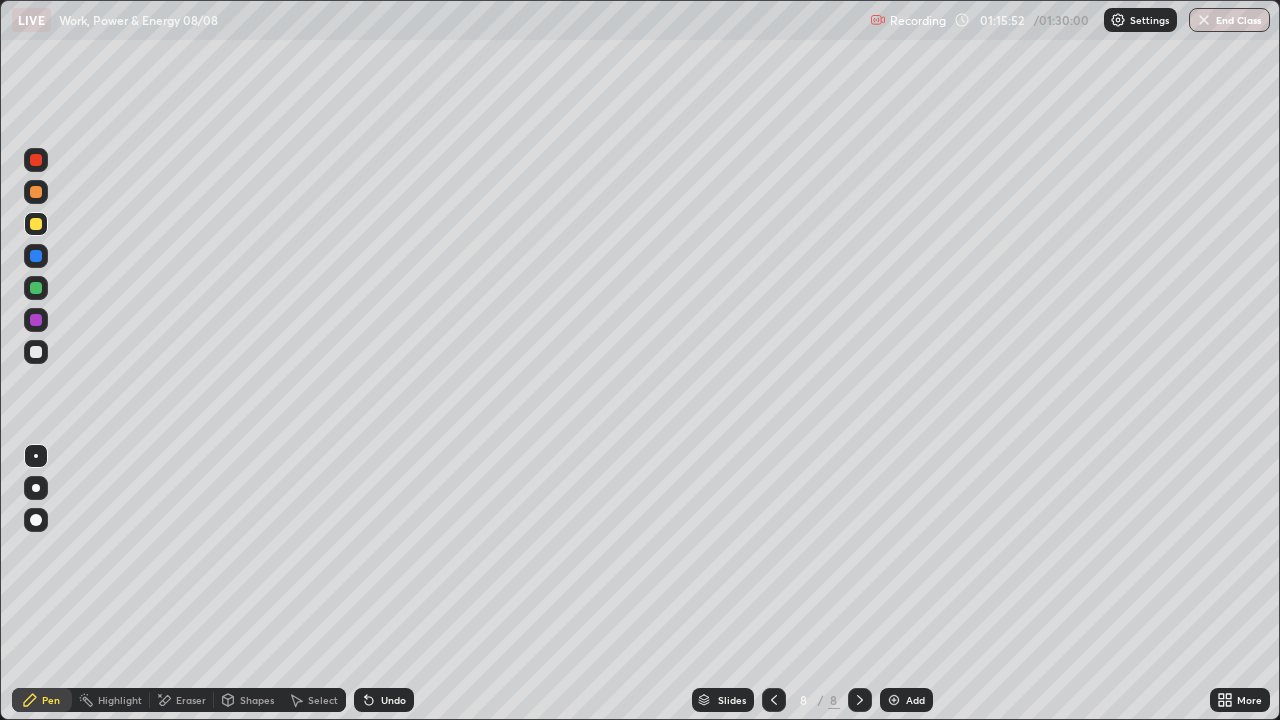 click on "Undo" at bounding box center (384, 700) 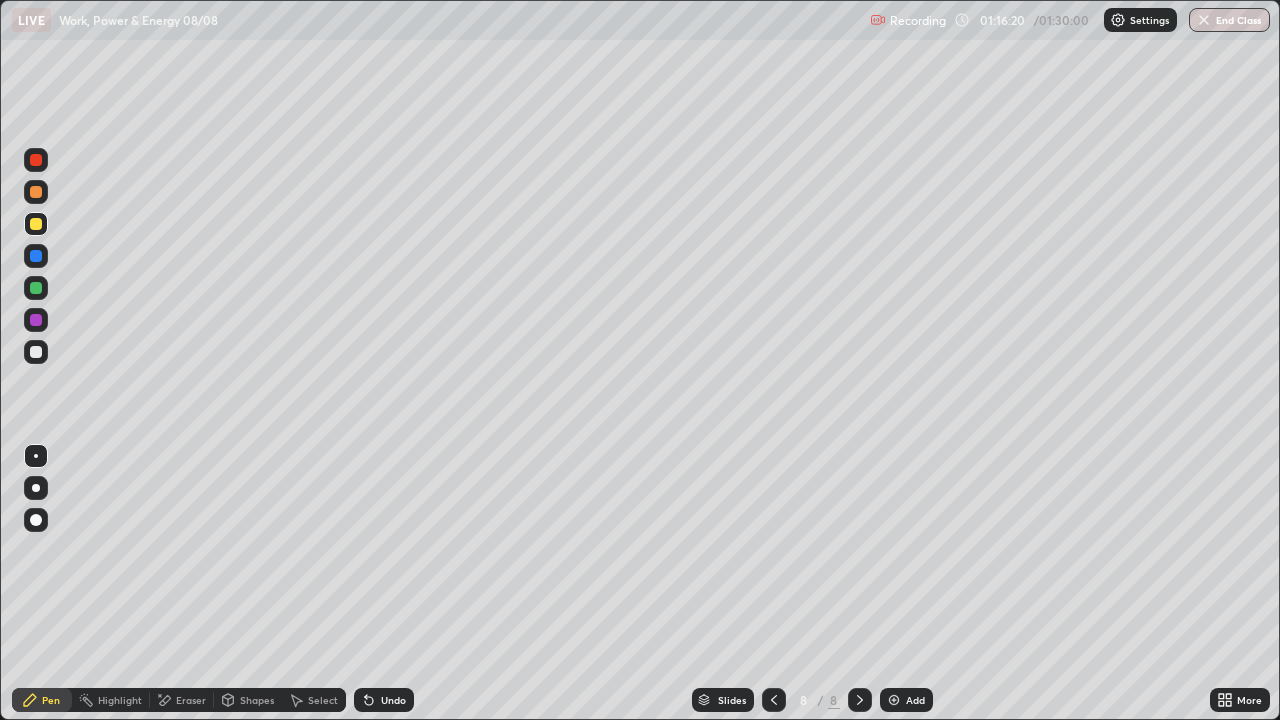 click at bounding box center [36, 352] 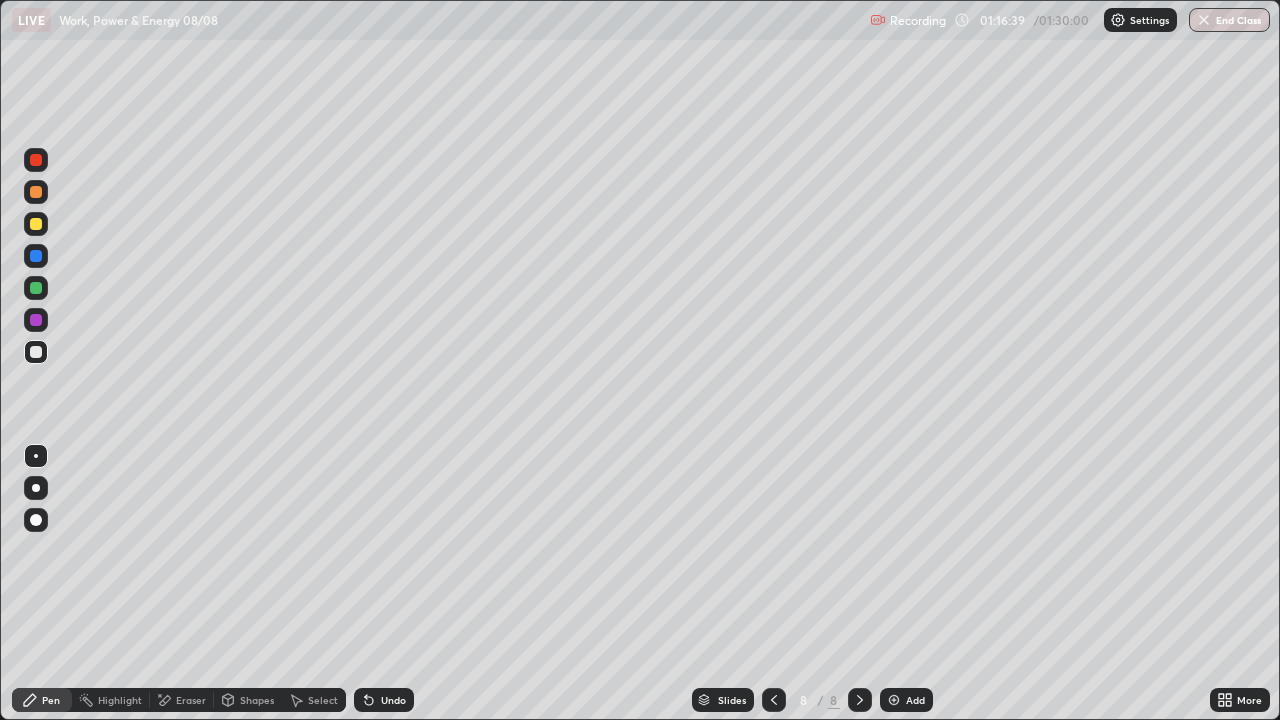 click on "Undo" at bounding box center (393, 700) 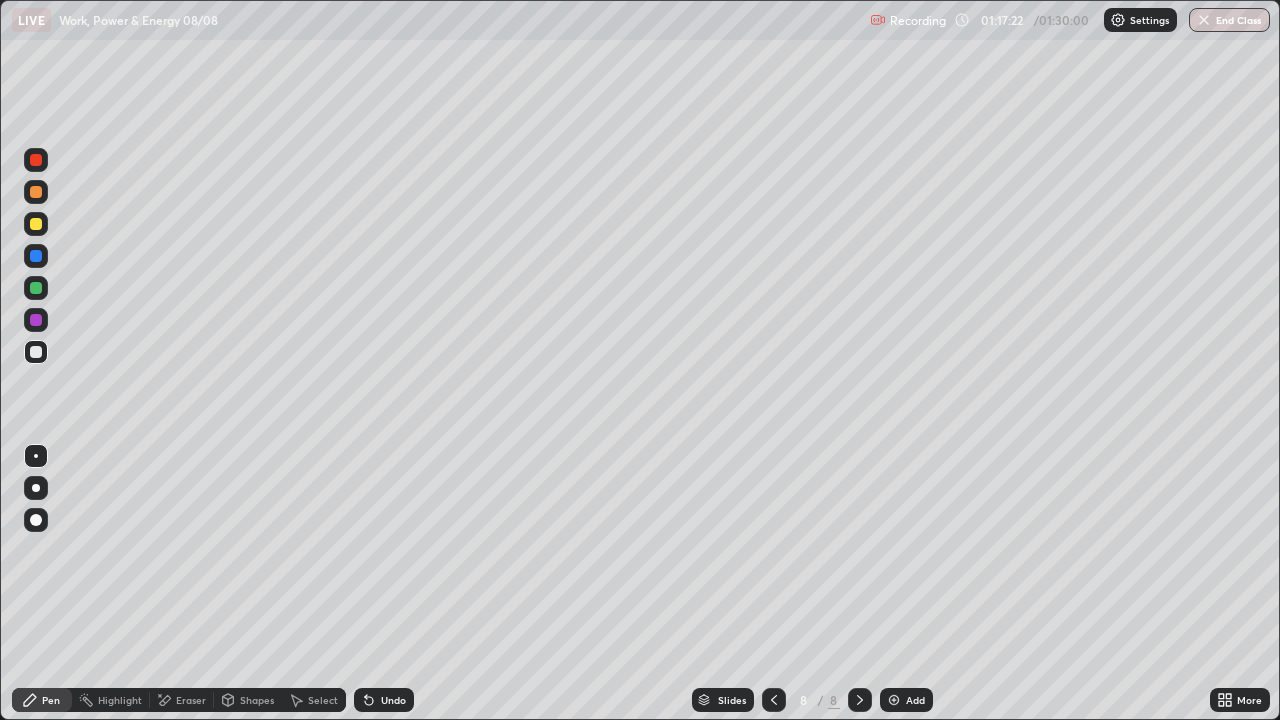 click on "Undo" at bounding box center [393, 700] 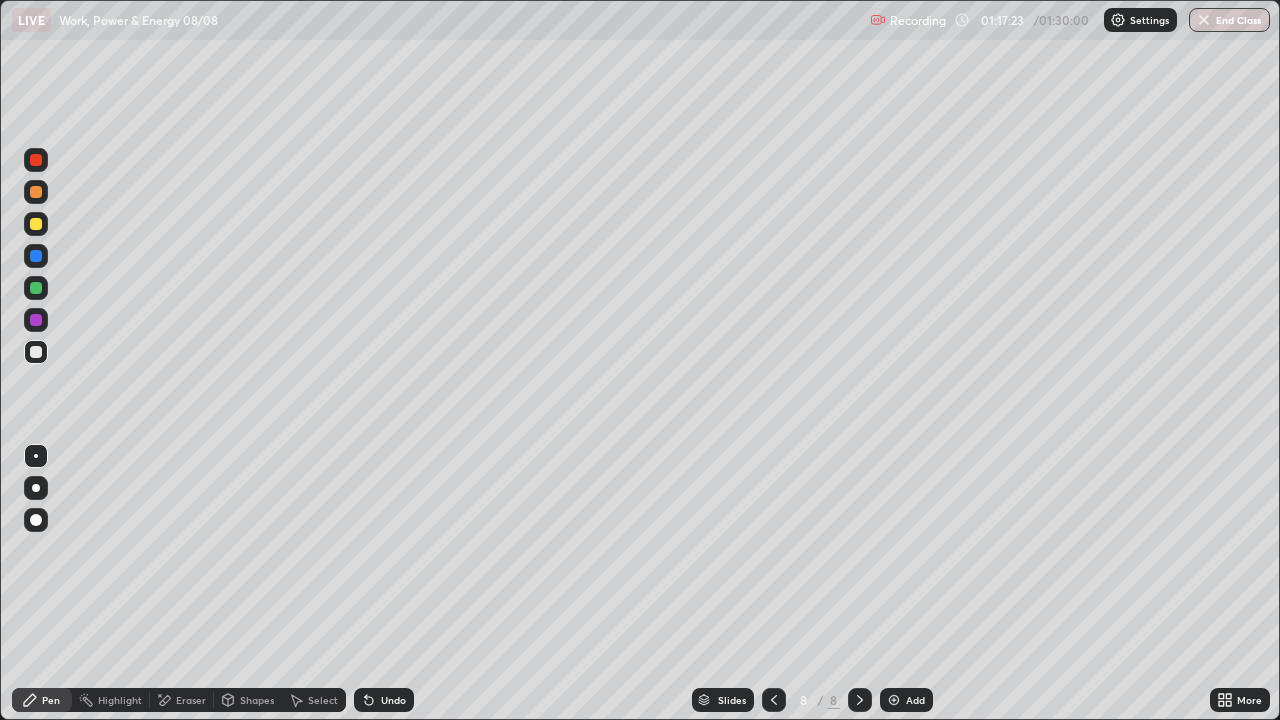 click 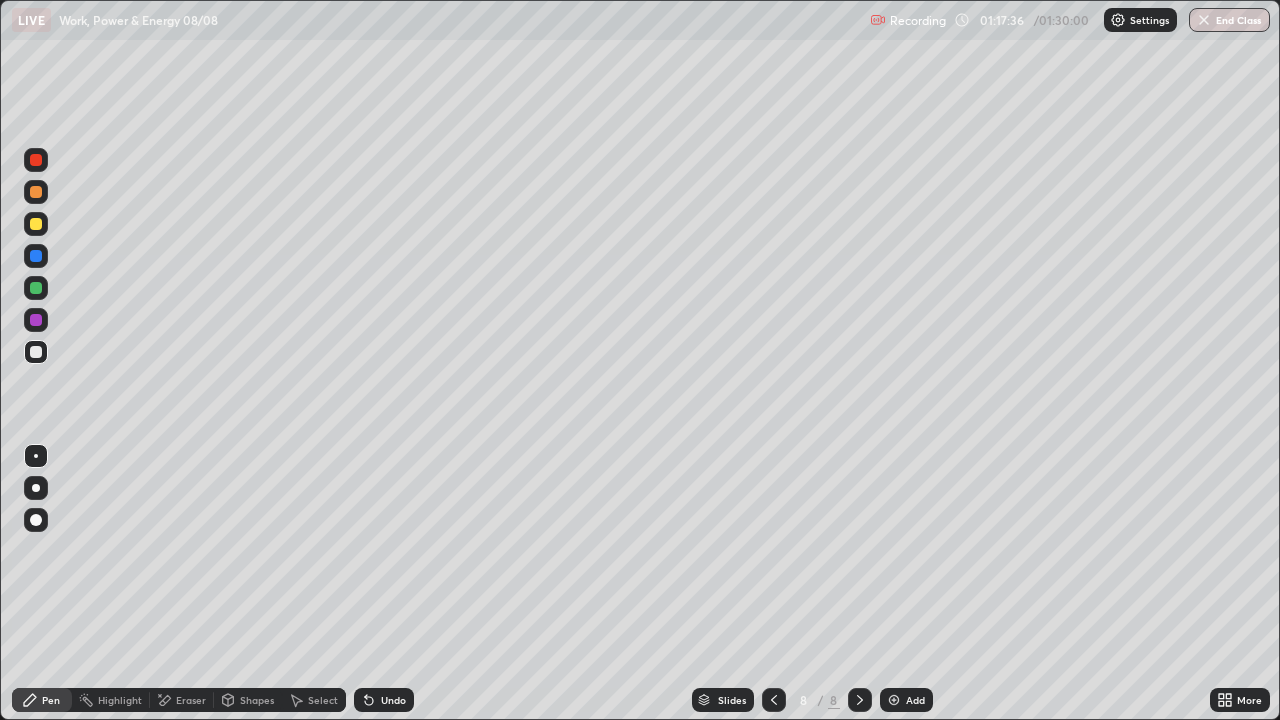 click on "Undo" at bounding box center [393, 700] 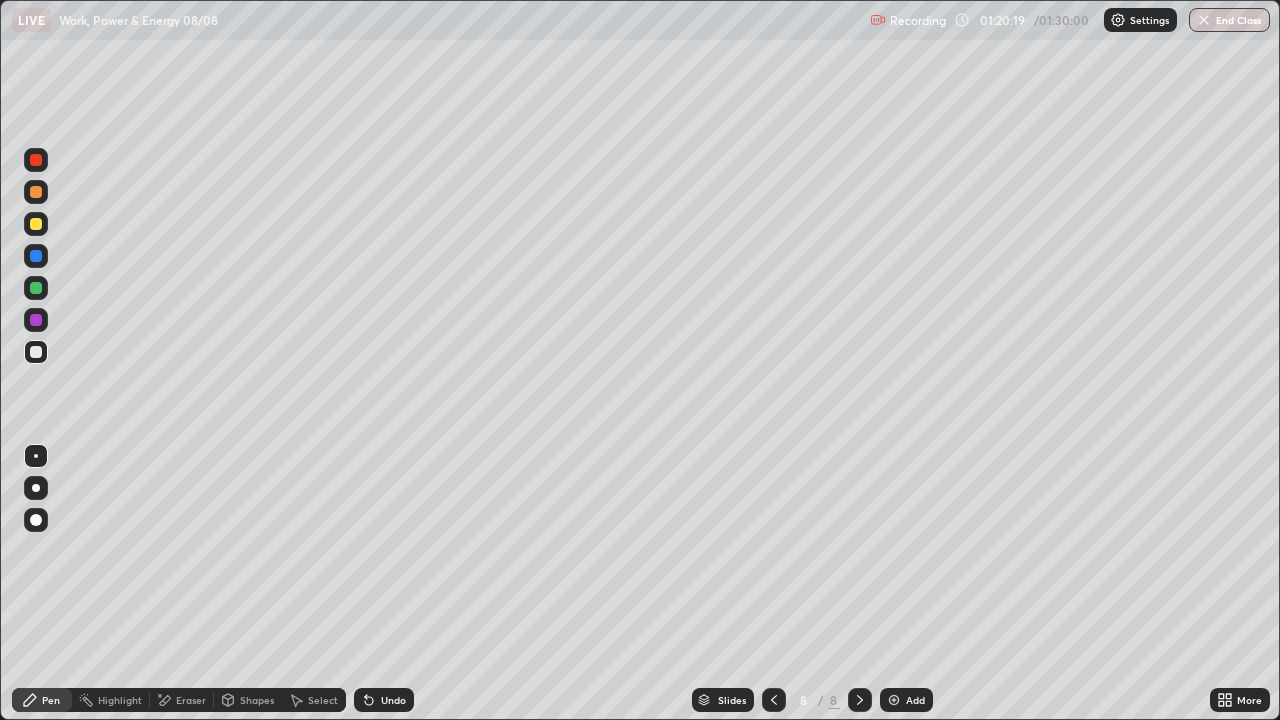 click on "End Class" at bounding box center (1229, 20) 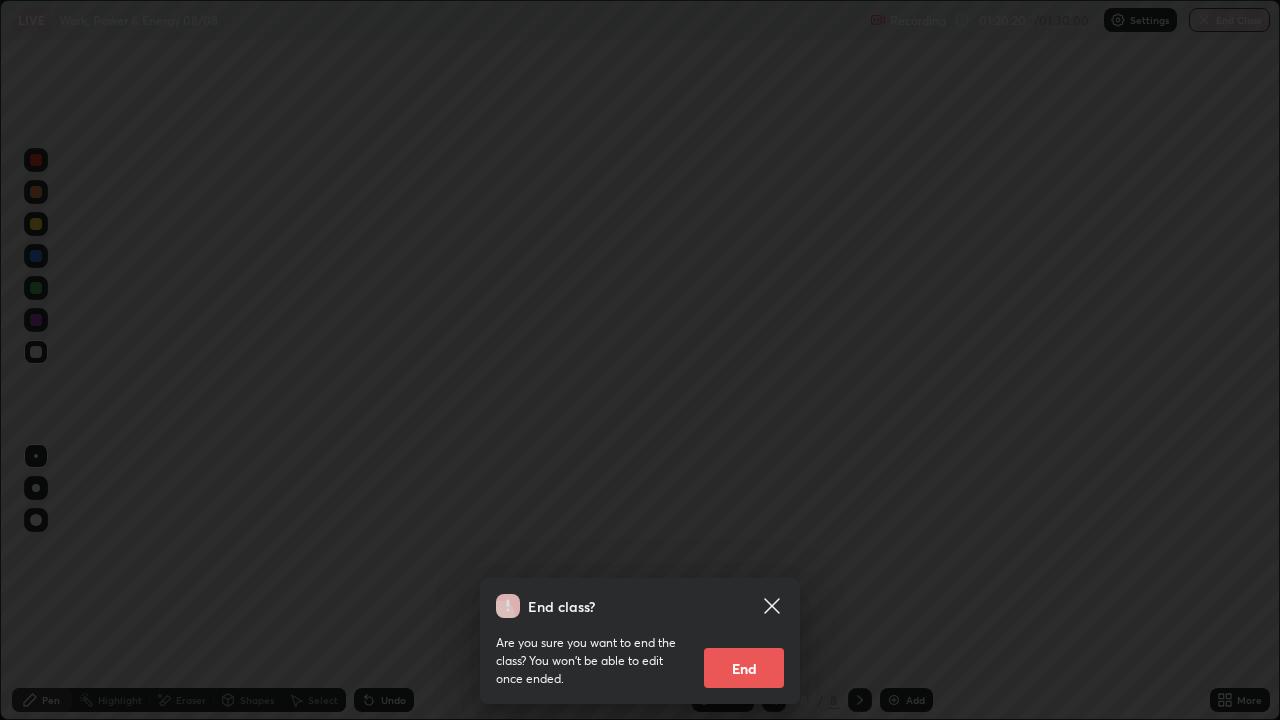 click on "End" at bounding box center [744, 668] 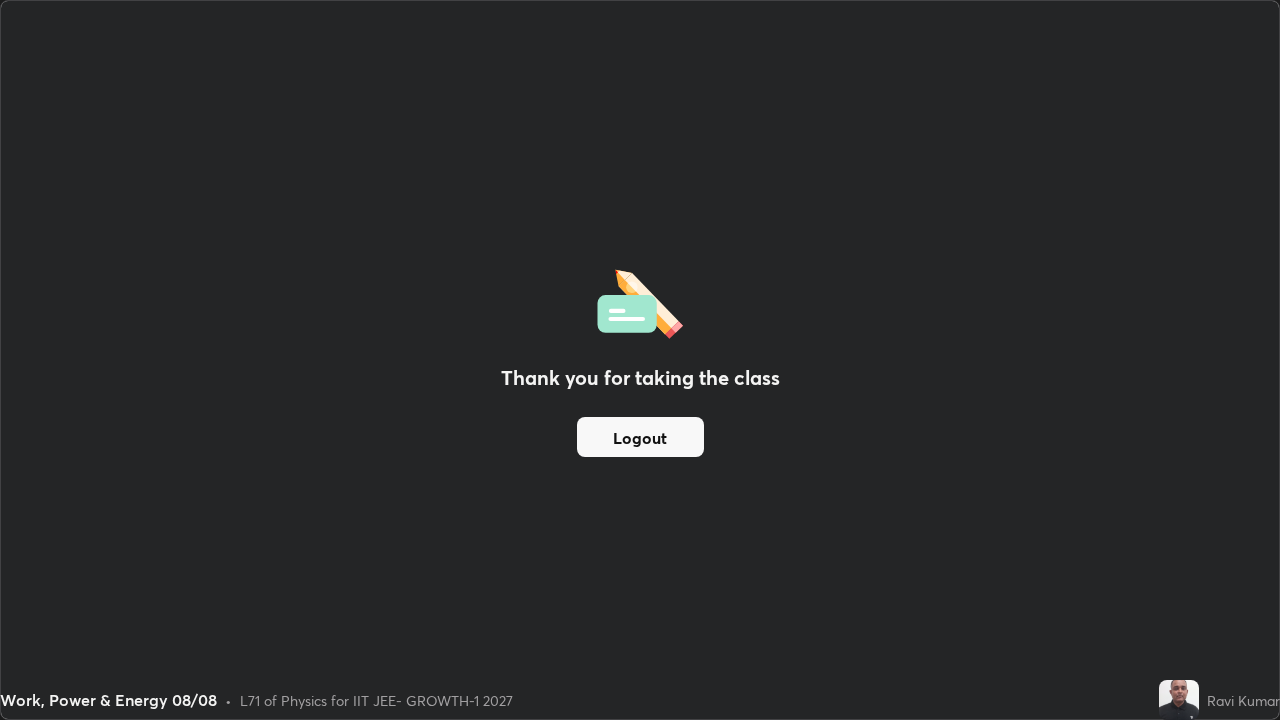 click on "Logout" at bounding box center (640, 437) 